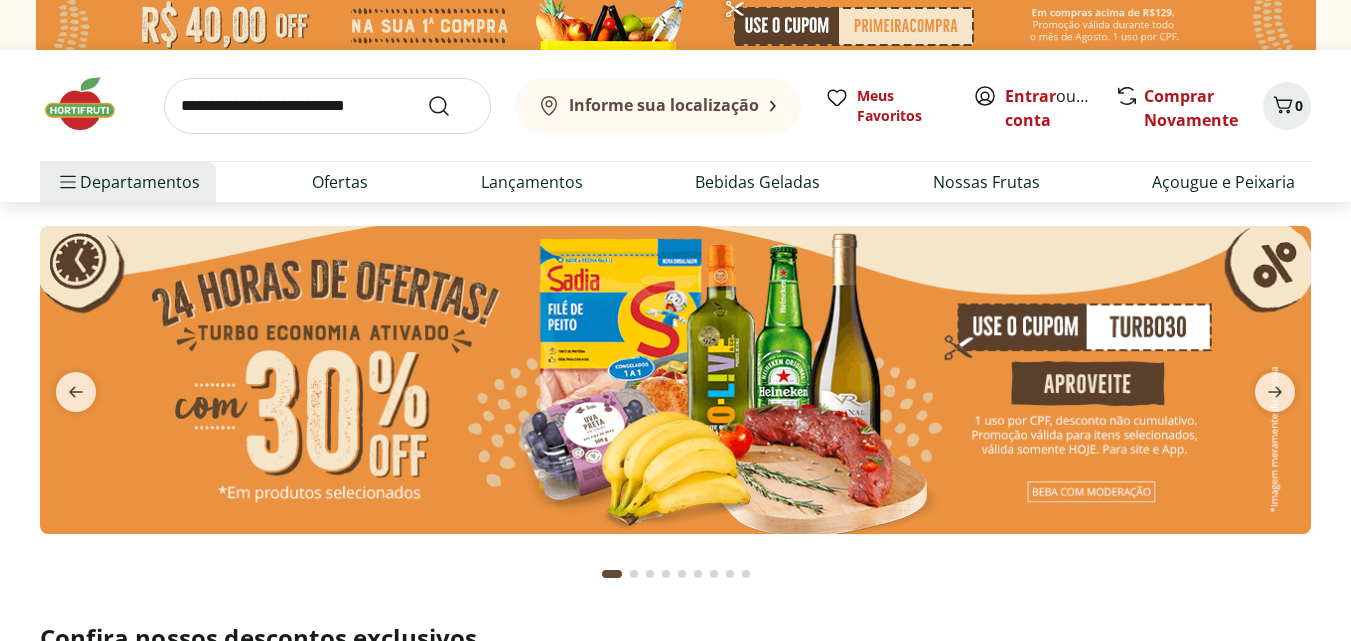 scroll, scrollTop: 0, scrollLeft: 0, axis: both 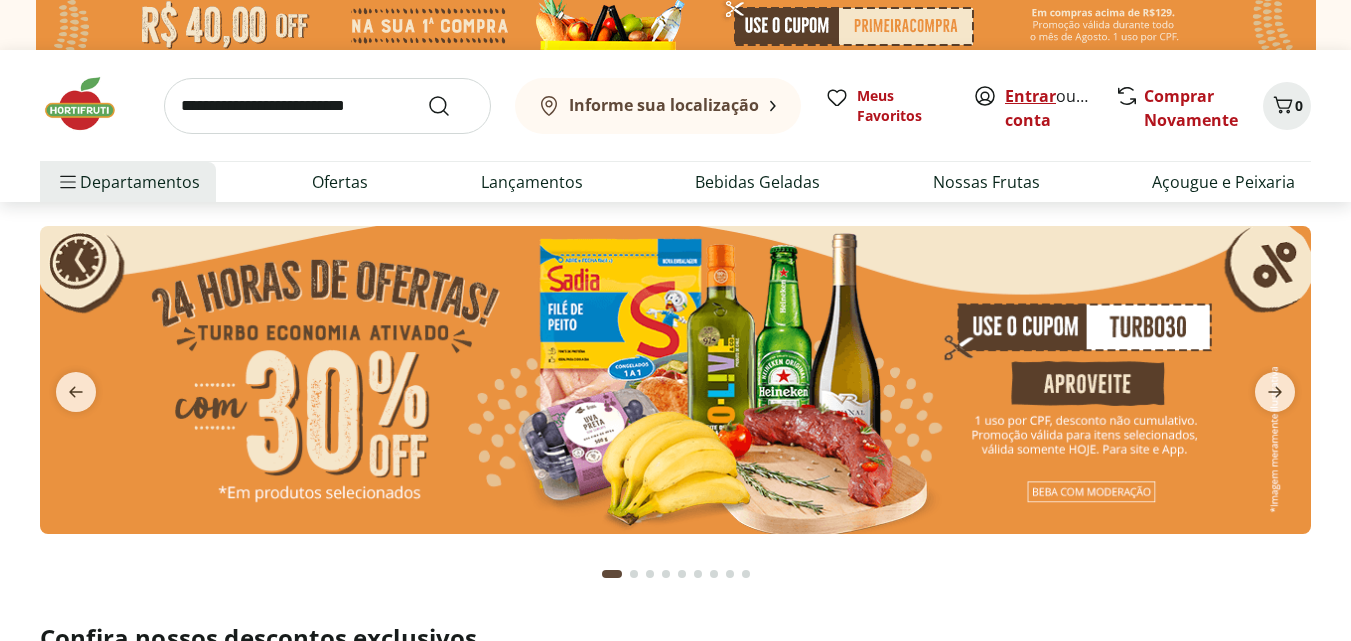 click on "Entrar" at bounding box center (1030, 96) 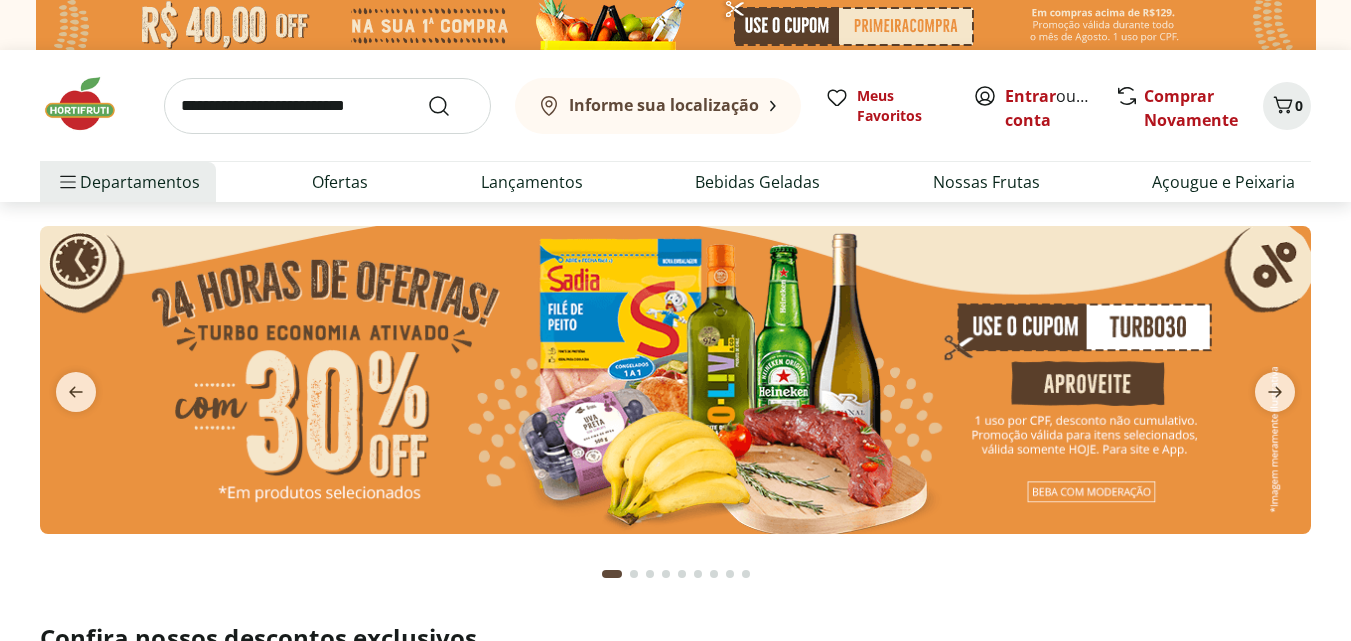 scroll, scrollTop: 0, scrollLeft: 0, axis: both 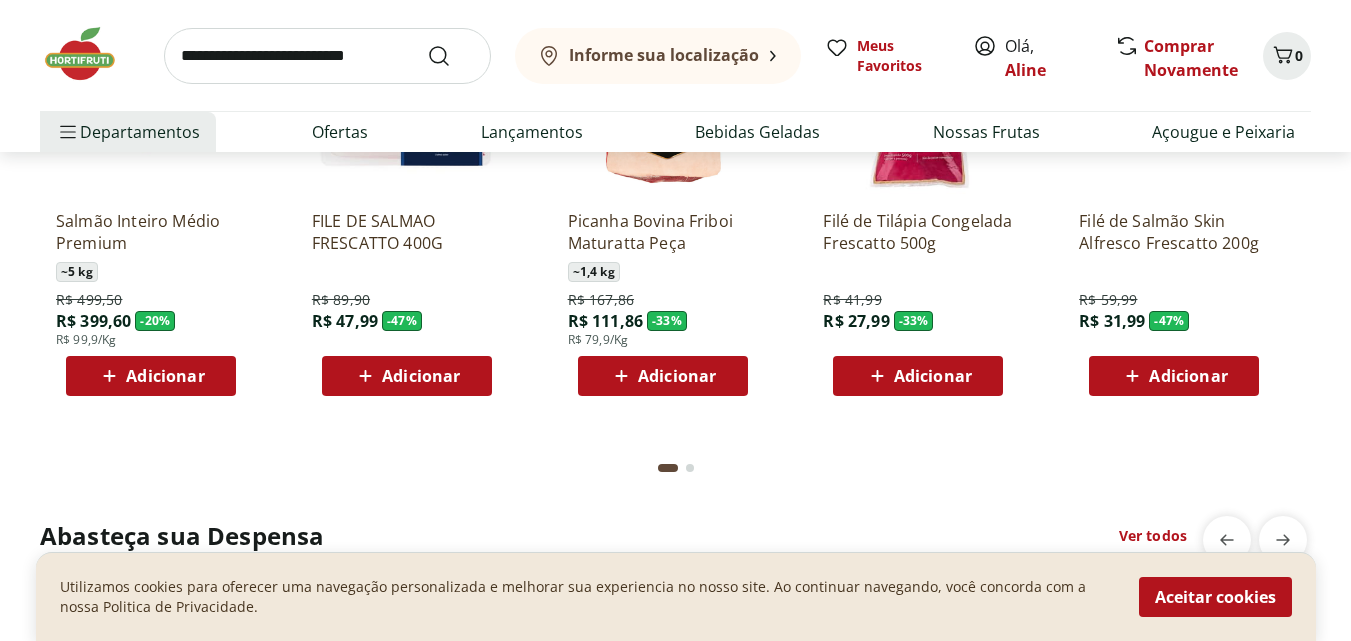 click on "Adicionar" at bounding box center (933, -208) 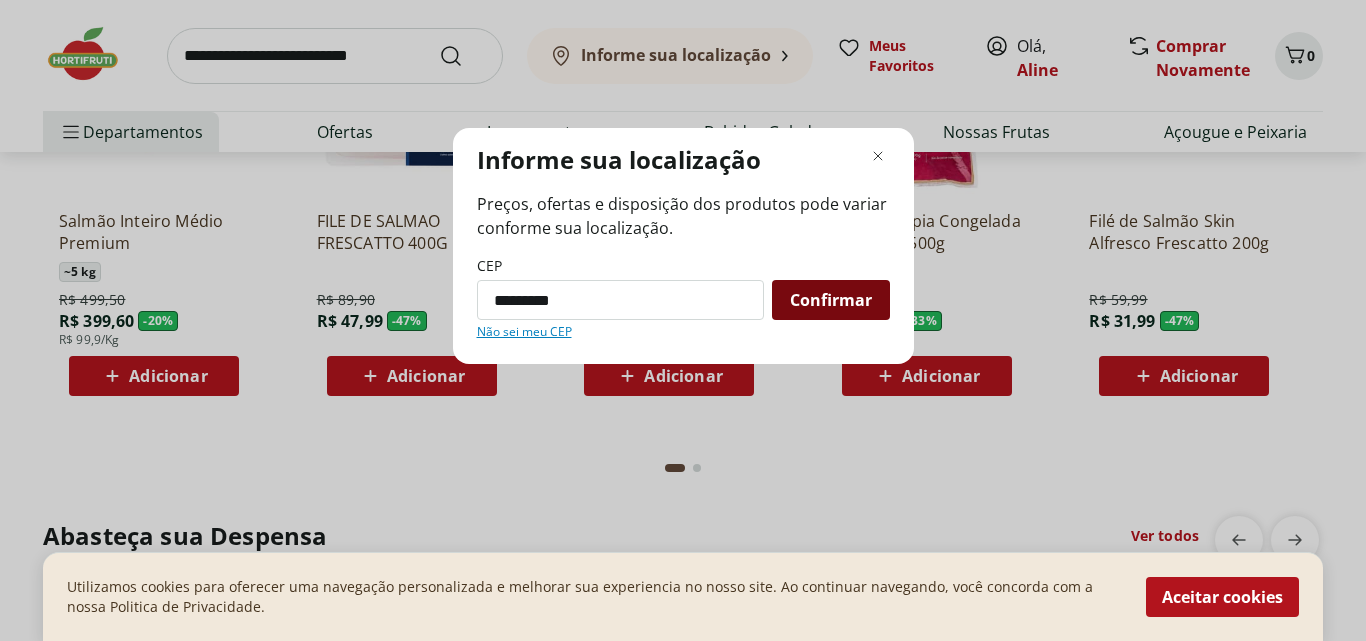 type on "*********" 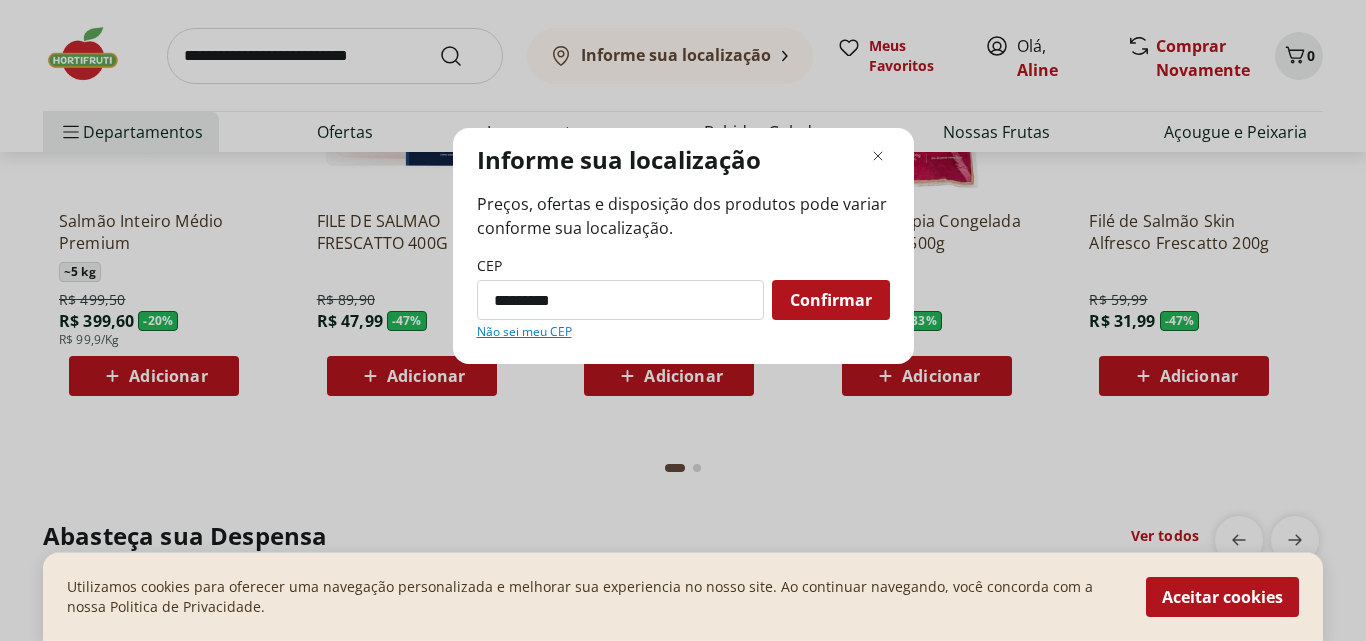 click on "Confirmar" at bounding box center [831, 300] 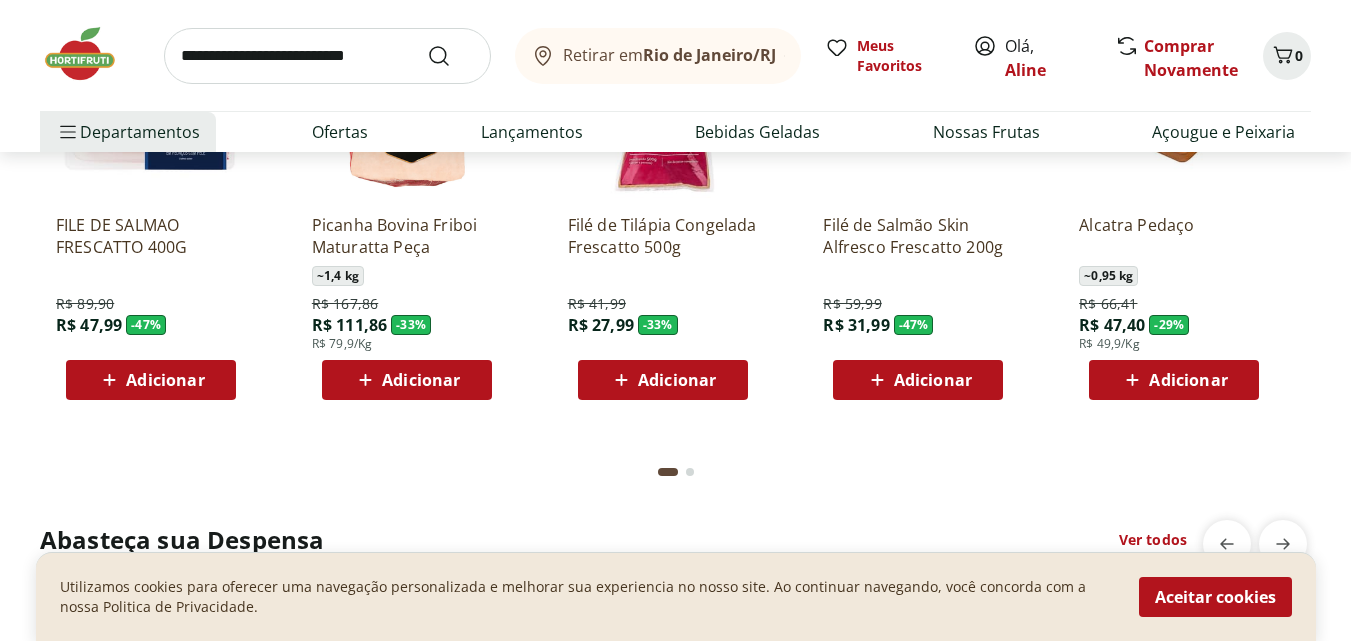 scroll, scrollTop: 2405, scrollLeft: 0, axis: vertical 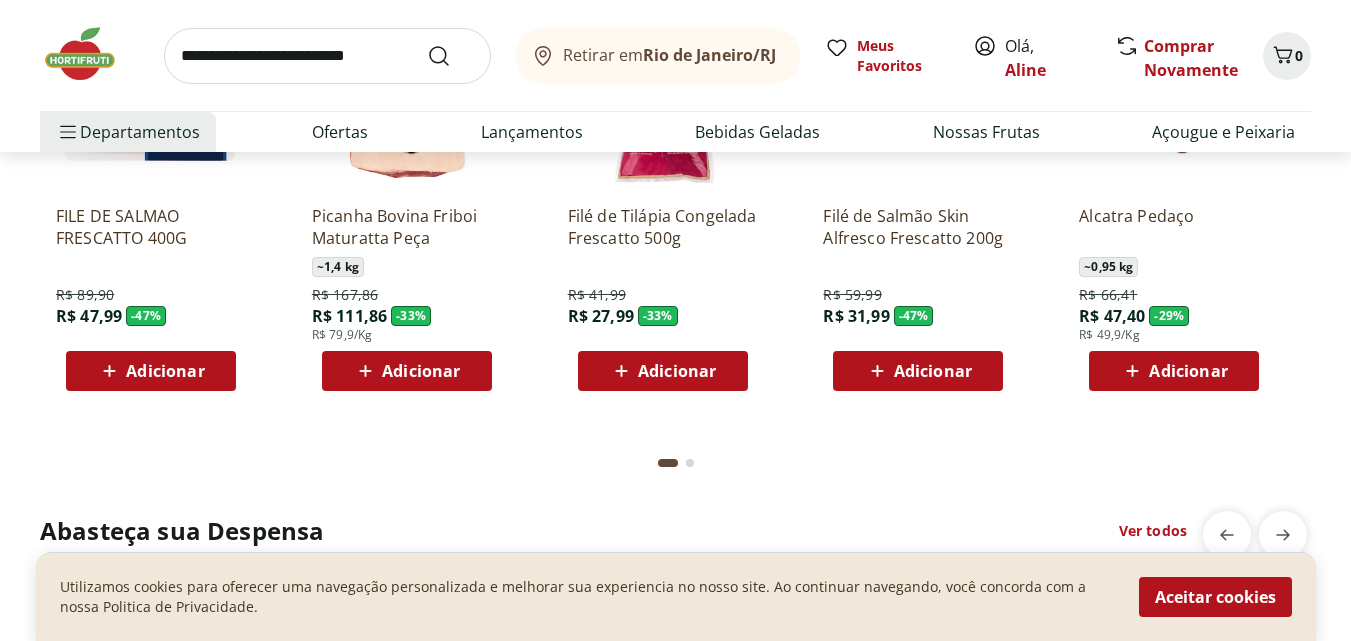 click on "Adicionar" at bounding box center [677, -213] 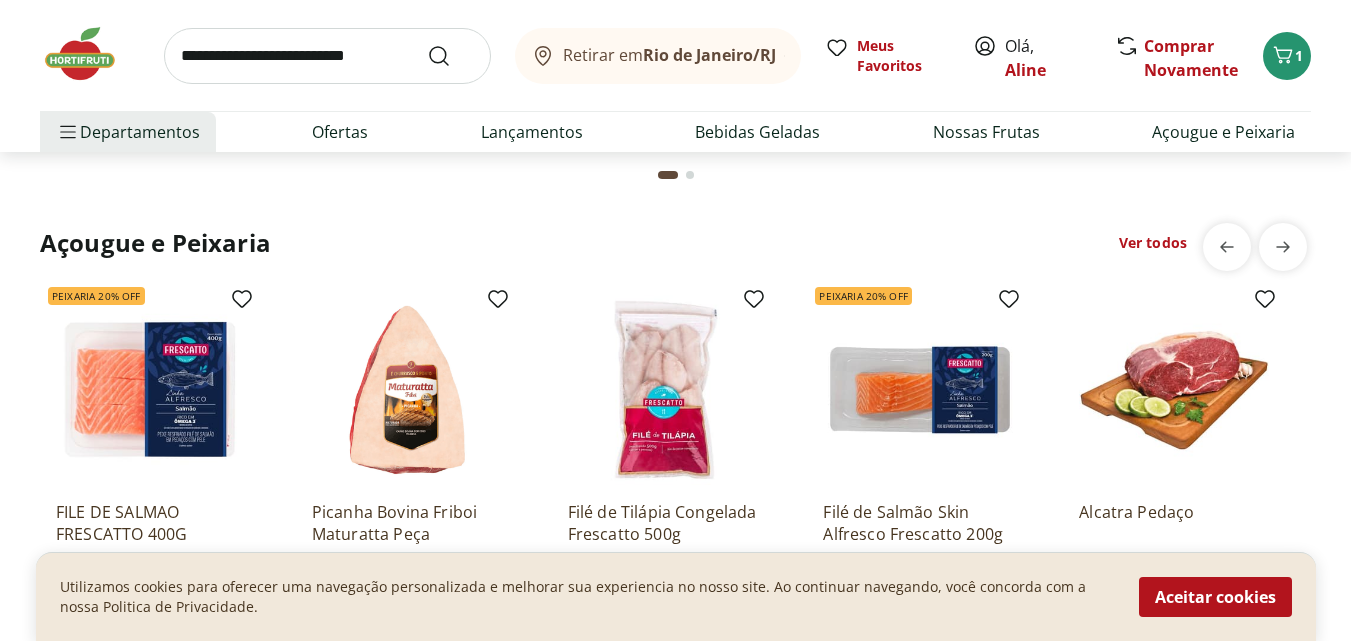 scroll, scrollTop: 2105, scrollLeft: 0, axis: vertical 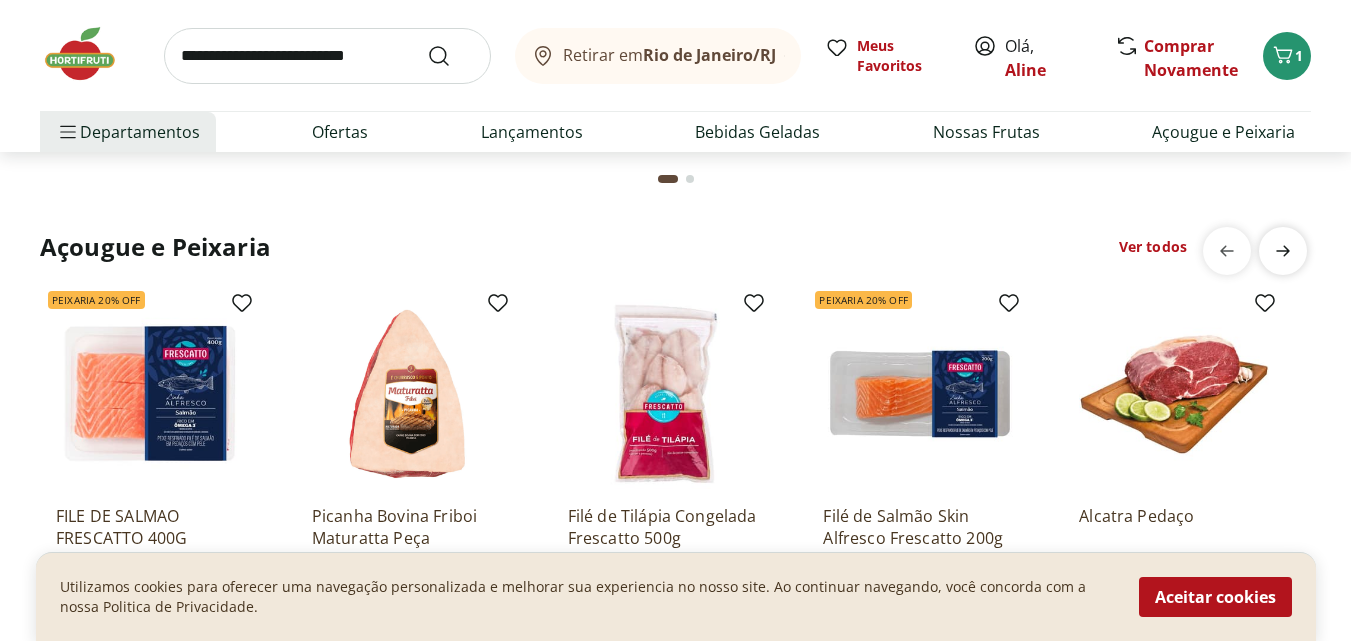 click 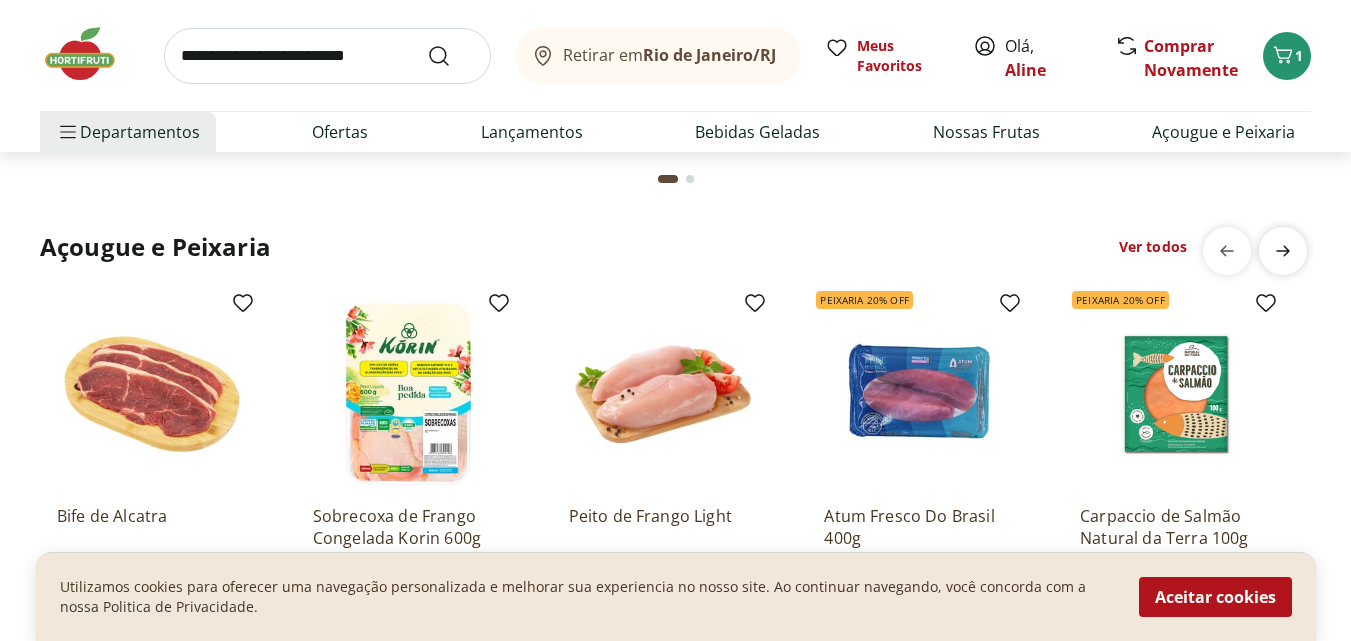 scroll, scrollTop: 0, scrollLeft: 1279, axis: horizontal 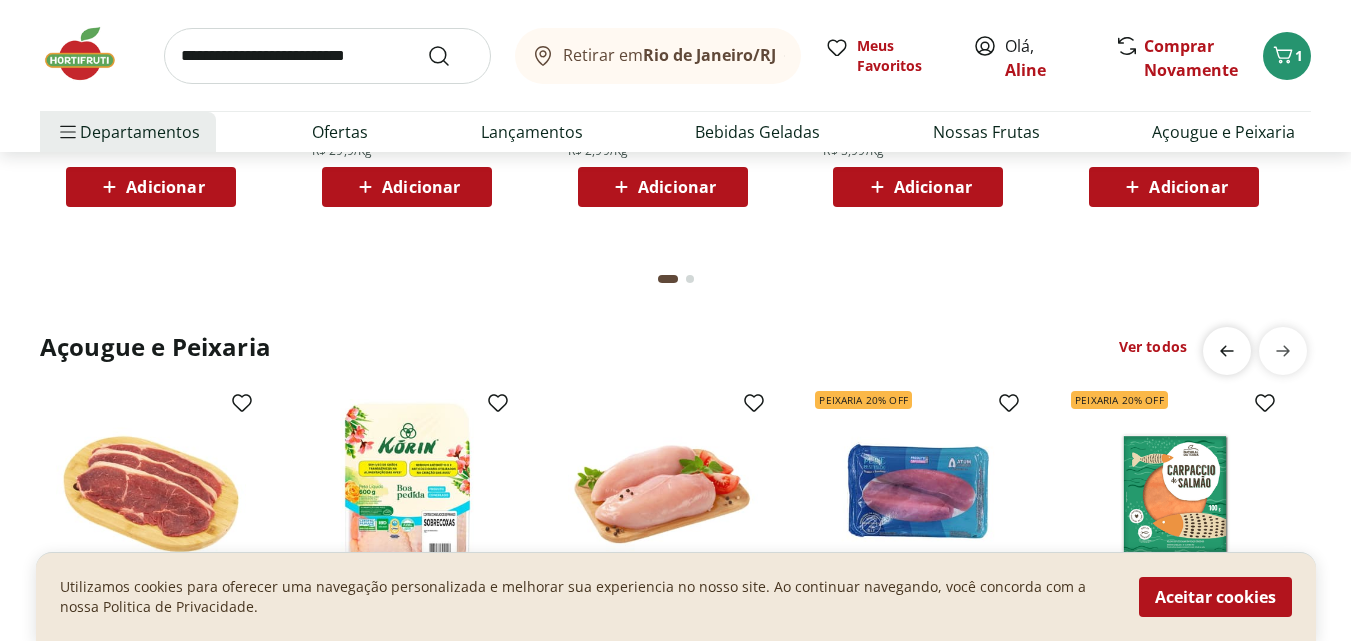 click at bounding box center (1227, -233) 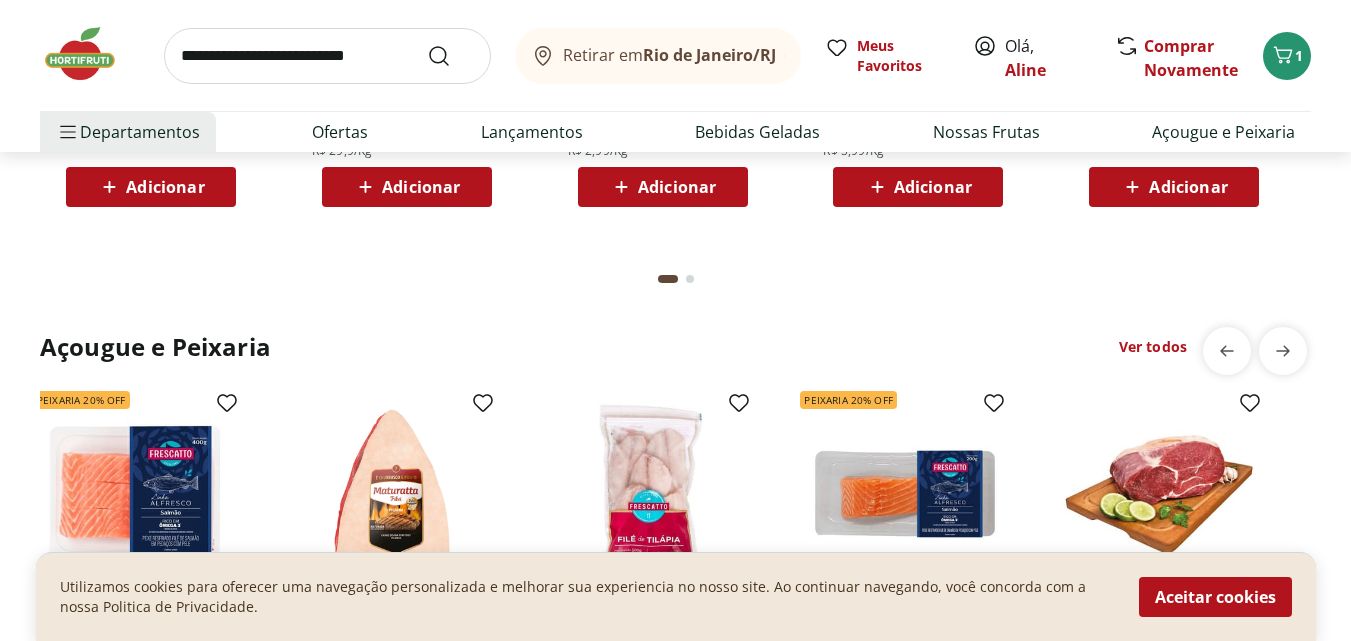 scroll, scrollTop: 0, scrollLeft: 0, axis: both 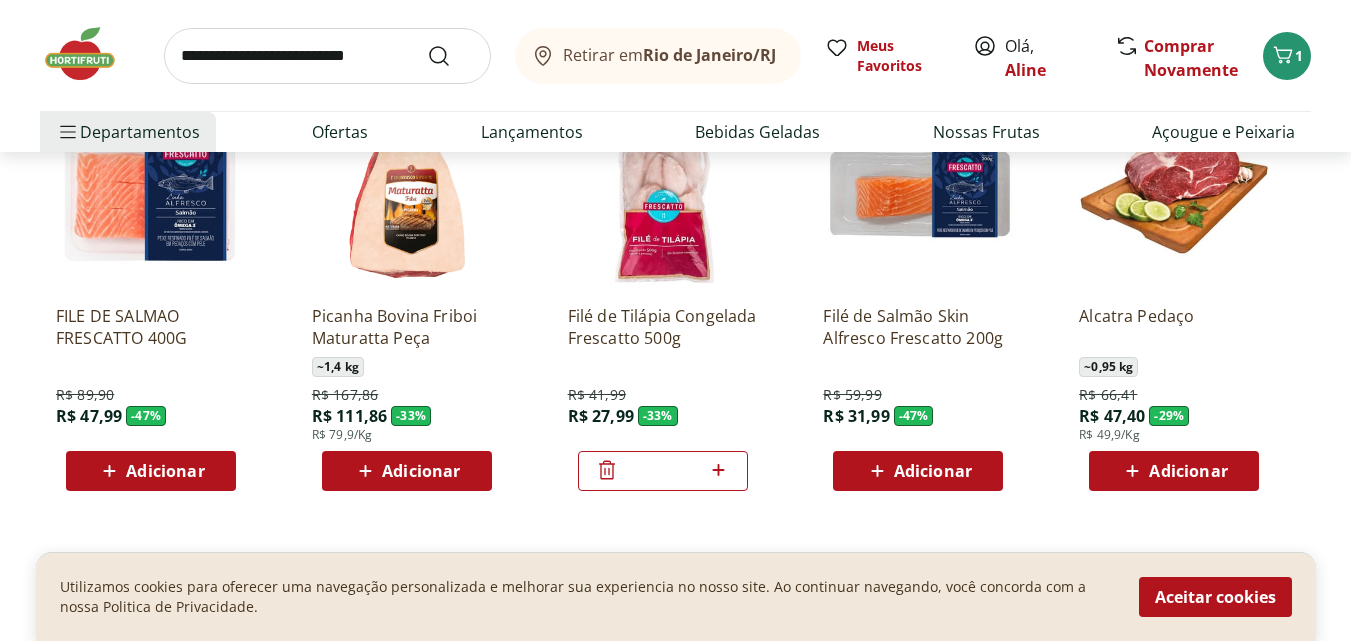click on "Adicionar" at bounding box center [1188, -113] 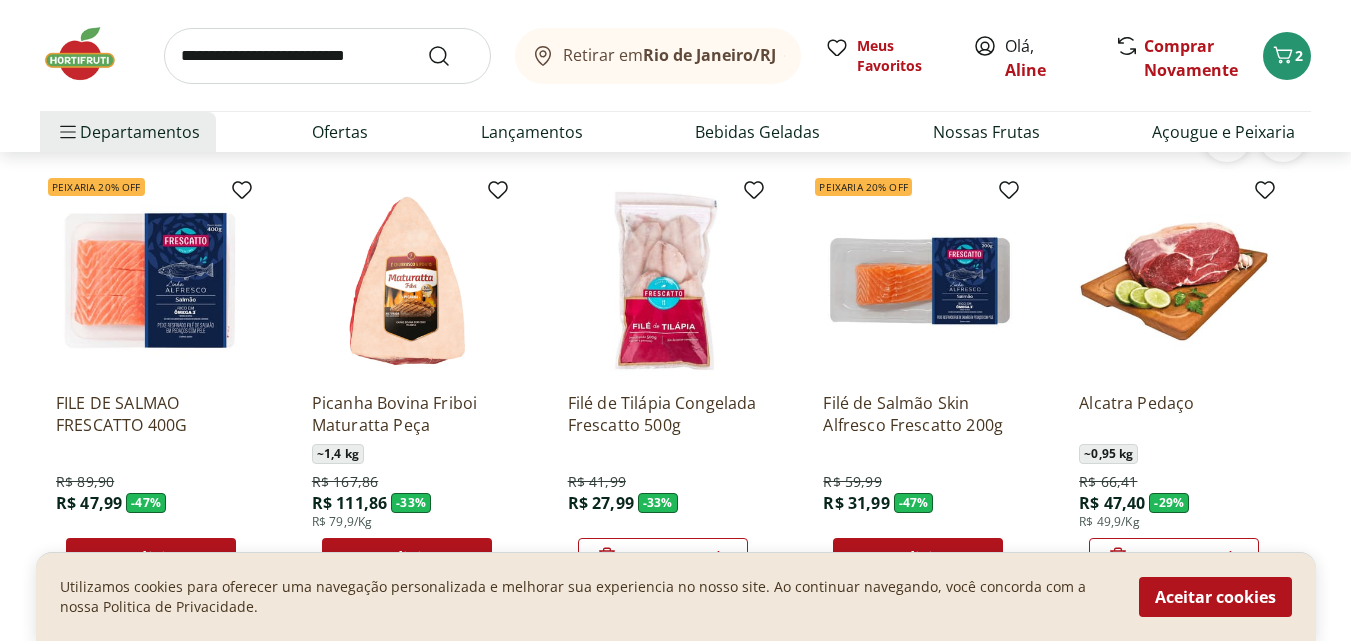 scroll, scrollTop: 2005, scrollLeft: 0, axis: vertical 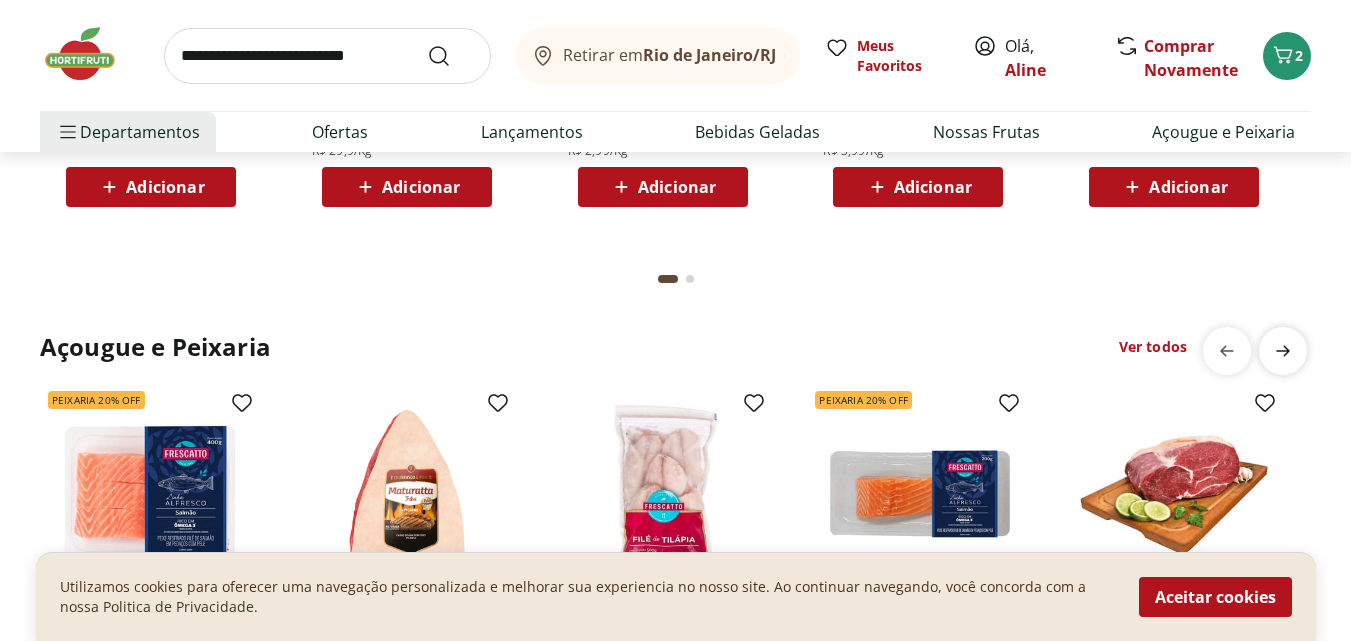 click at bounding box center (1283, -233) 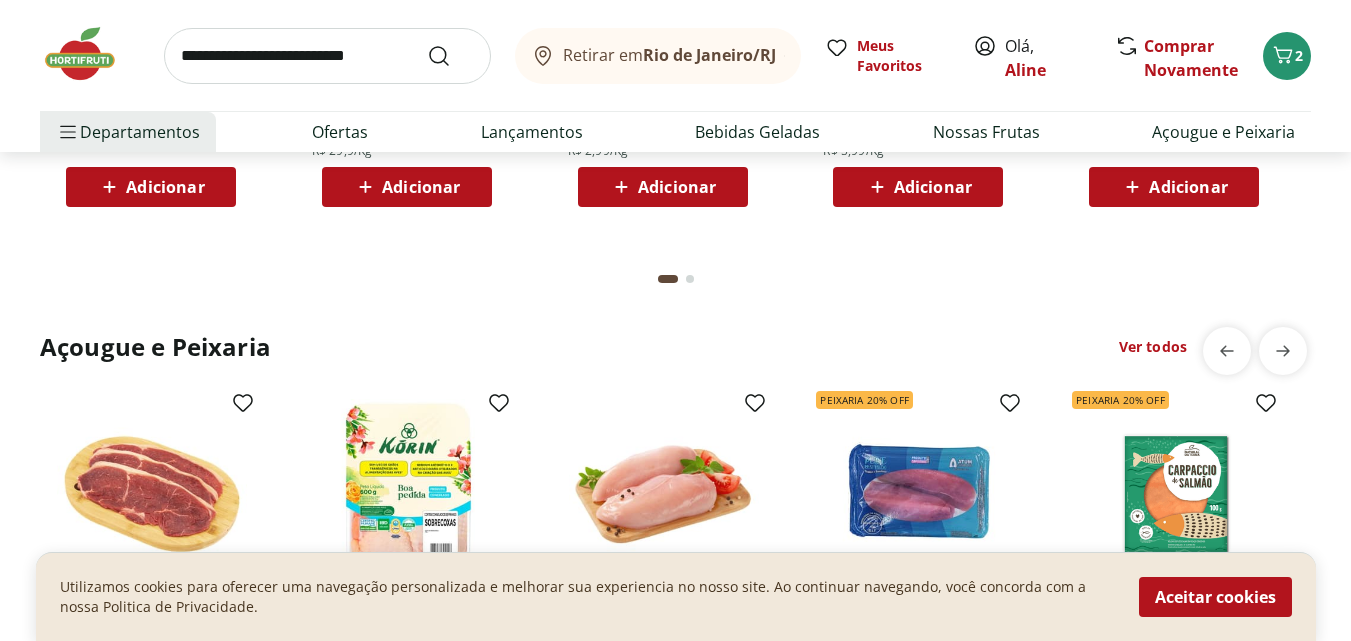 scroll, scrollTop: 0, scrollLeft: 1279, axis: horizontal 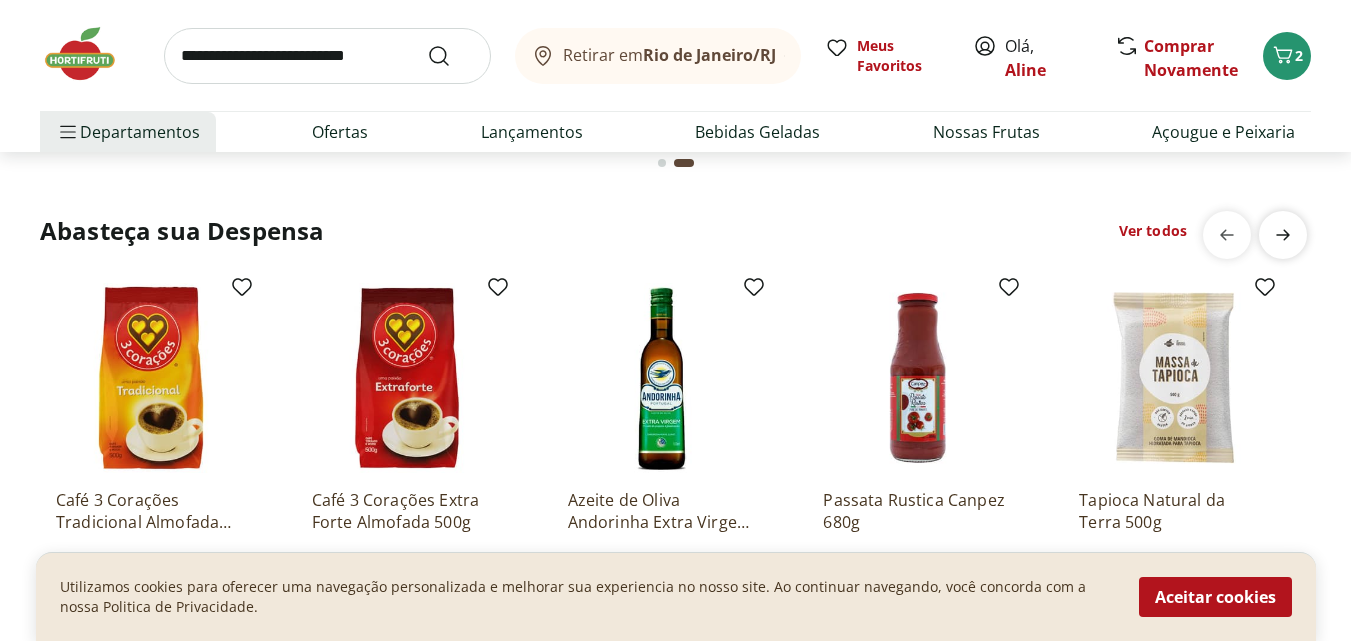 click 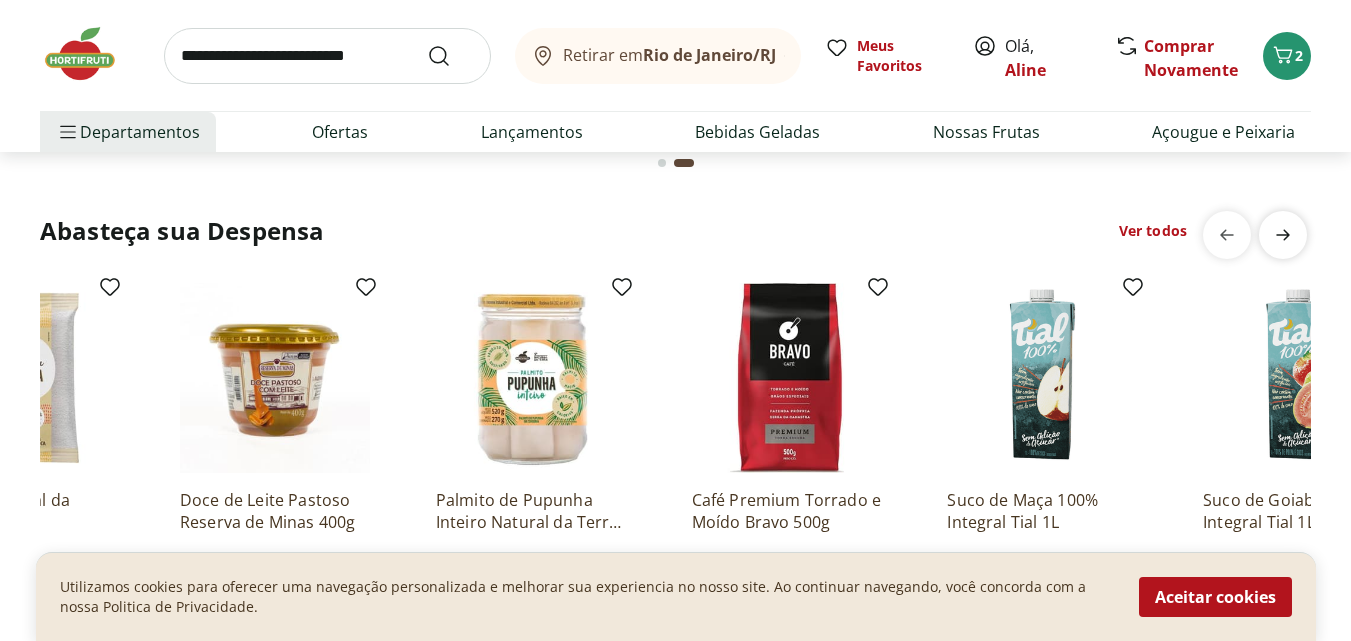 scroll, scrollTop: 0, scrollLeft: 1279, axis: horizontal 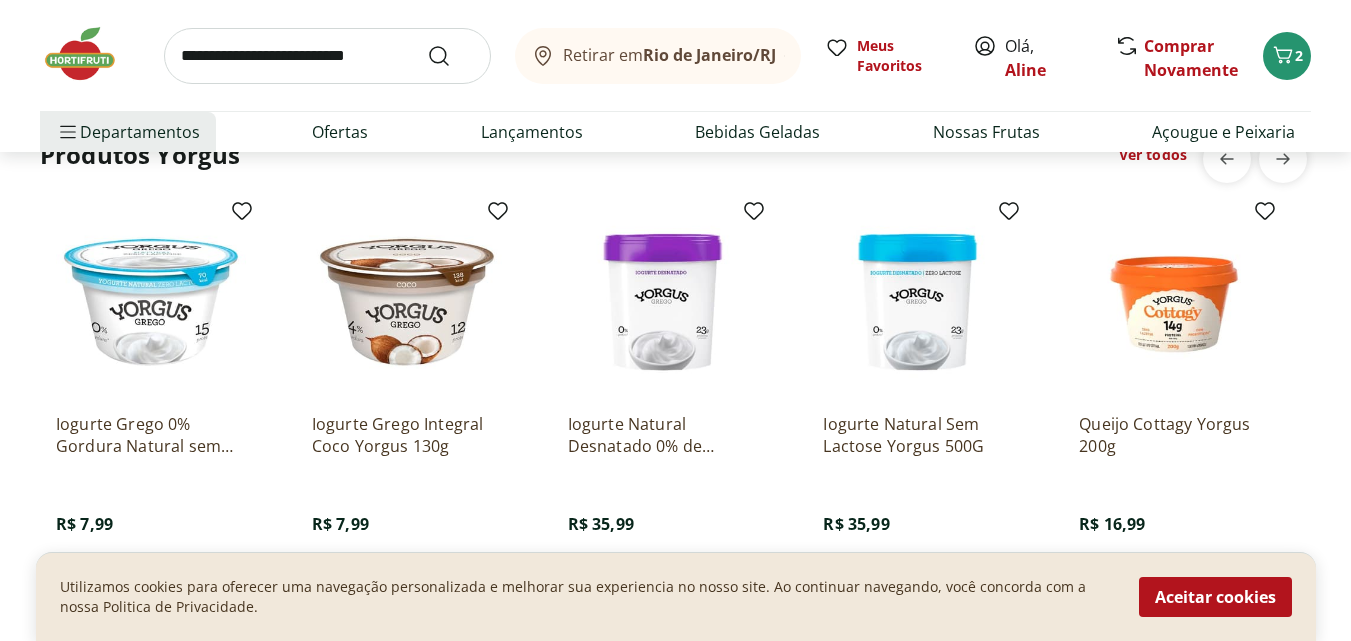 click at bounding box center (1174, 302) 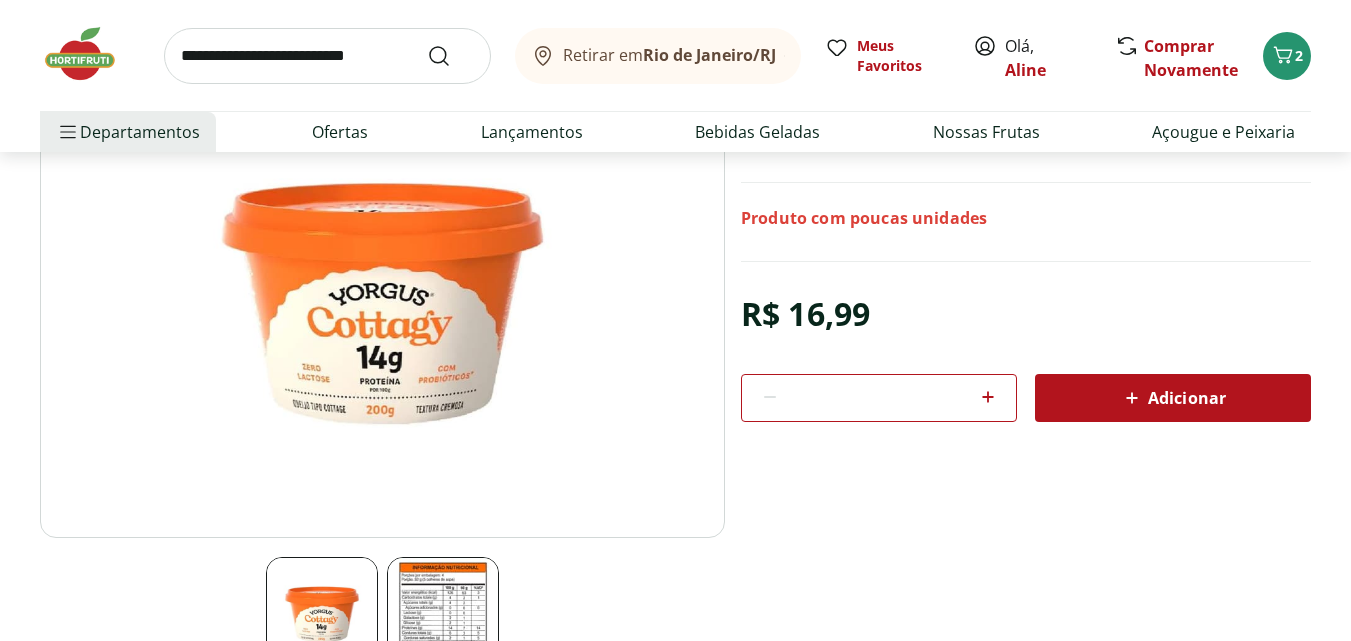 scroll, scrollTop: 300, scrollLeft: 0, axis: vertical 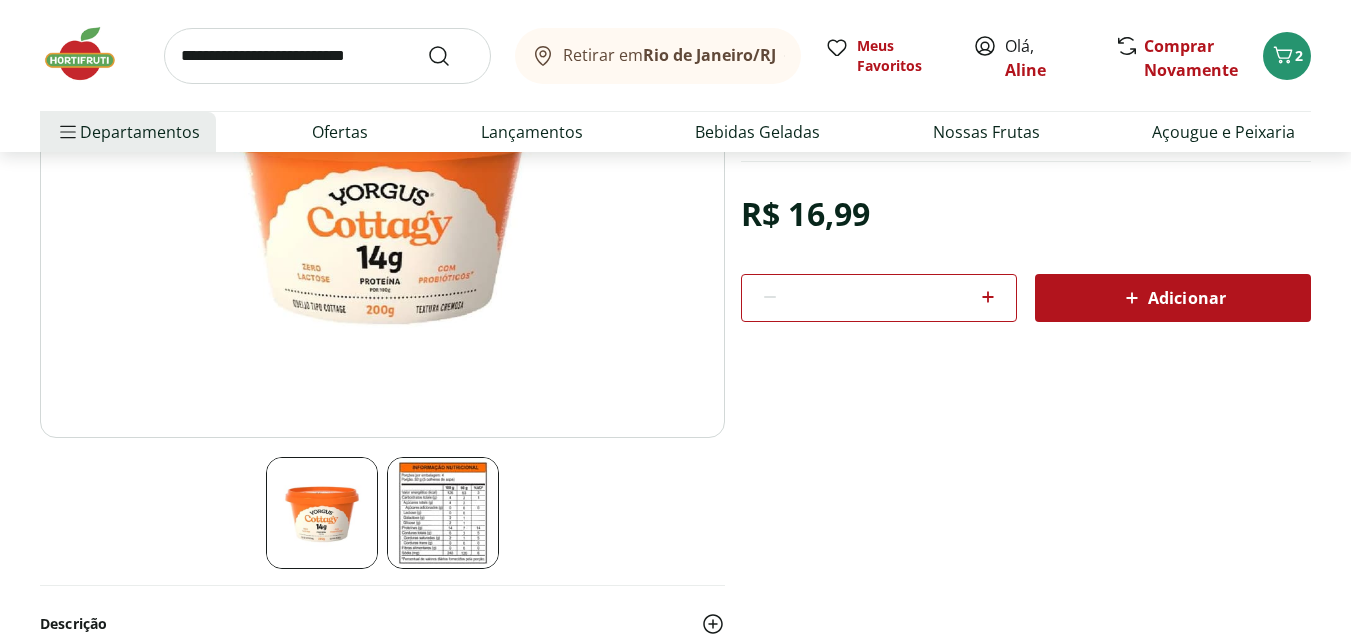 click at bounding box center (443, 513) 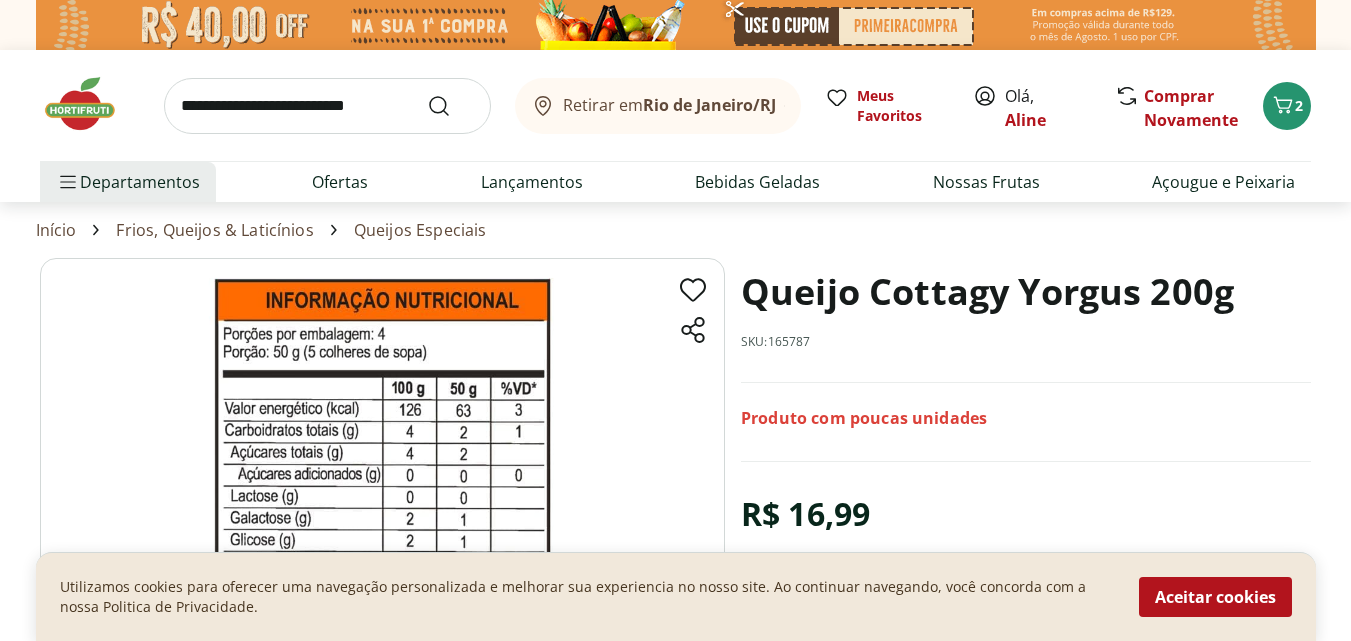 scroll, scrollTop: 200, scrollLeft: 0, axis: vertical 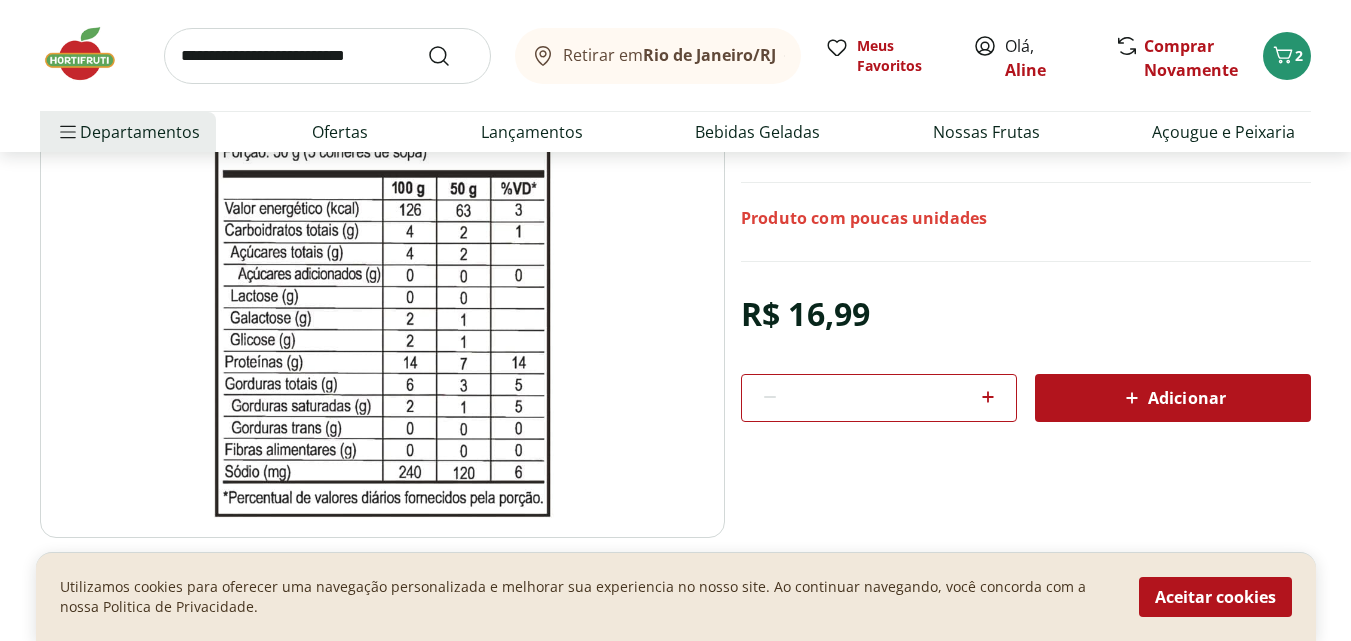 click on "Adicionar" at bounding box center [1173, 398] 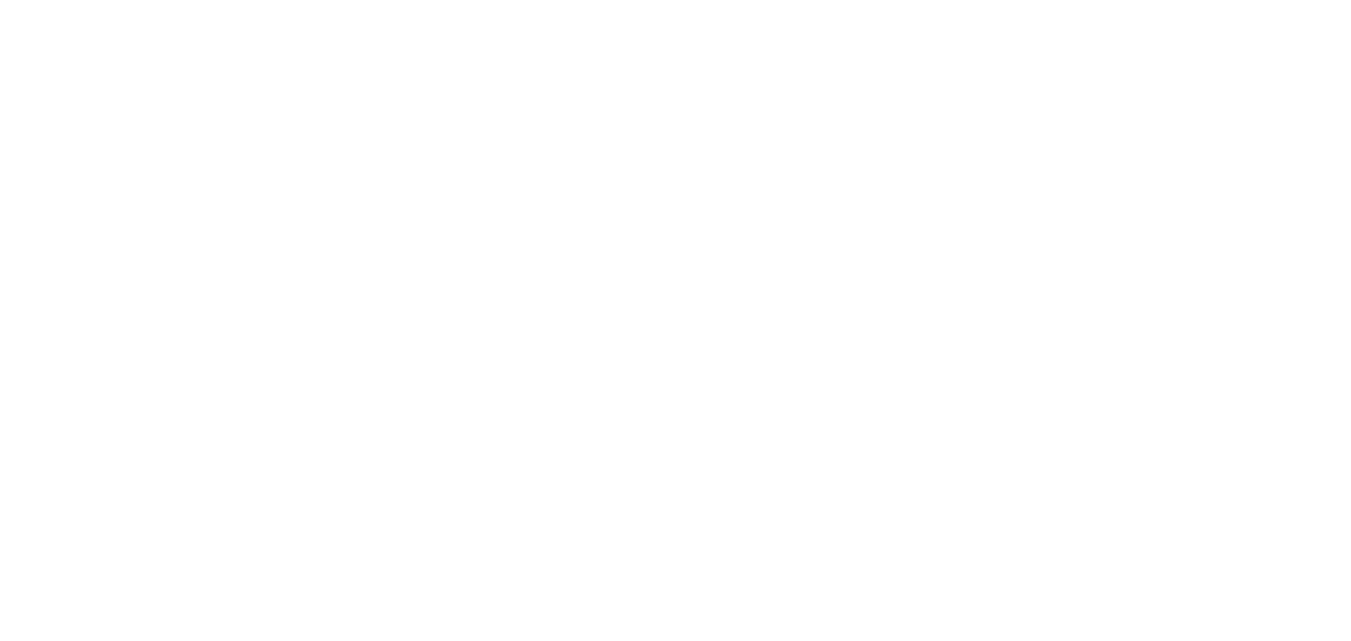 scroll, scrollTop: 4805, scrollLeft: 0, axis: vertical 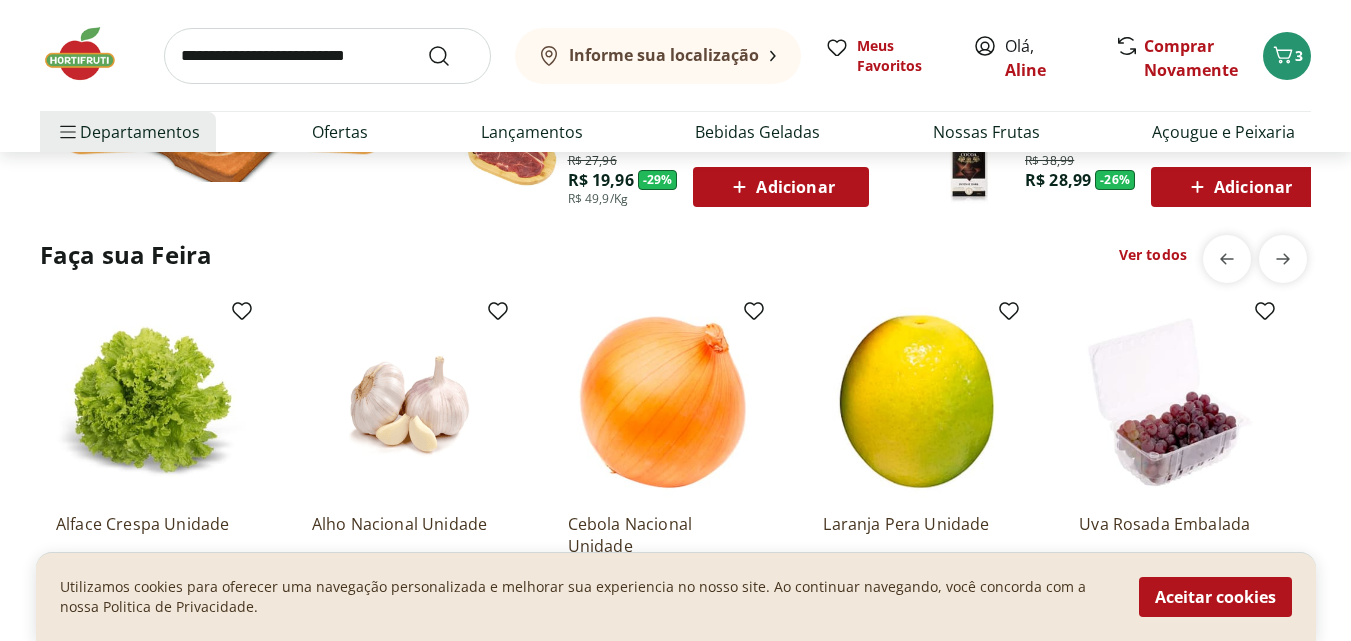 type on "*" 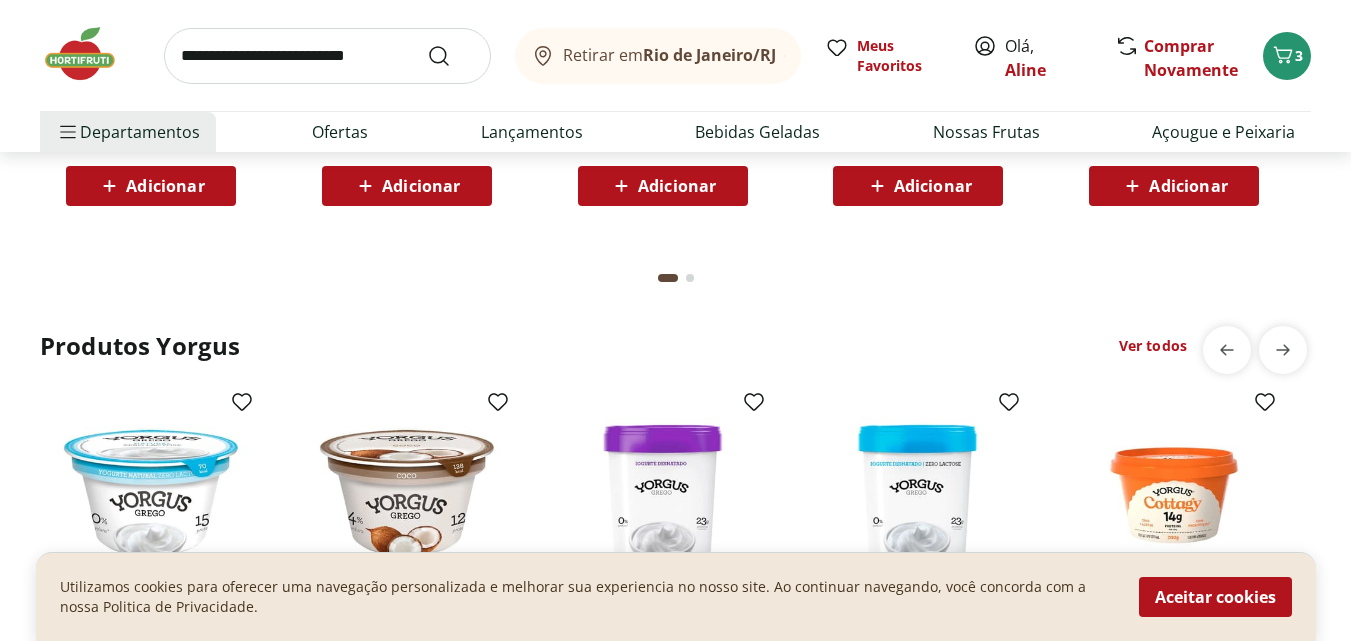 scroll, scrollTop: 7905, scrollLeft: 0, axis: vertical 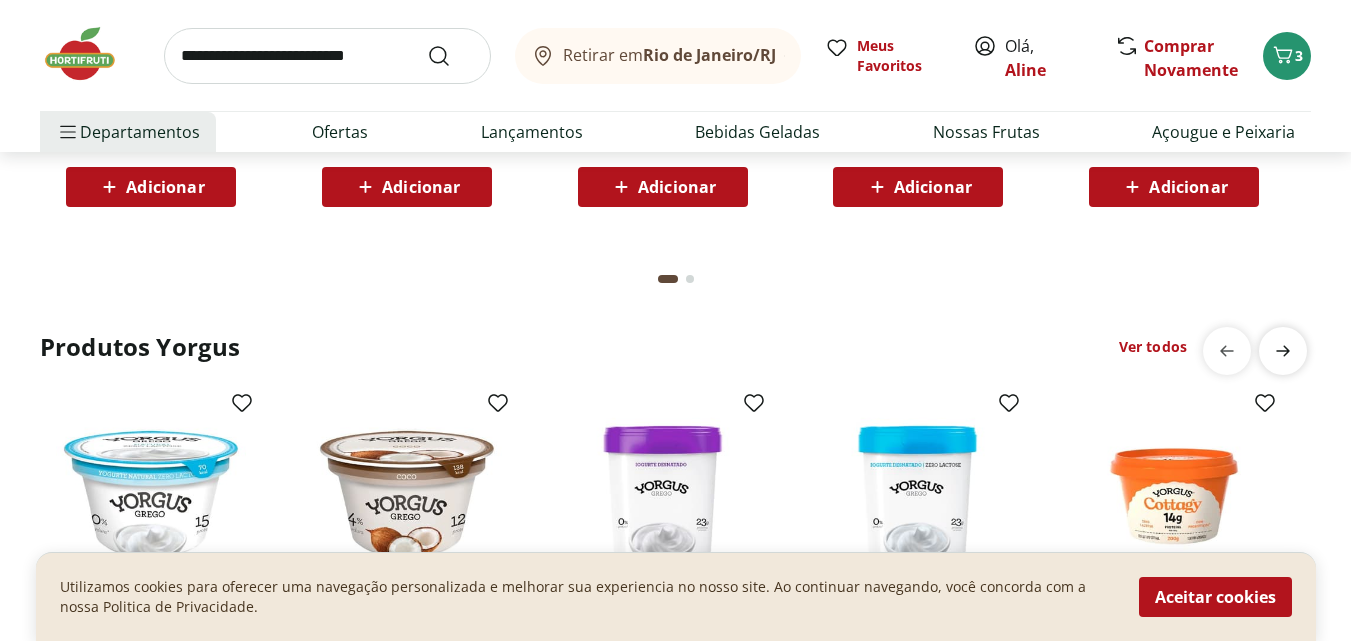 click 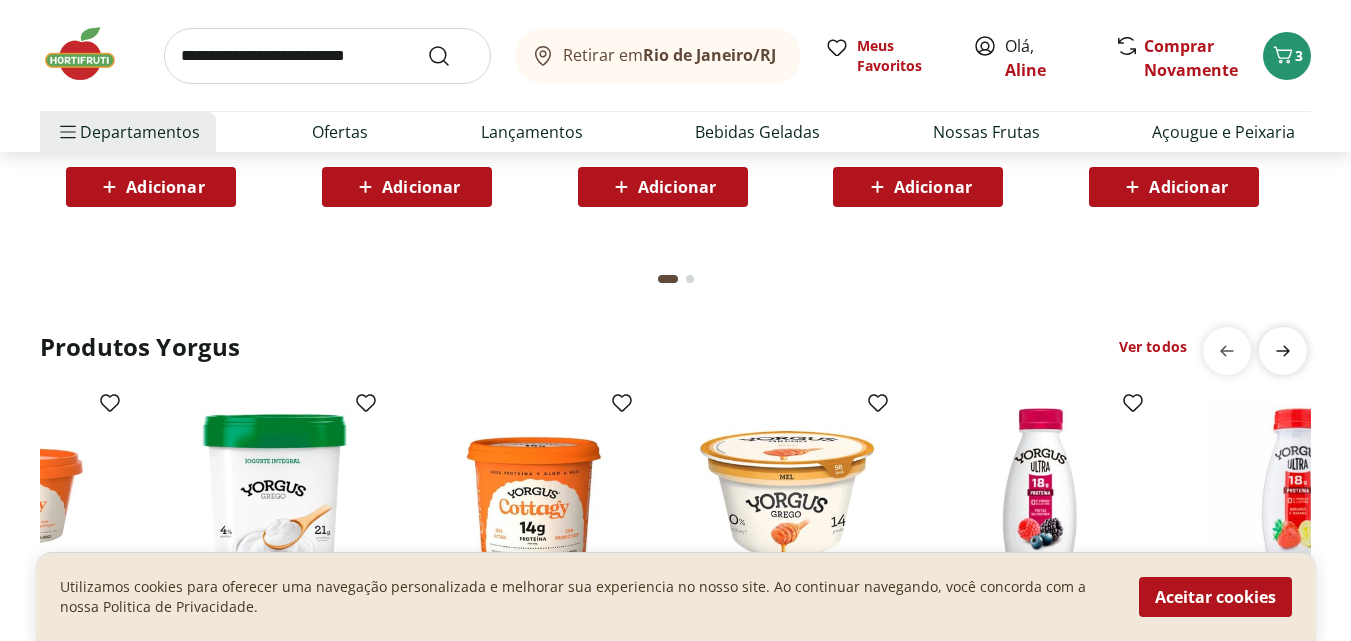 scroll, scrollTop: 0, scrollLeft: 1279, axis: horizontal 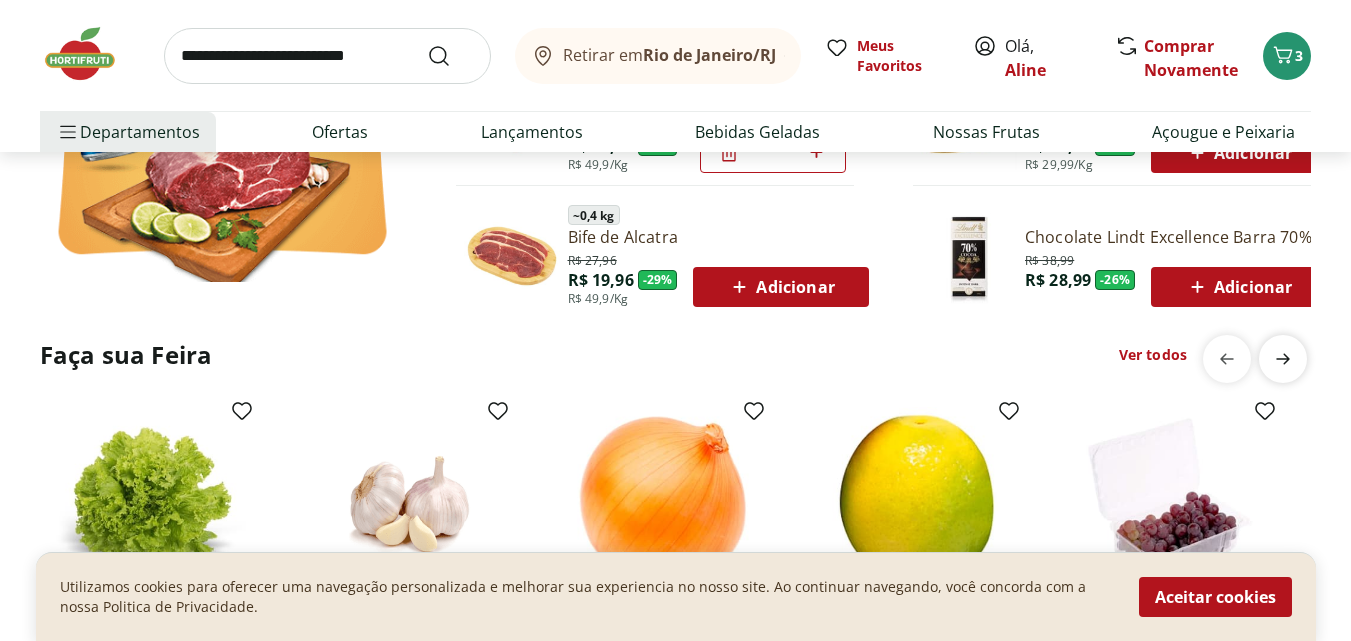 click 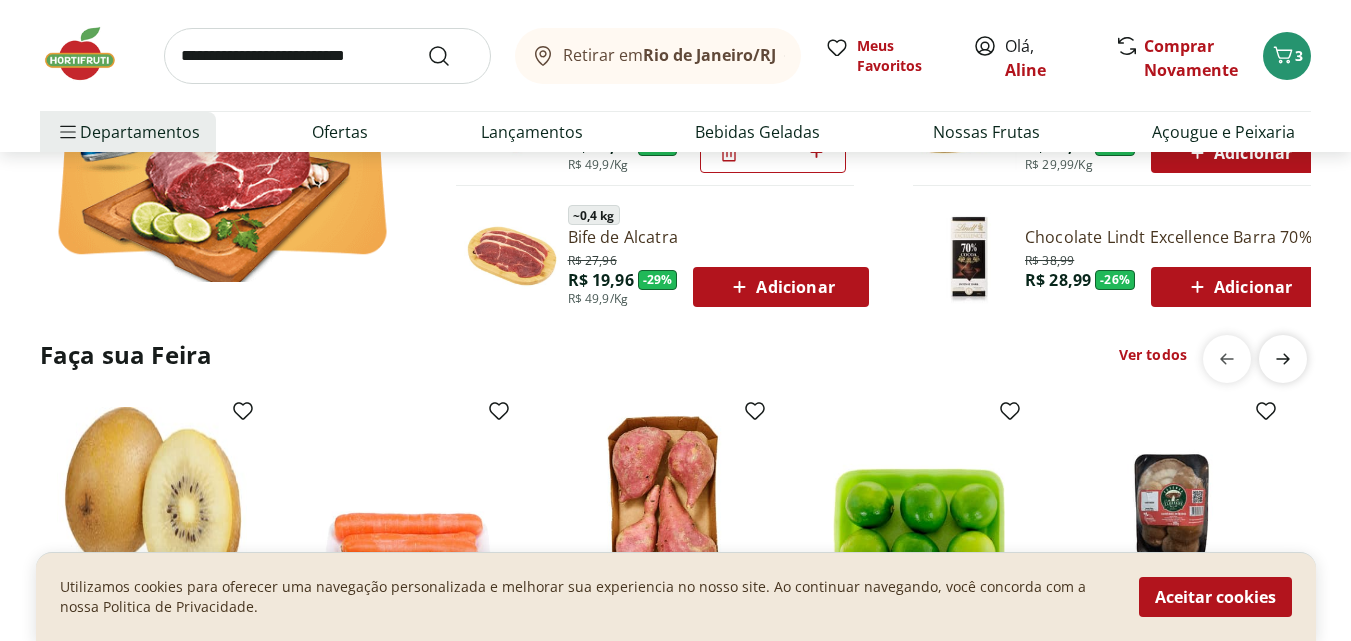 scroll, scrollTop: 0, scrollLeft: 1279, axis: horizontal 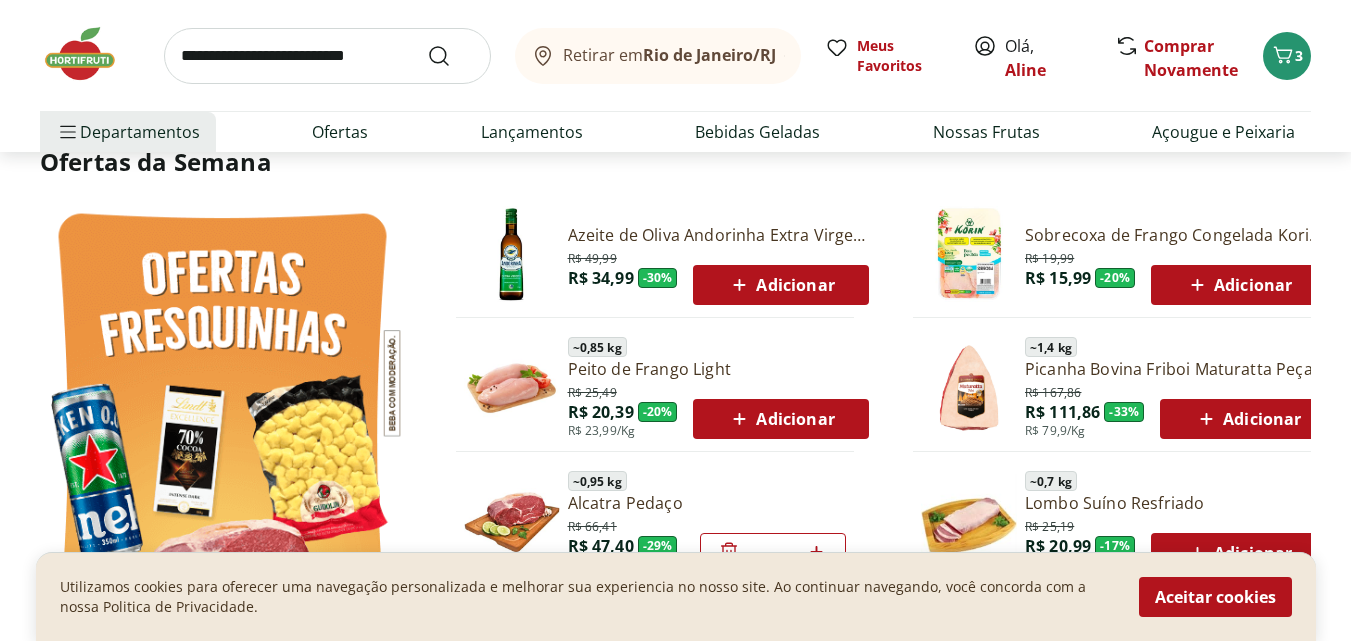 click at bounding box center (222, 438) 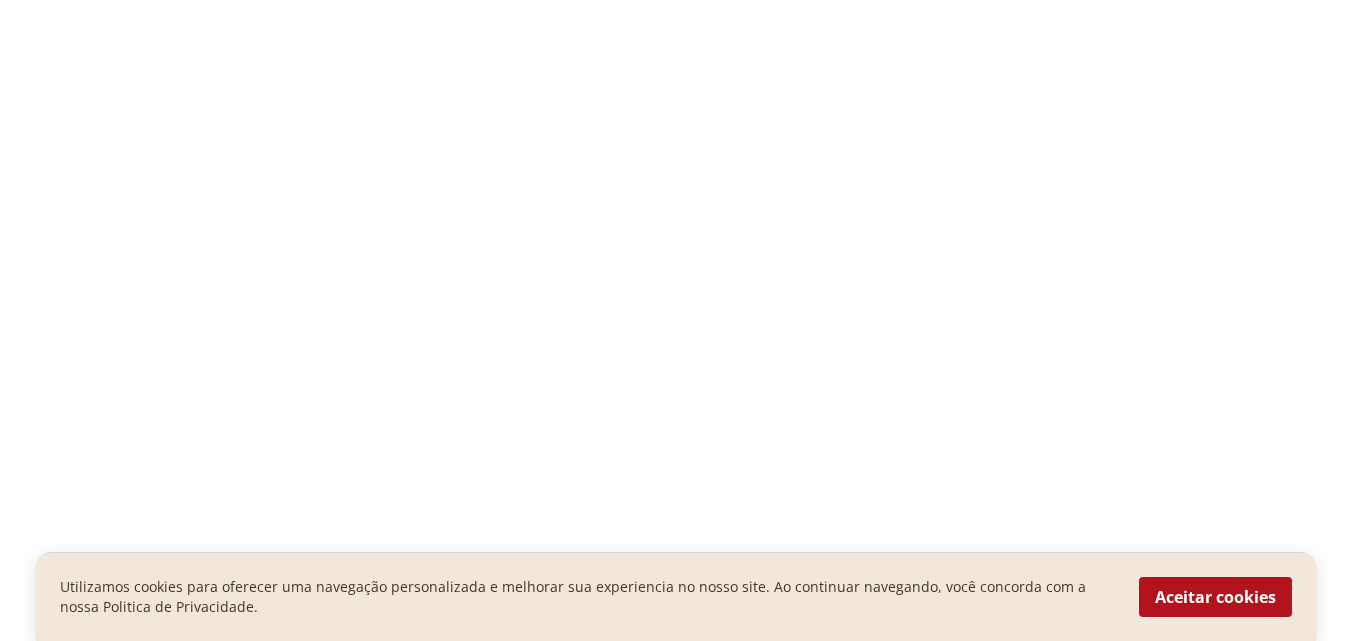 select on "**********" 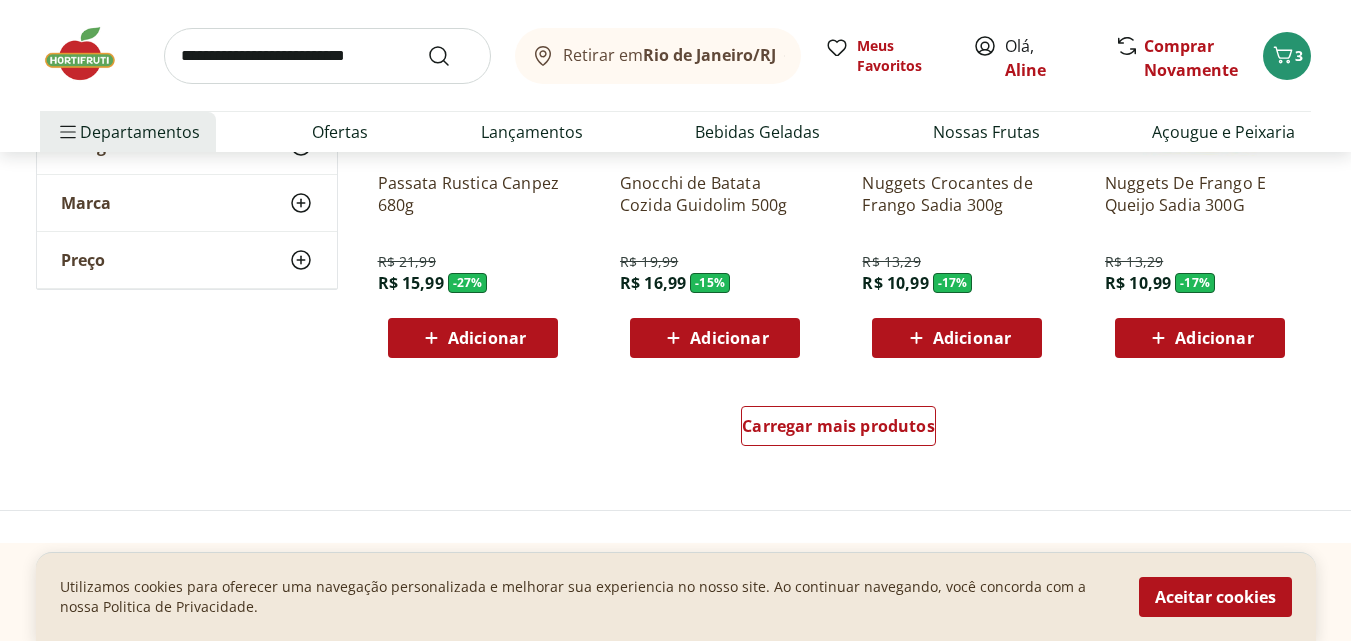 scroll, scrollTop: 1300, scrollLeft: 0, axis: vertical 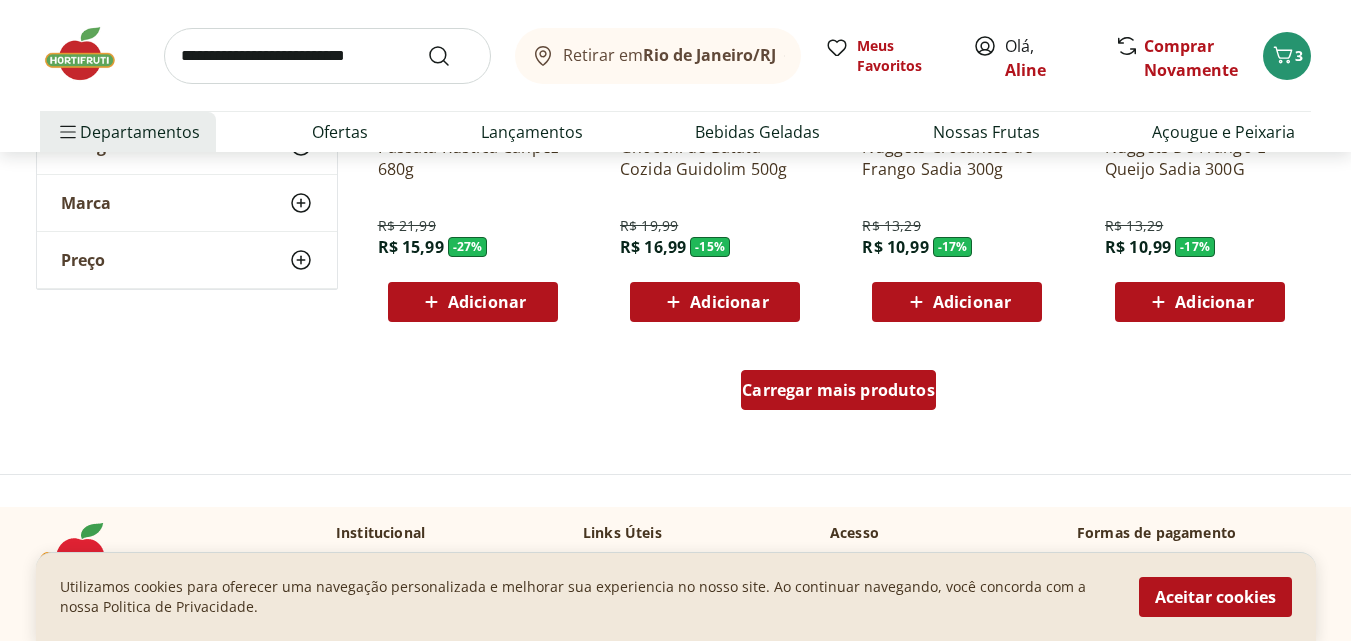 click on "Carregar mais produtos" at bounding box center (838, 390) 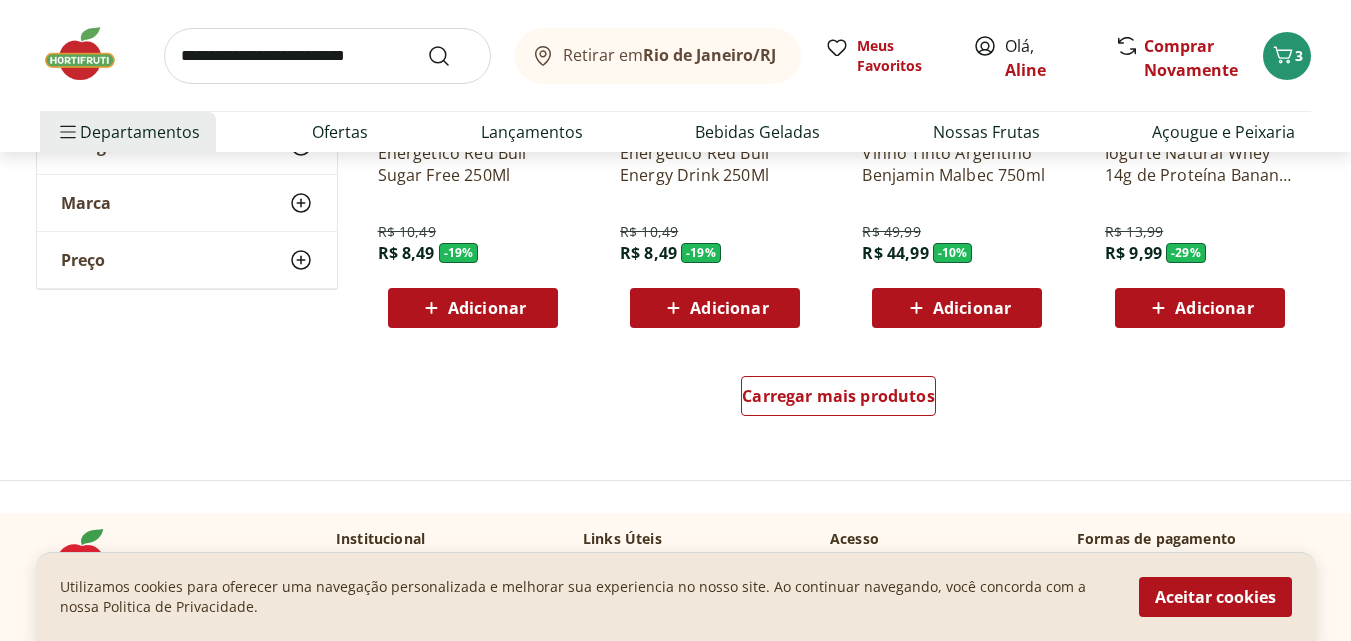 scroll, scrollTop: 2600, scrollLeft: 0, axis: vertical 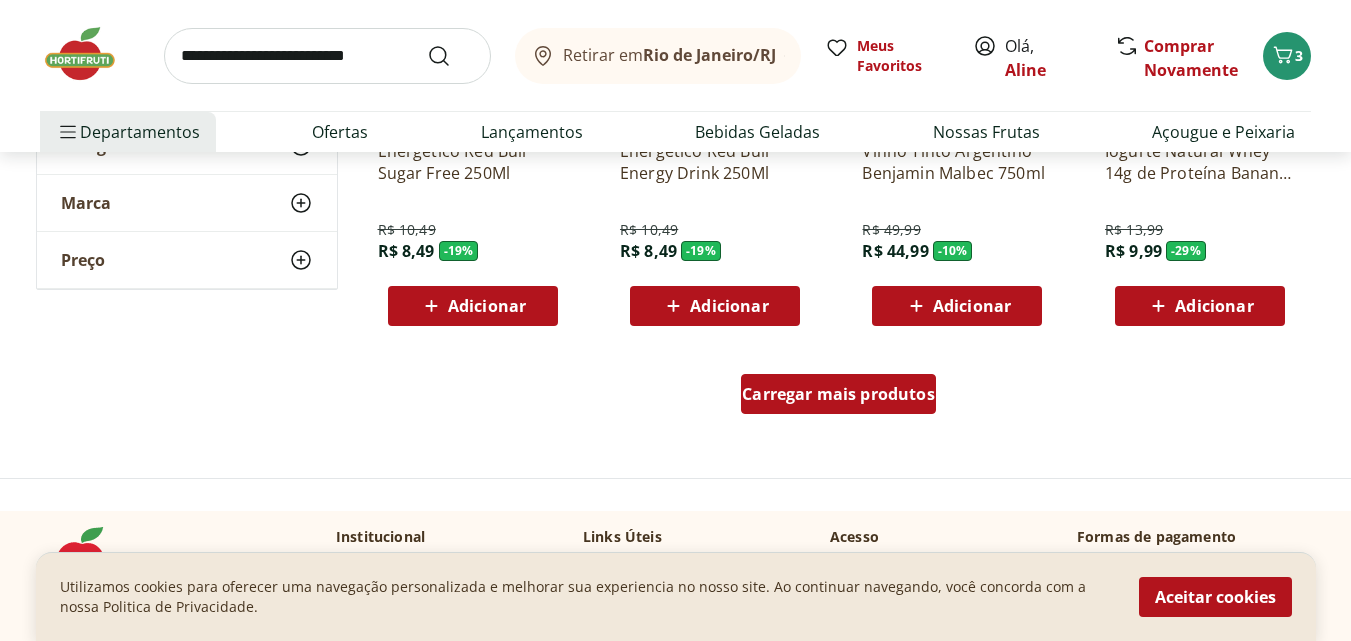 click on "Carregar mais produtos" at bounding box center (838, 394) 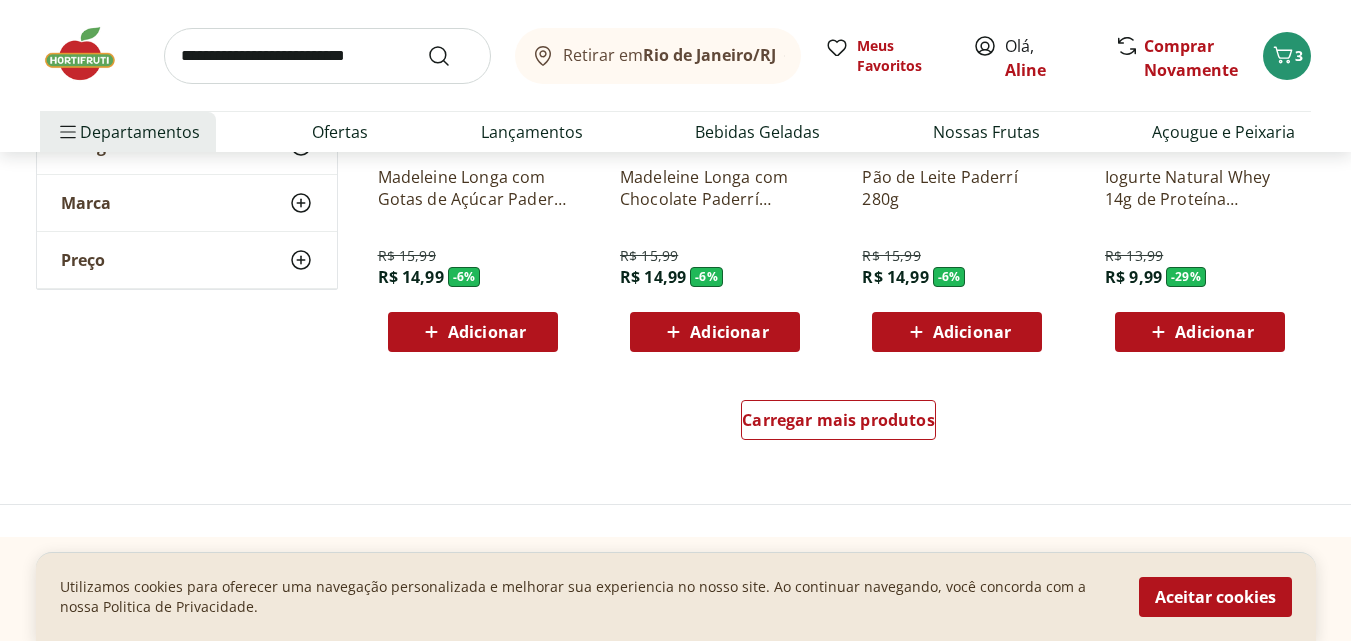 scroll, scrollTop: 4000, scrollLeft: 0, axis: vertical 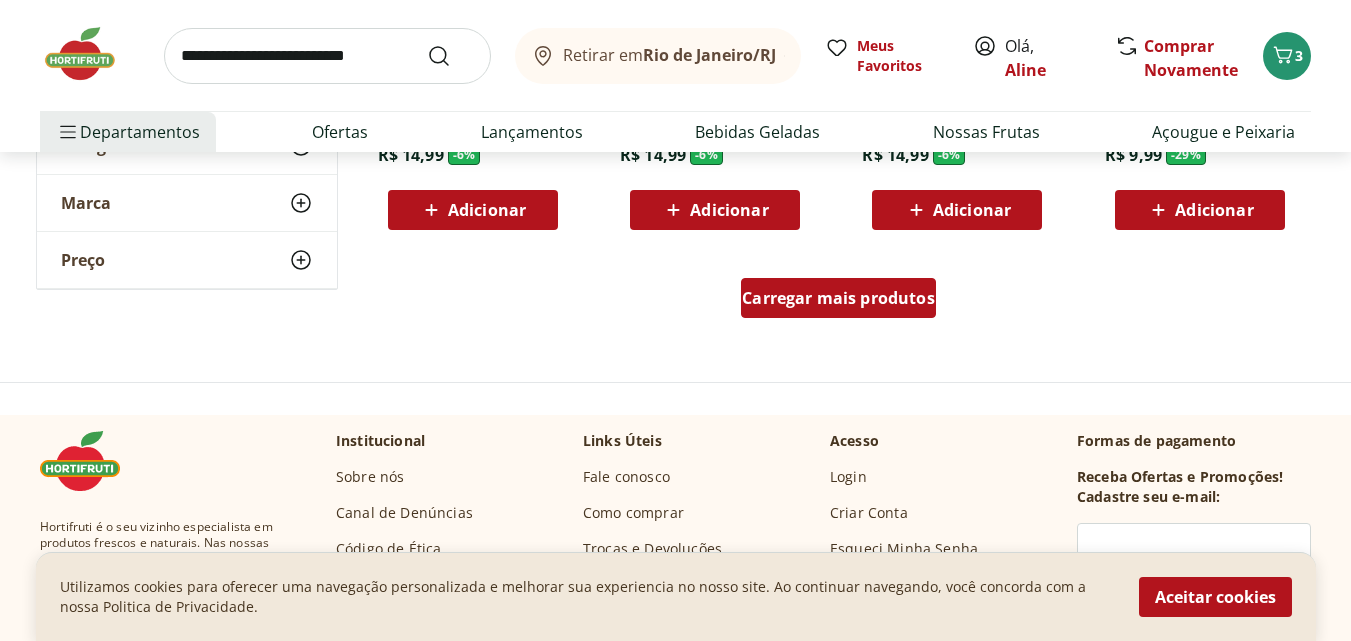 click on "Carregar mais produtos" at bounding box center (838, 298) 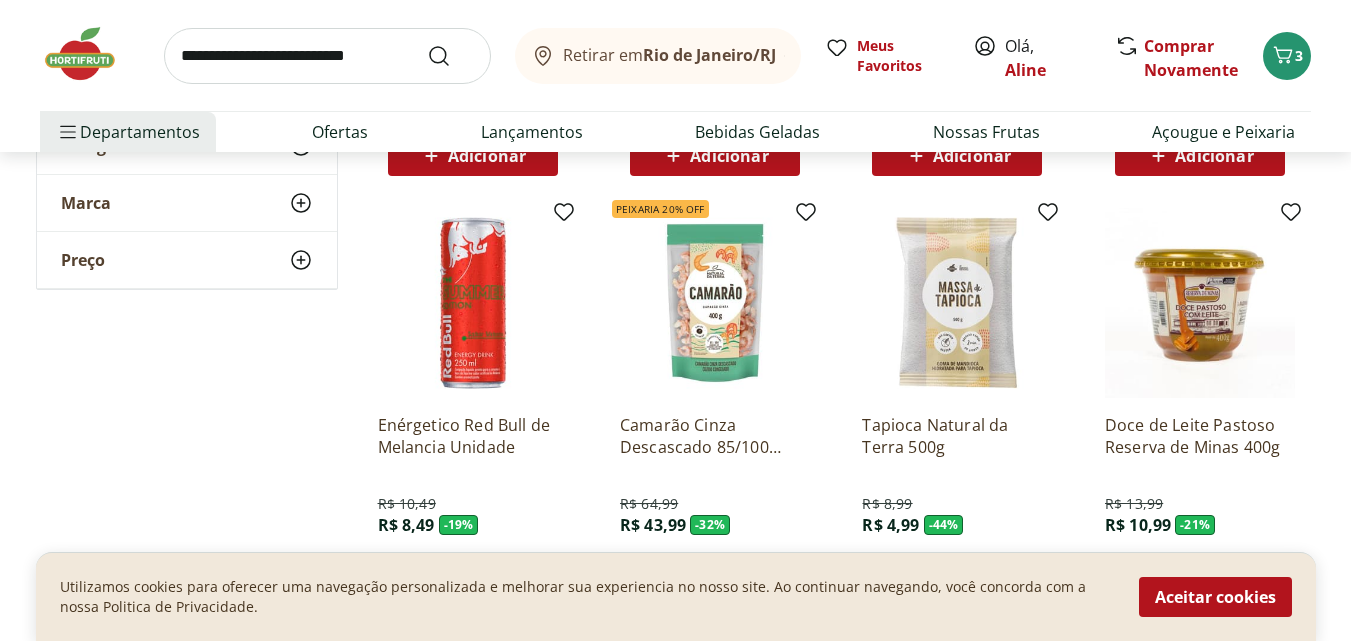 scroll, scrollTop: 4100, scrollLeft: 0, axis: vertical 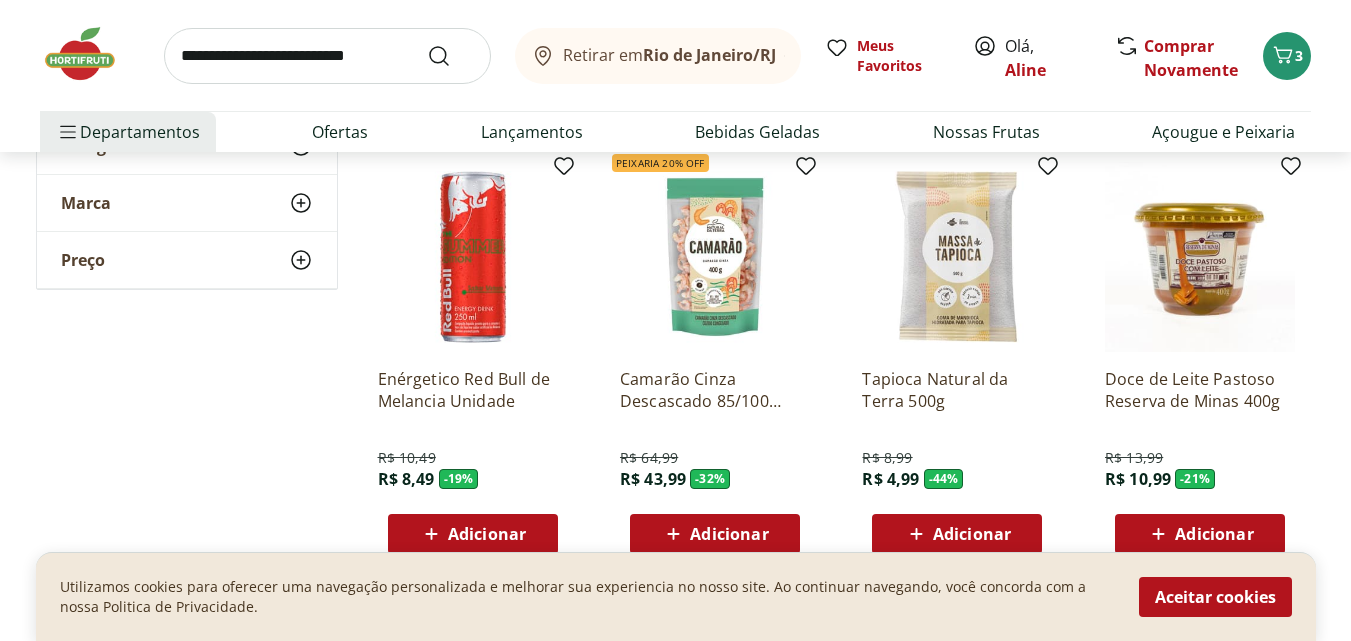 click at bounding box center (1200, 257) 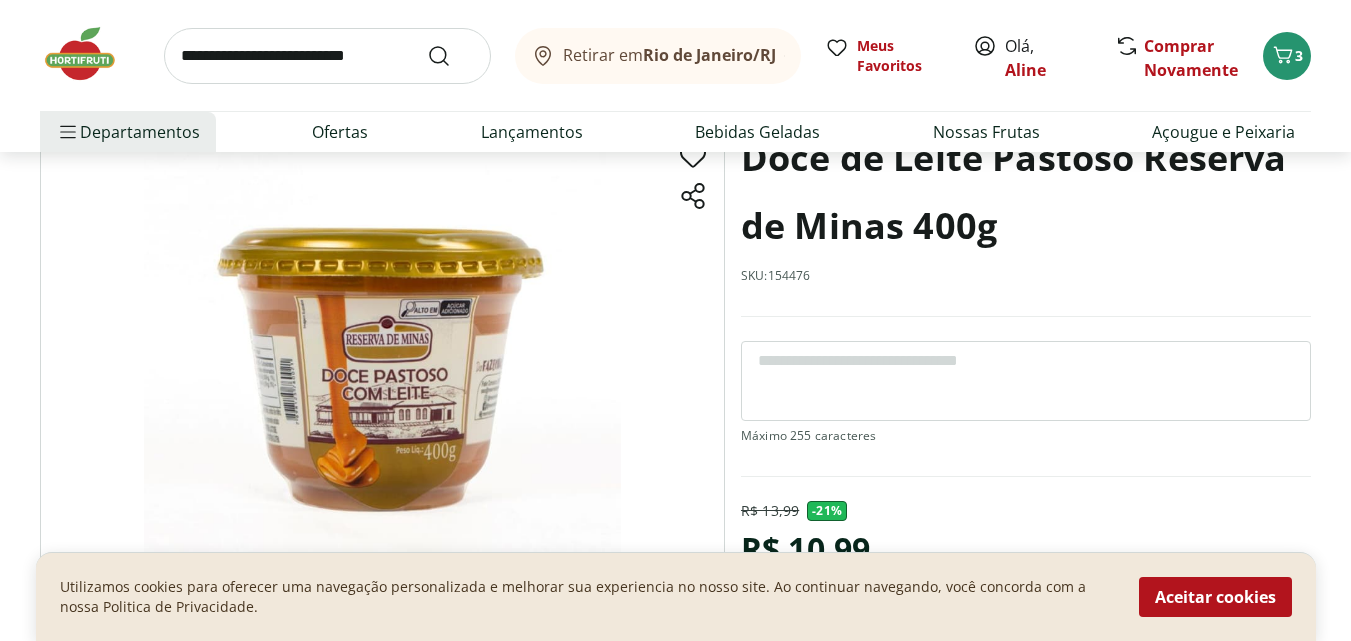 scroll, scrollTop: 100, scrollLeft: 0, axis: vertical 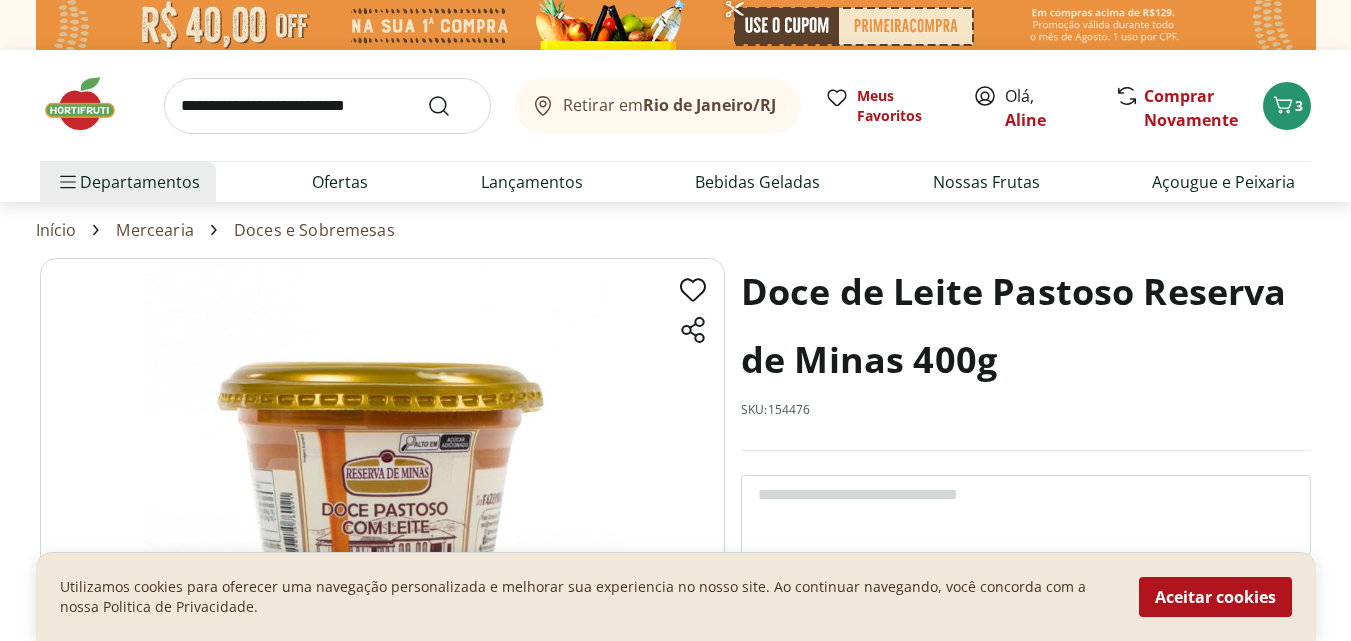 select on "**********" 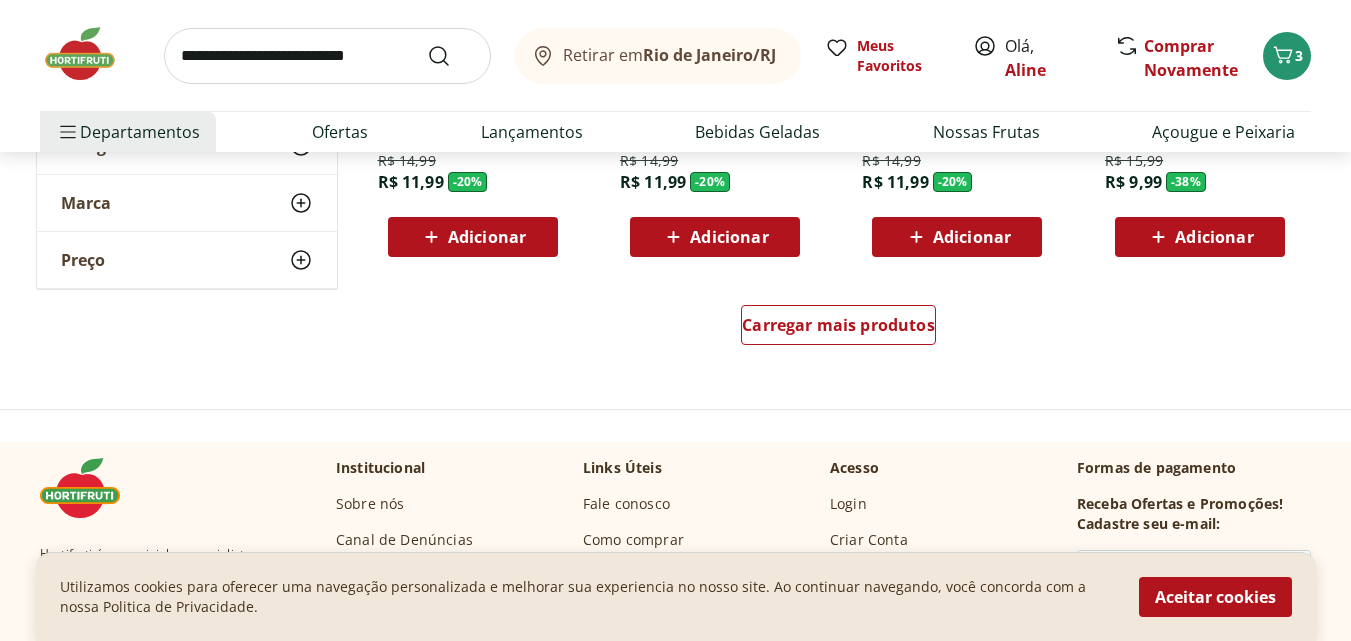 scroll, scrollTop: 5300, scrollLeft: 0, axis: vertical 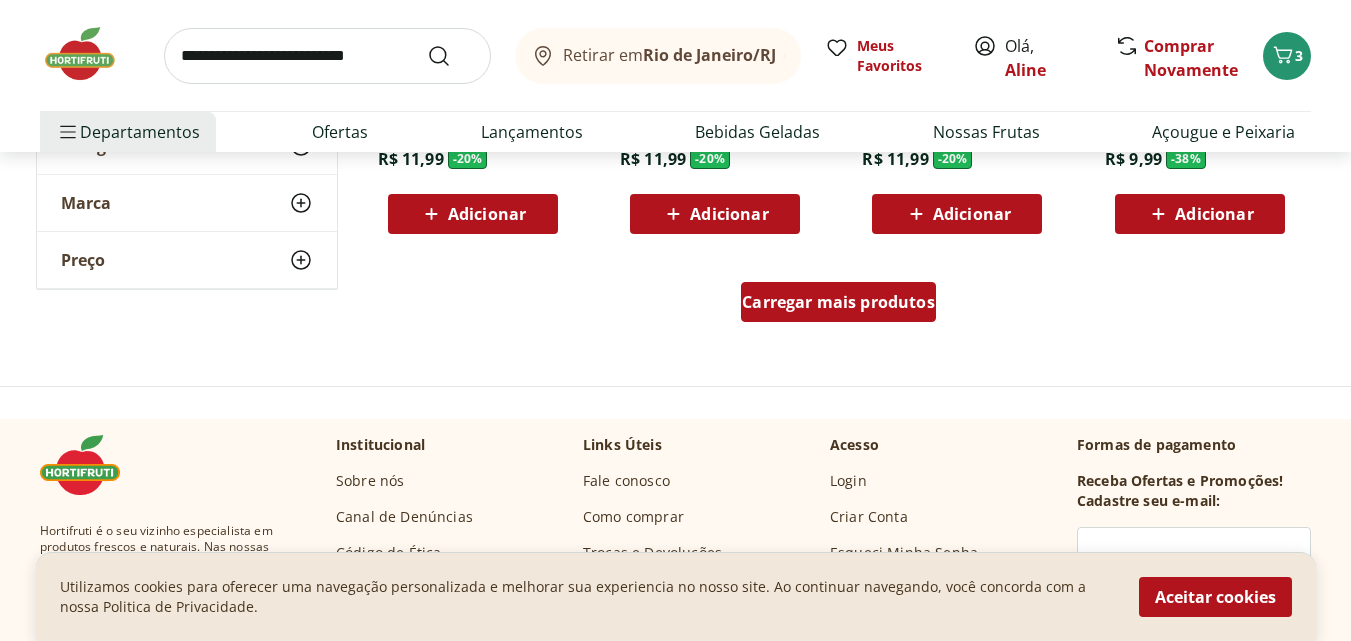 click on "Carregar mais produtos" at bounding box center [838, 302] 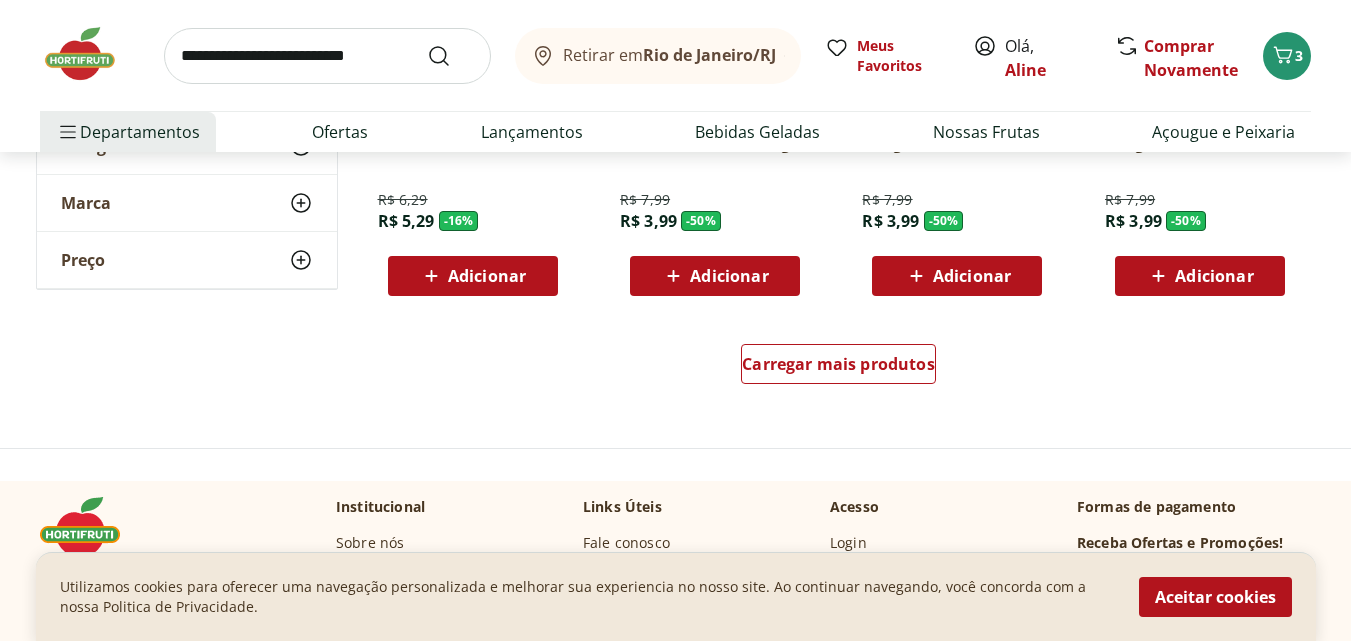 scroll, scrollTop: 6600, scrollLeft: 0, axis: vertical 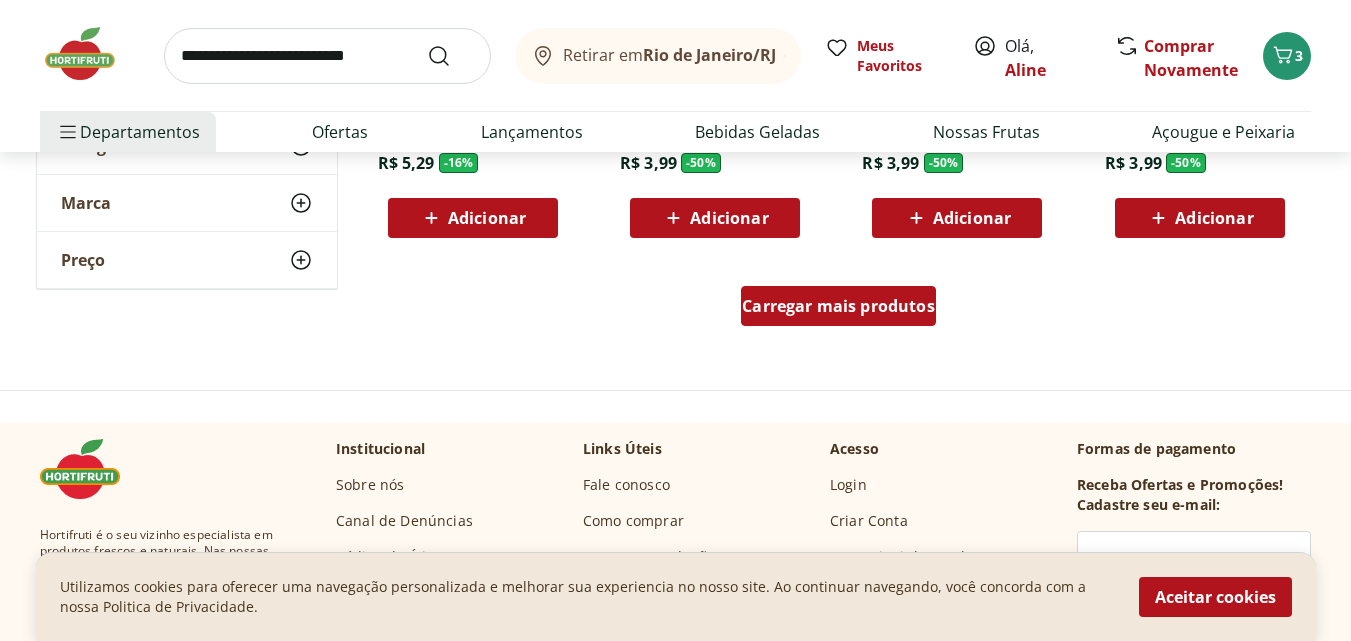 click on "Carregar mais produtos" at bounding box center [838, 306] 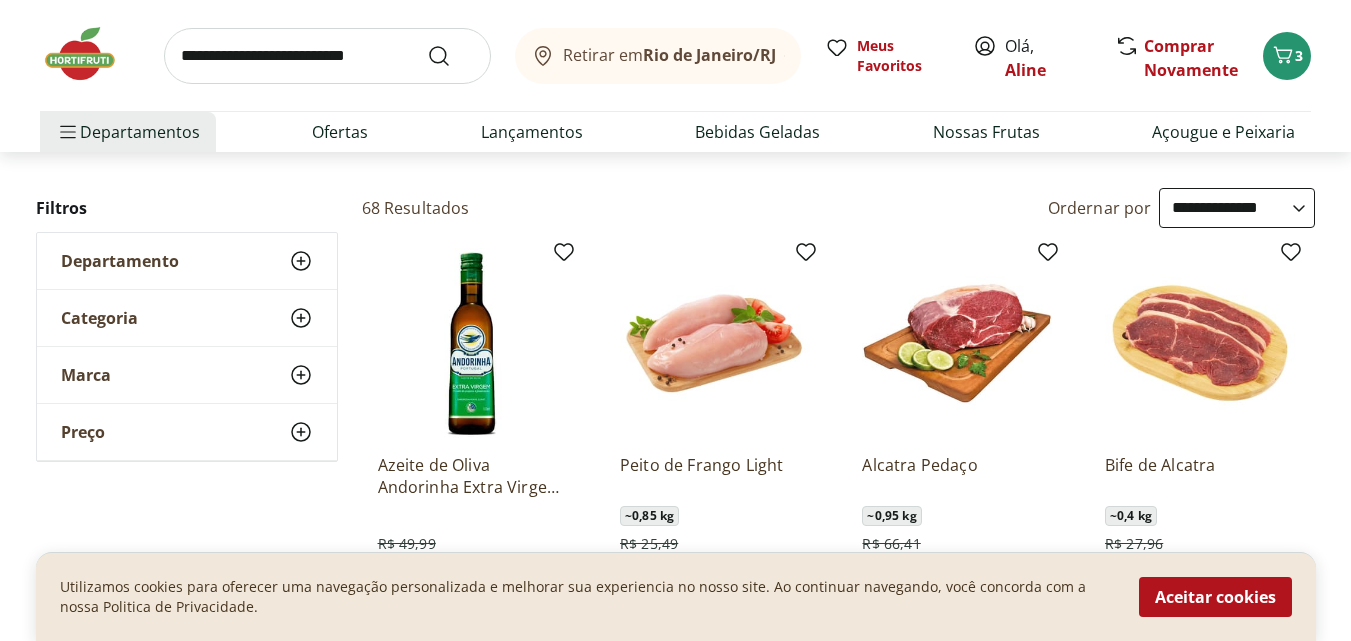 scroll, scrollTop: 0, scrollLeft: 0, axis: both 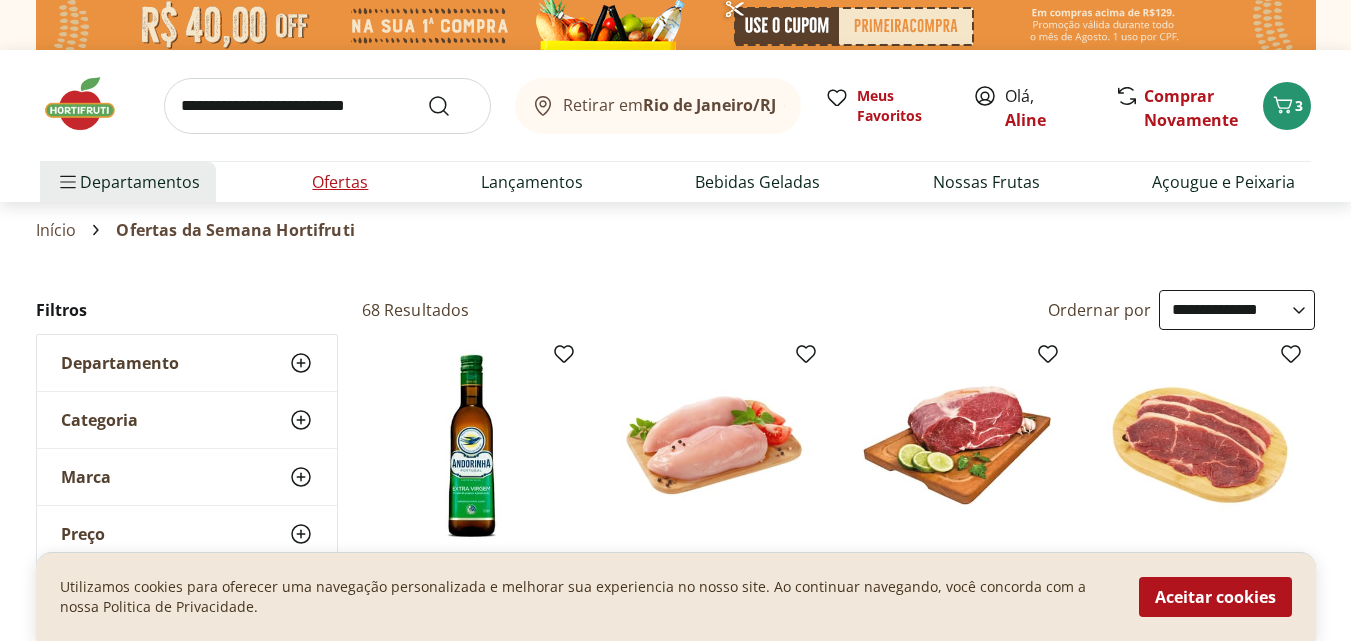 click on "Ofertas" at bounding box center [340, 182] 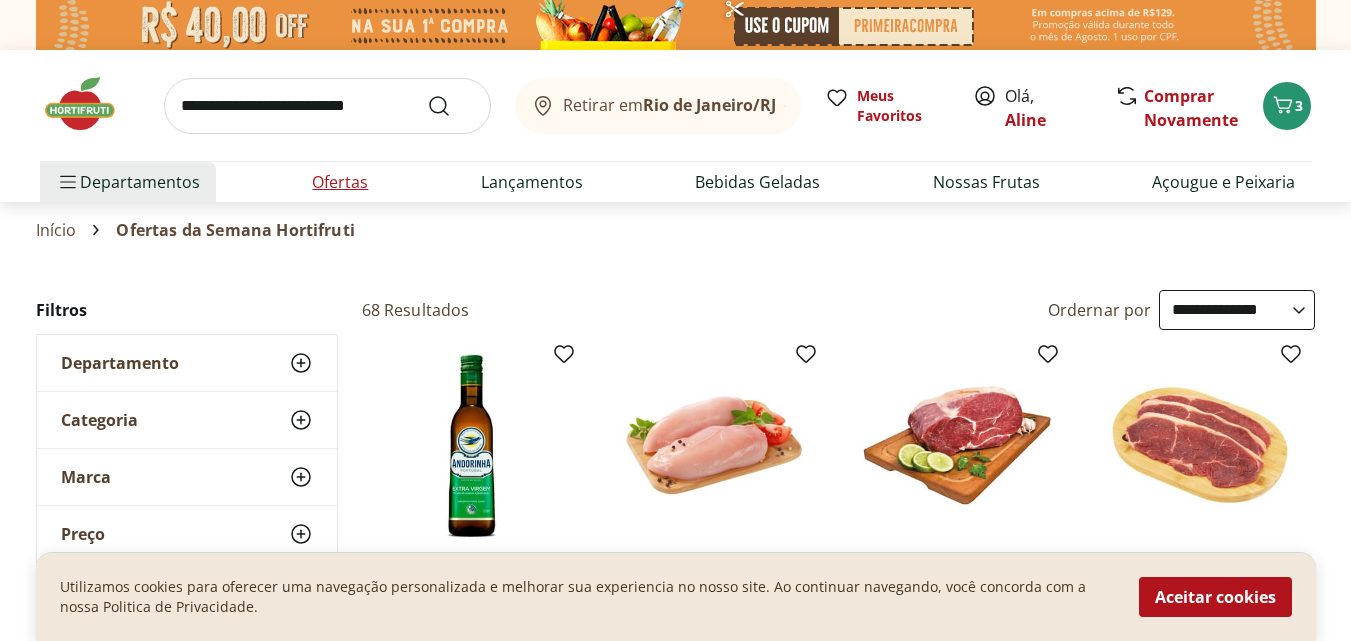 click on "Ofertas" at bounding box center [340, 182] 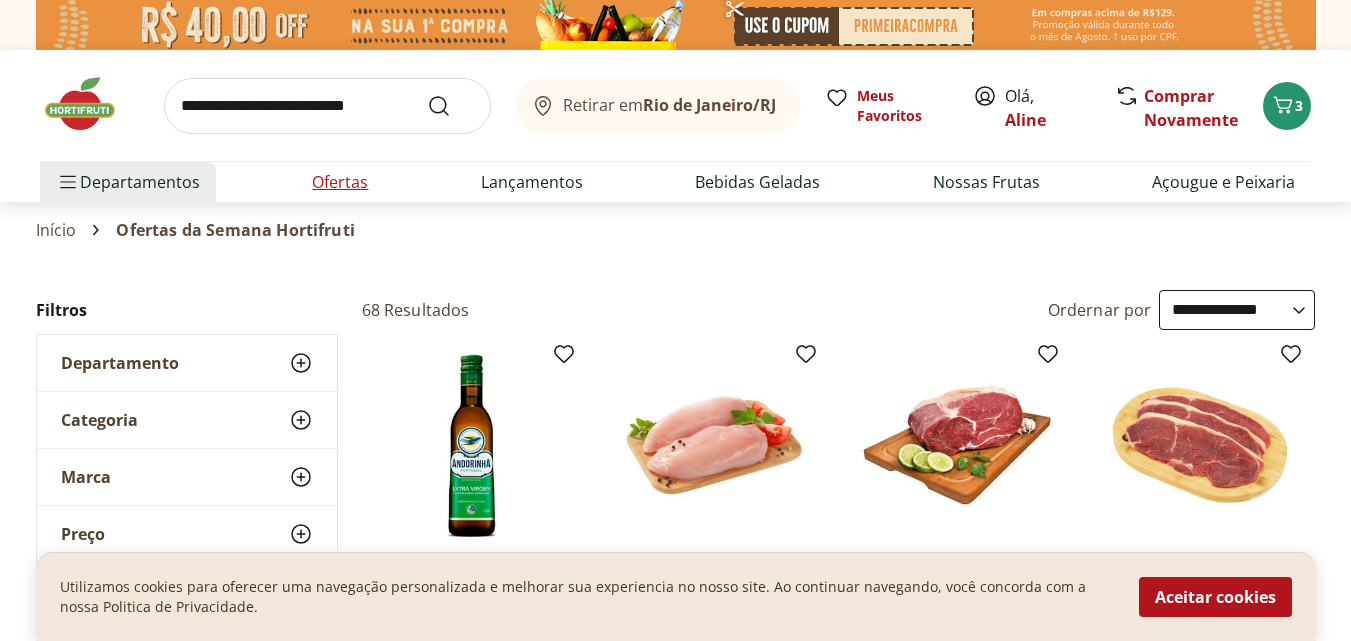 click on "Ofertas" at bounding box center (340, 182) 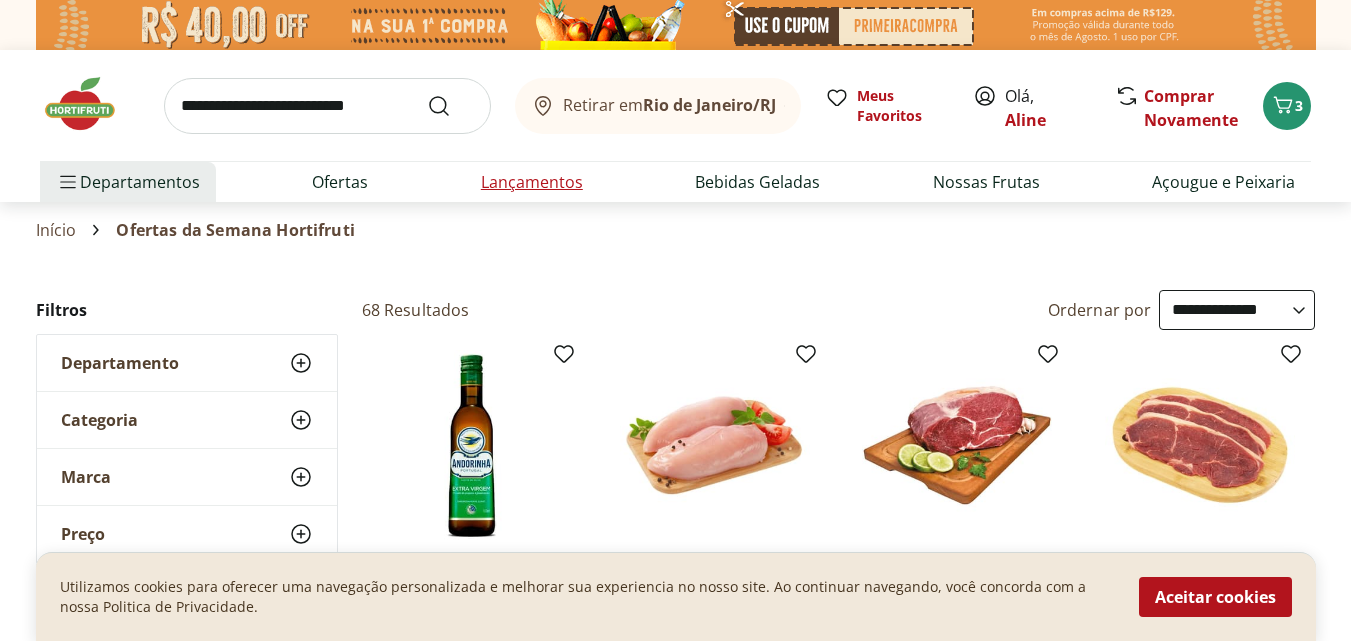 click on "Lançamentos" at bounding box center (532, 182) 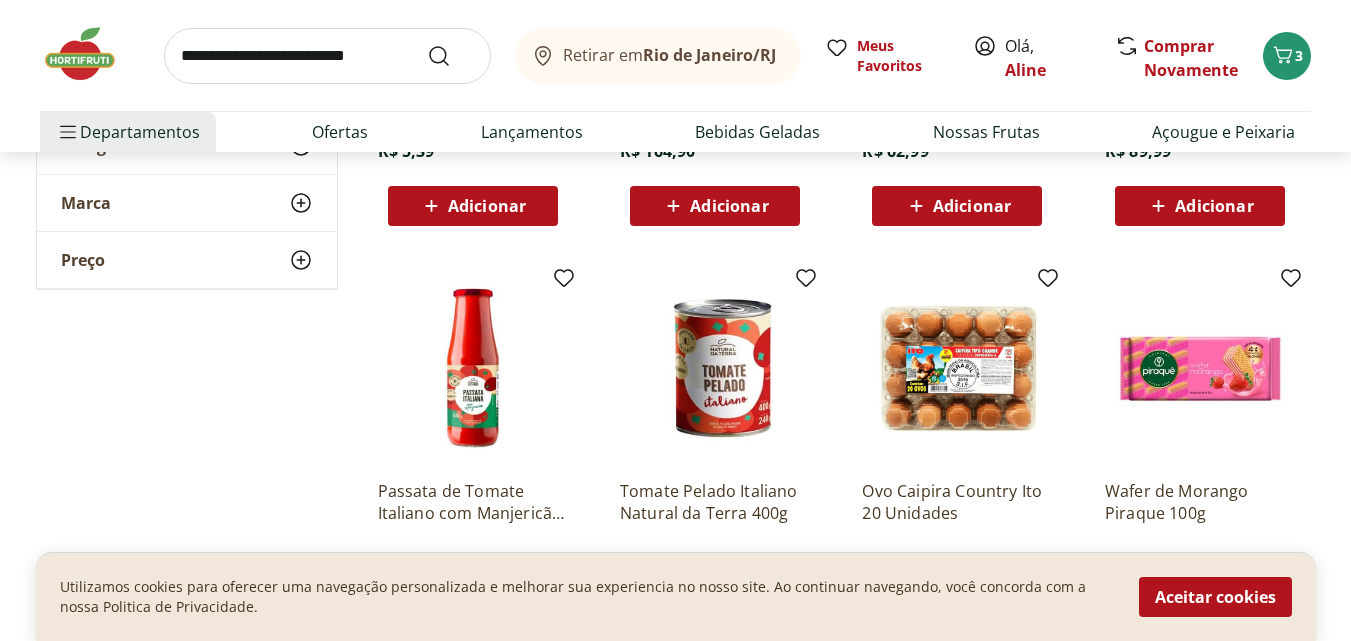 scroll, scrollTop: 600, scrollLeft: 0, axis: vertical 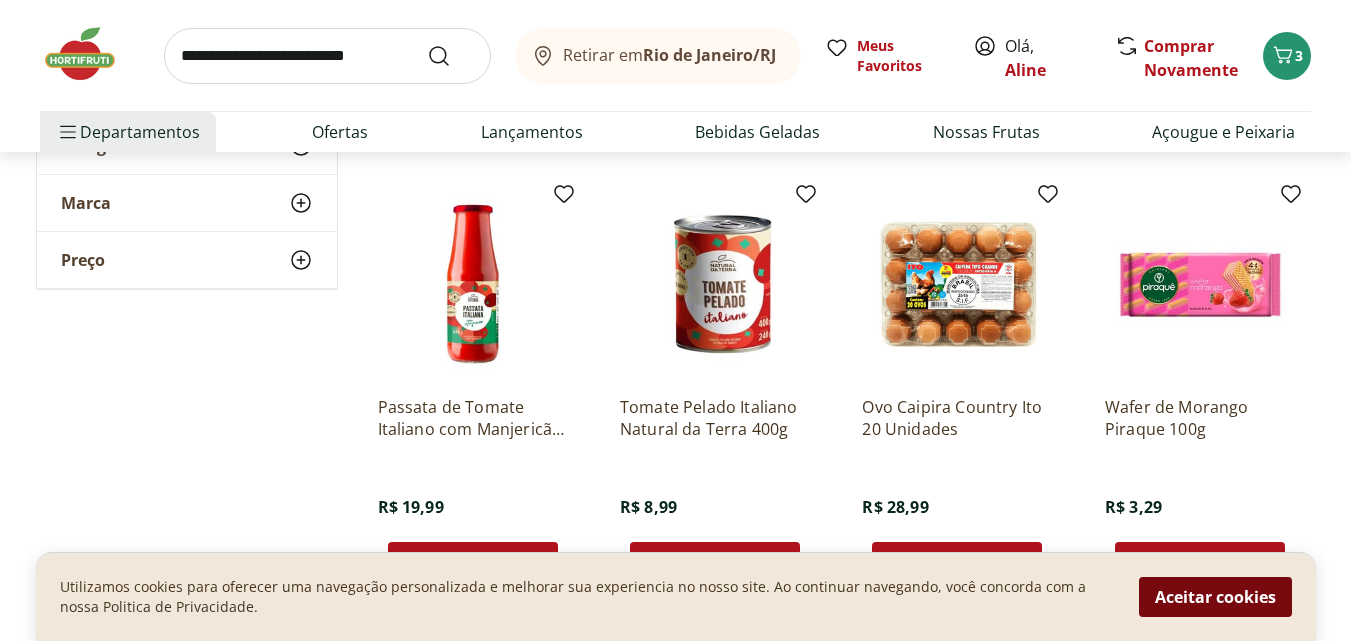 click on "Aceitar cookies" at bounding box center (1215, 597) 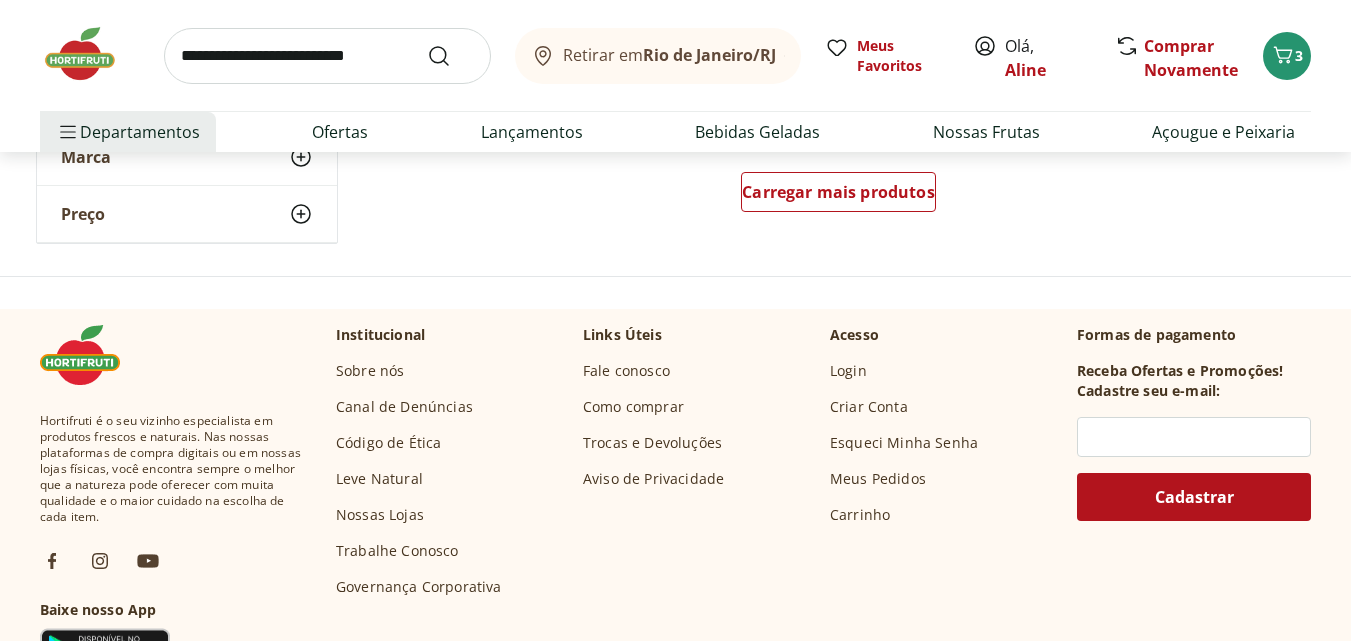 scroll, scrollTop: 1500, scrollLeft: 0, axis: vertical 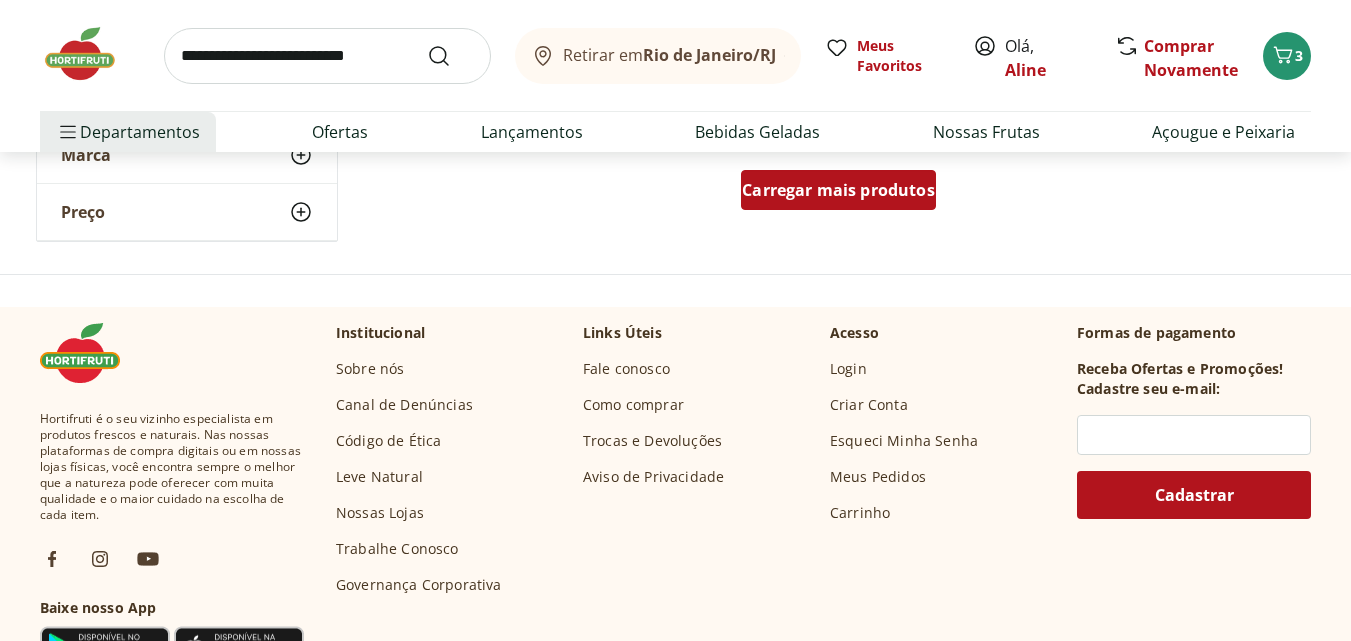 click on "Carregar mais produtos" at bounding box center (838, 190) 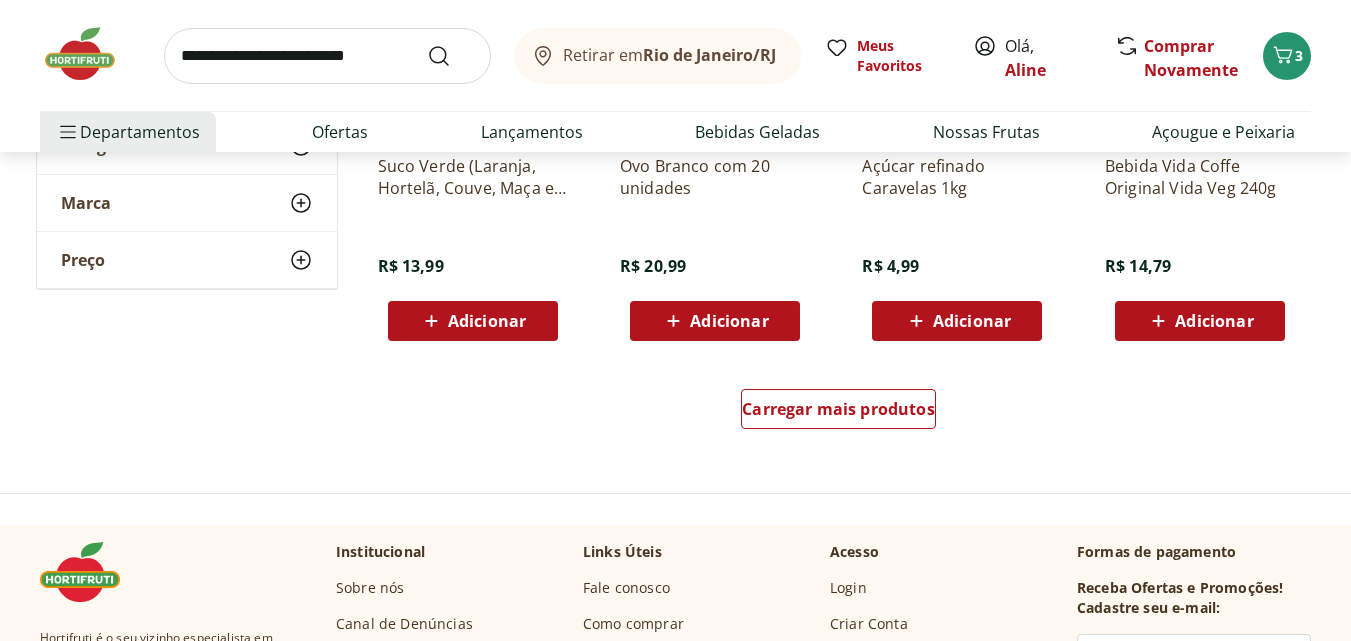 scroll, scrollTop: 2700, scrollLeft: 0, axis: vertical 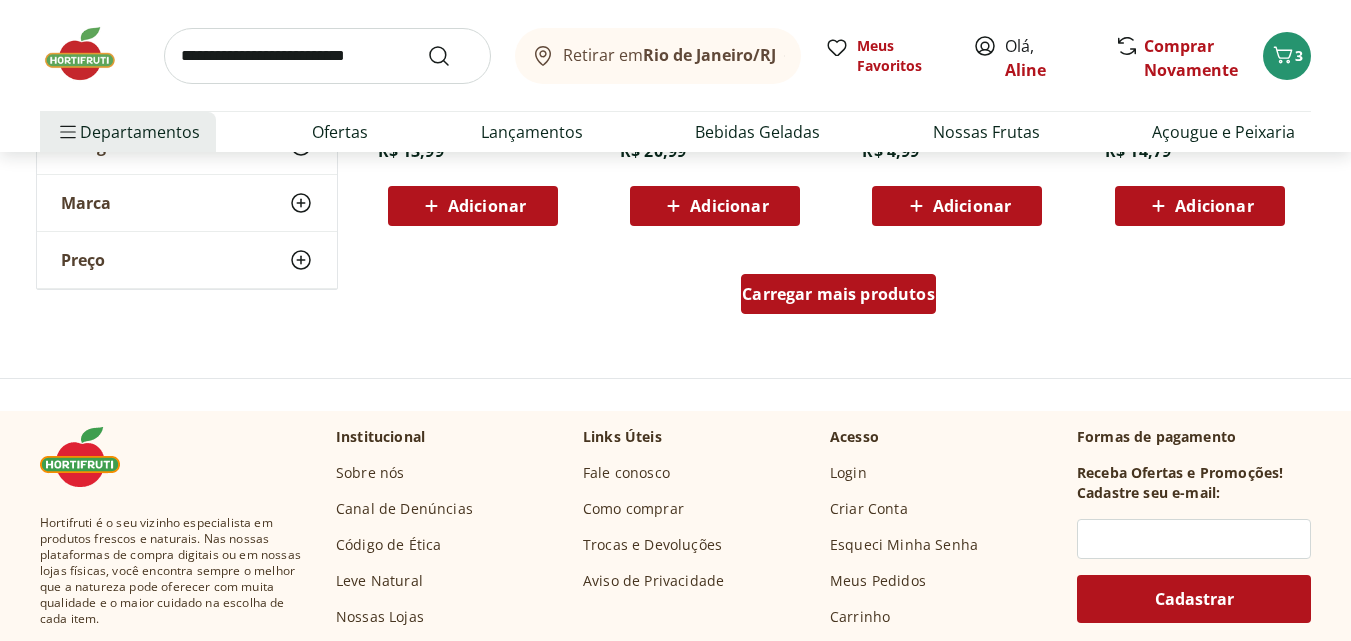 click on "Carregar mais produtos" at bounding box center (838, 294) 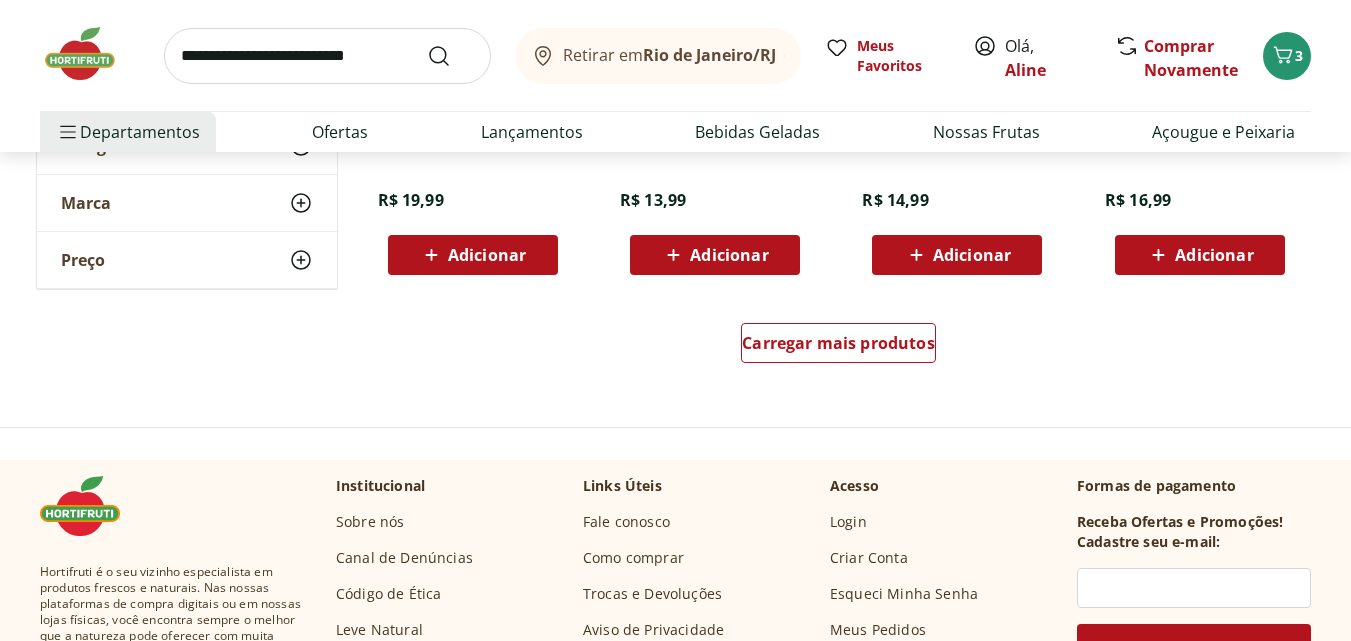scroll, scrollTop: 4000, scrollLeft: 0, axis: vertical 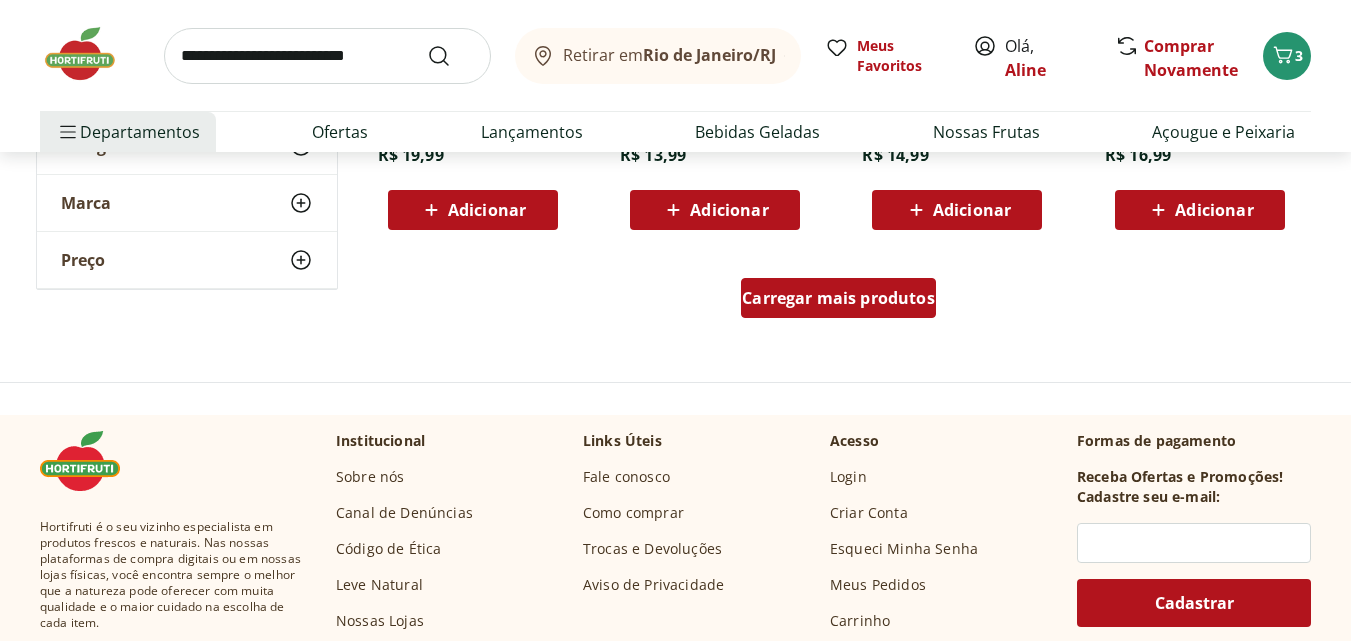 click on "Carregar mais produtos" at bounding box center [838, 298] 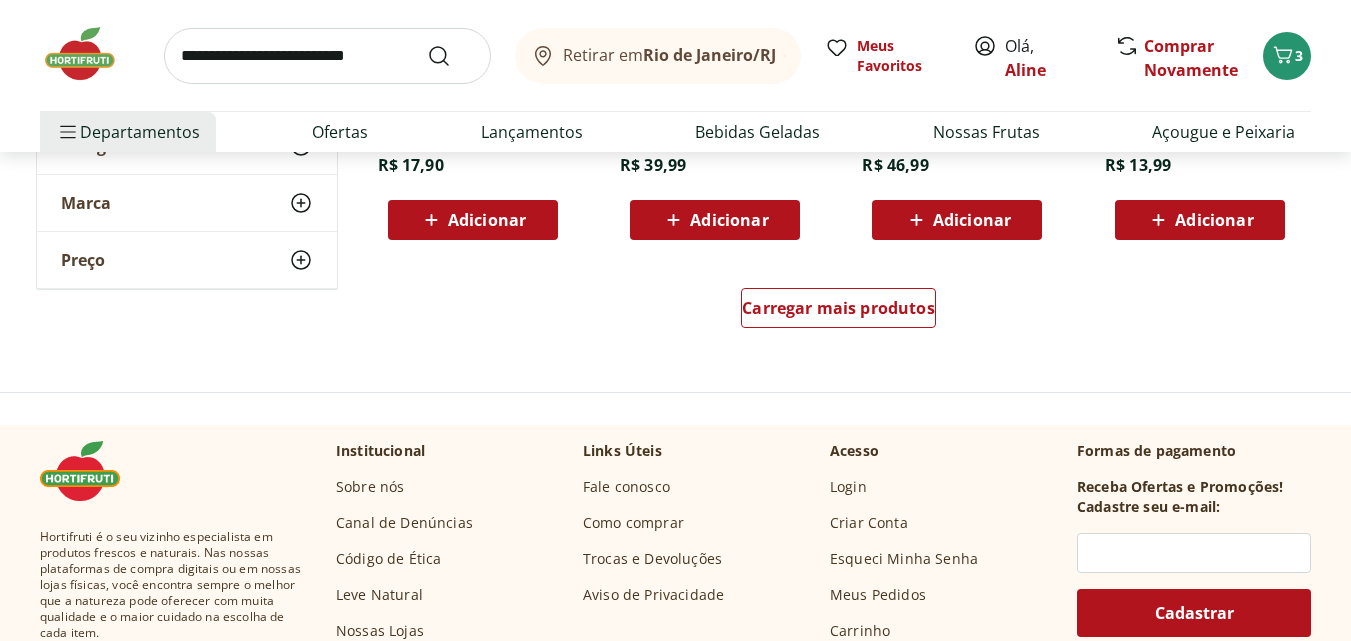 scroll, scrollTop: 5300, scrollLeft: 0, axis: vertical 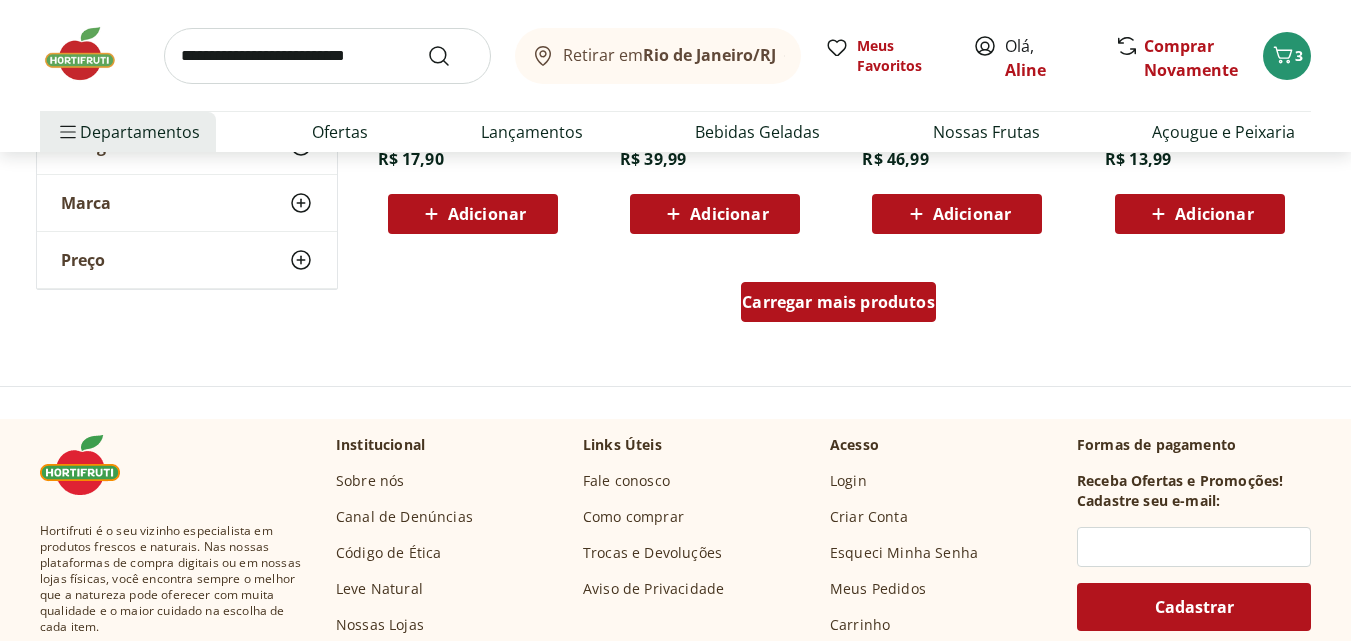 click on "Carregar mais produtos" at bounding box center (838, 302) 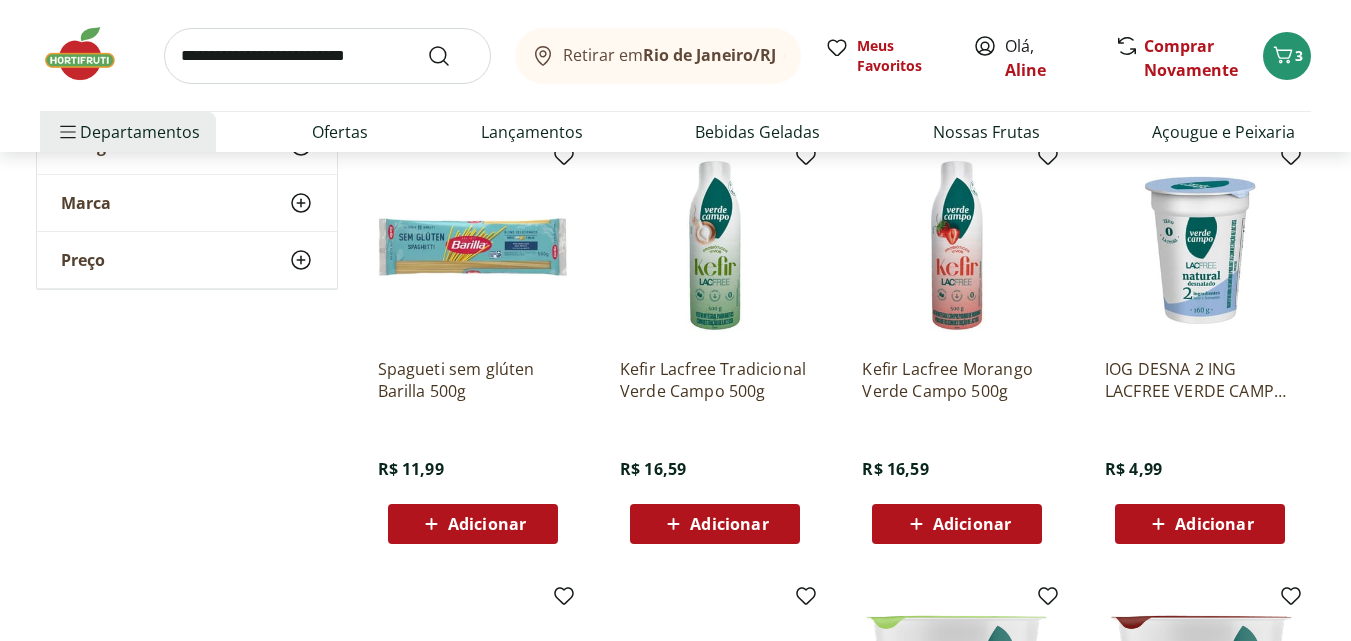 scroll, scrollTop: 5300, scrollLeft: 0, axis: vertical 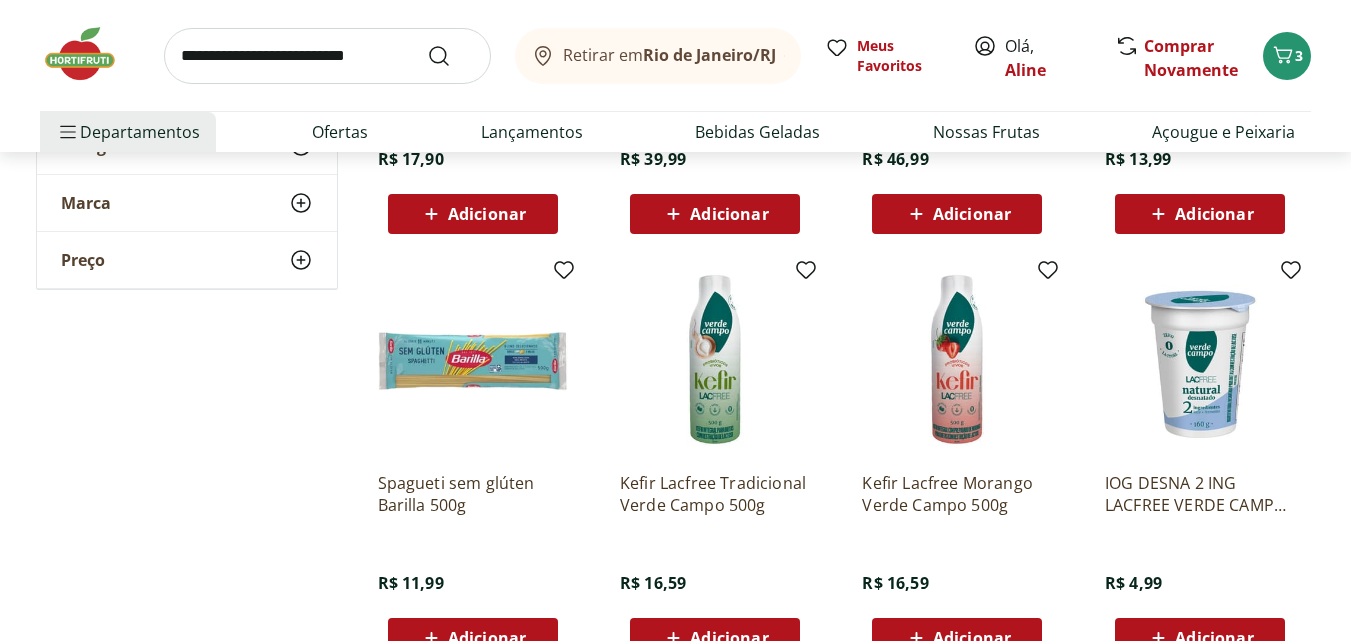 click at bounding box center (473, 361) 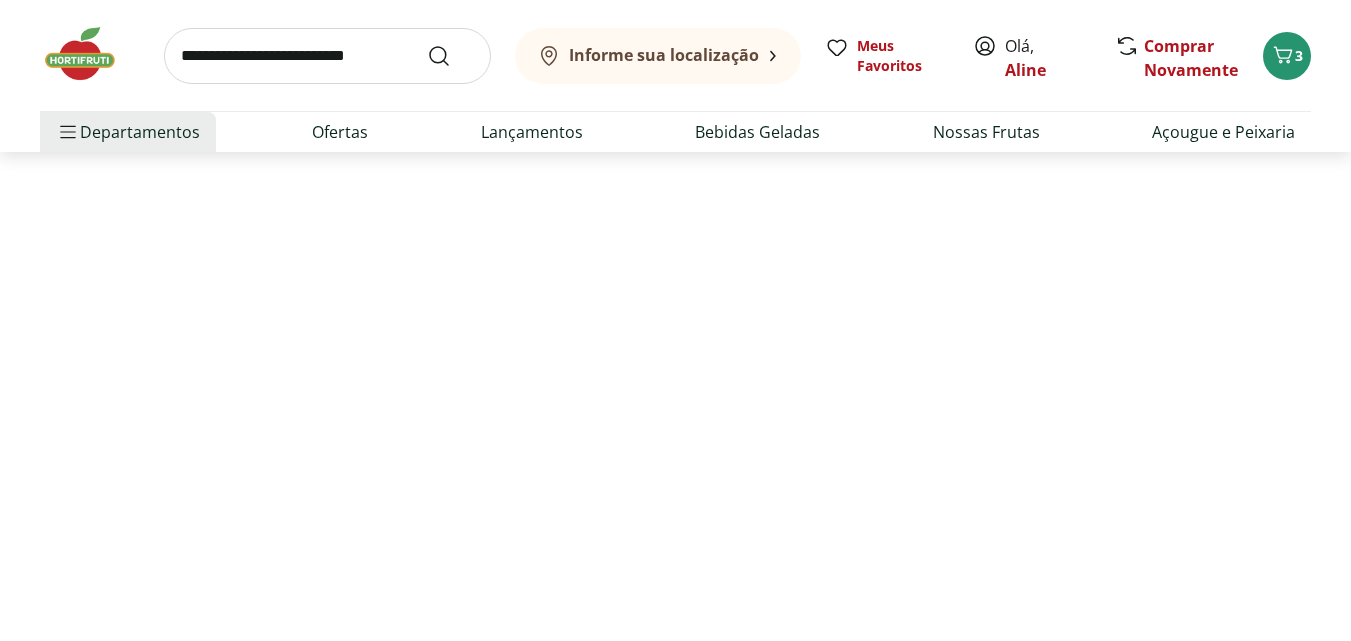 scroll, scrollTop: 0, scrollLeft: 0, axis: both 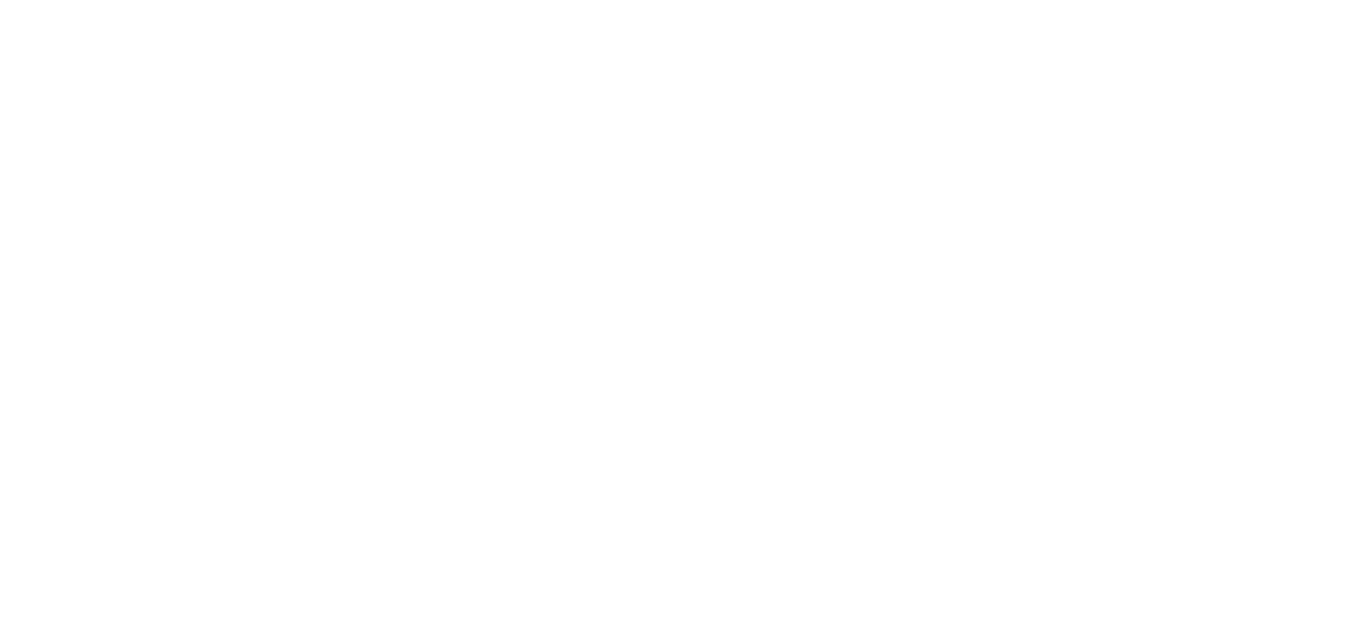 select on "**********" 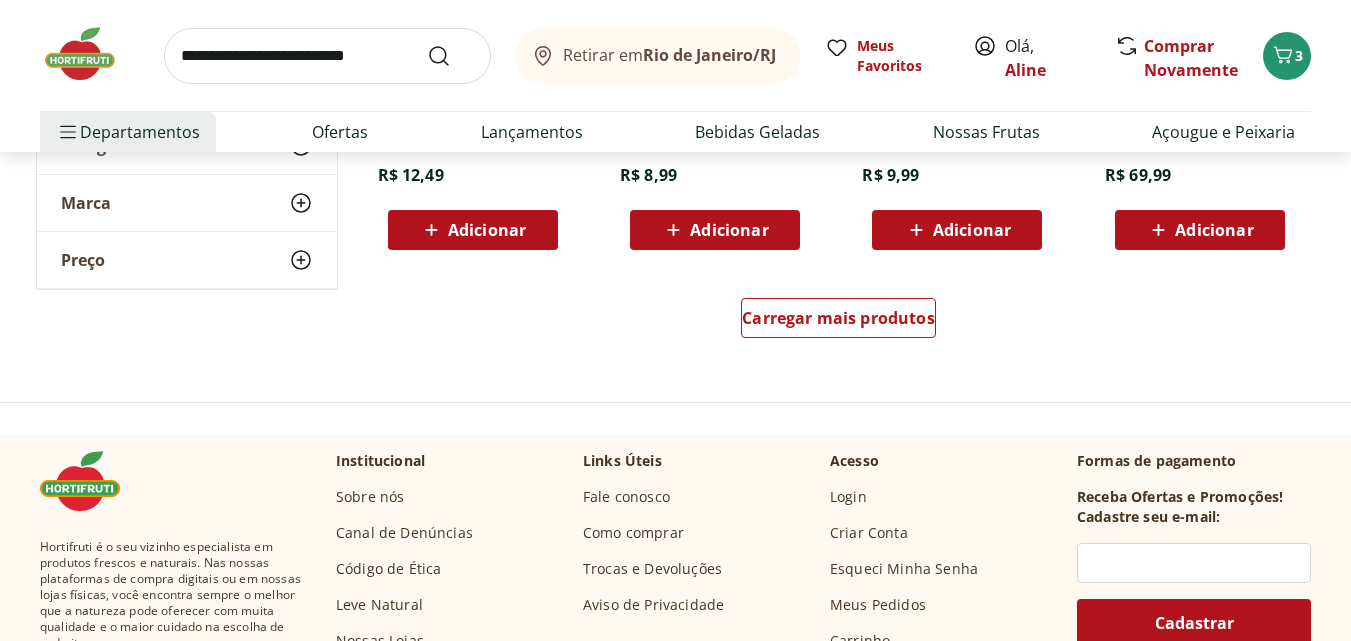 scroll, scrollTop: 6700, scrollLeft: 0, axis: vertical 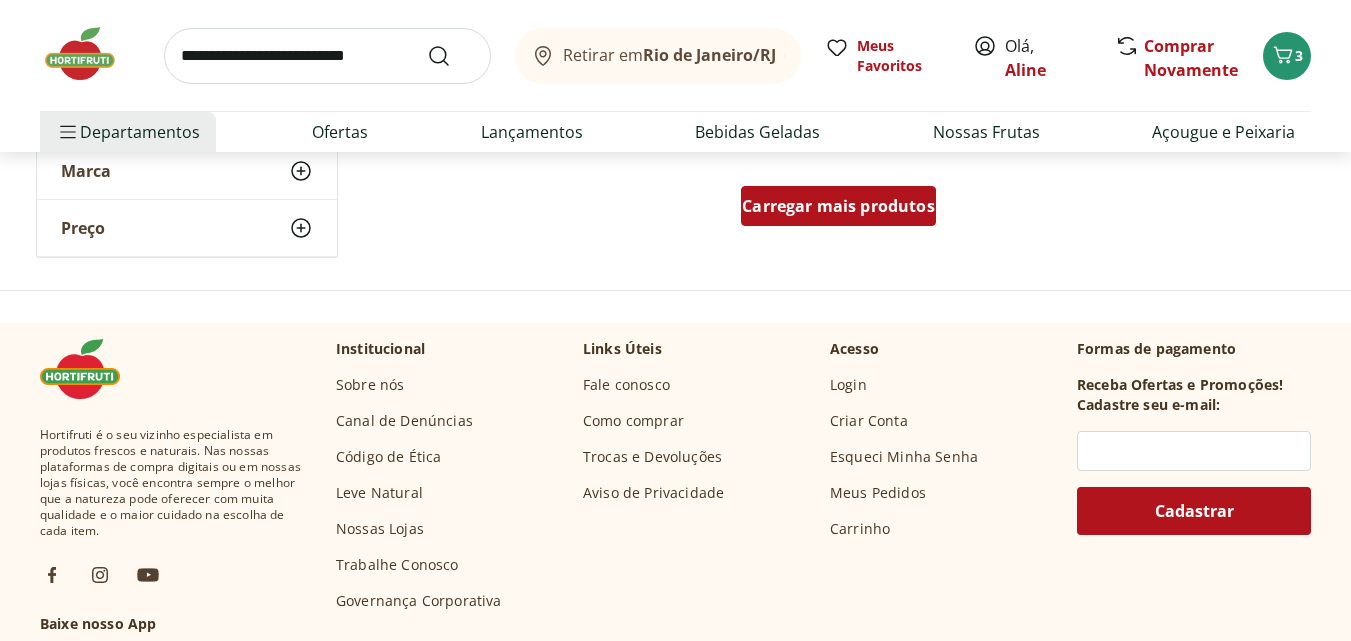 click on "Carregar mais produtos" at bounding box center [838, 206] 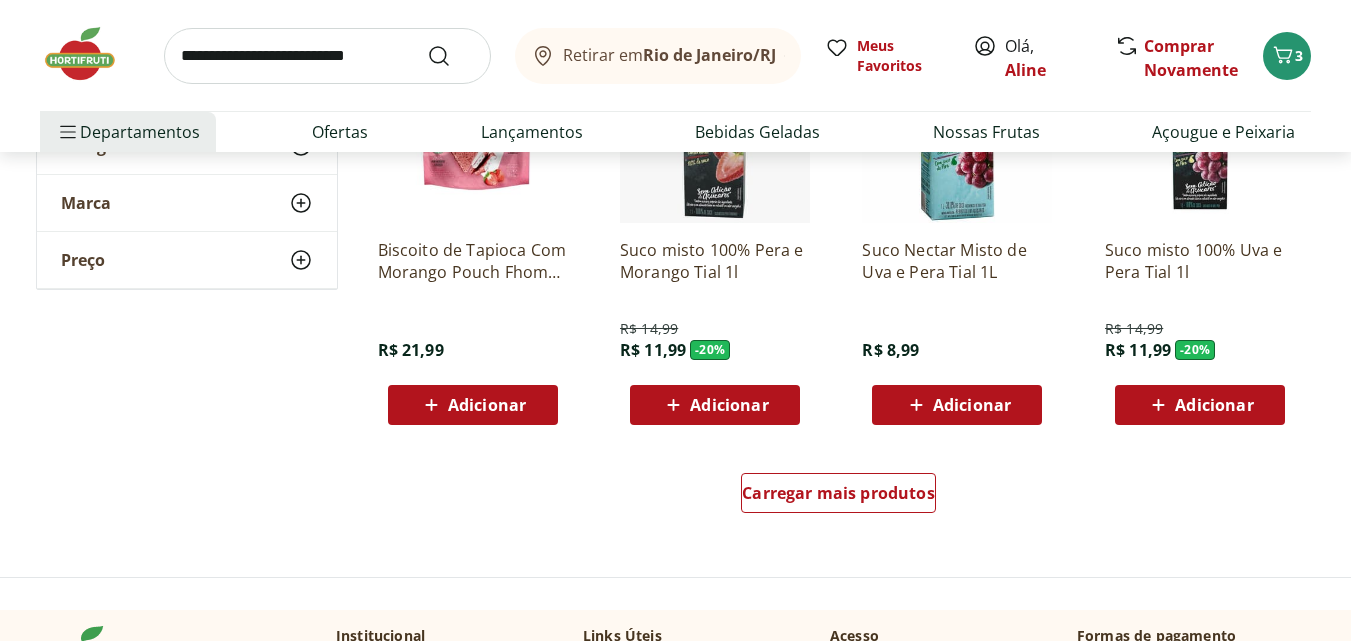 scroll, scrollTop: 7800, scrollLeft: 0, axis: vertical 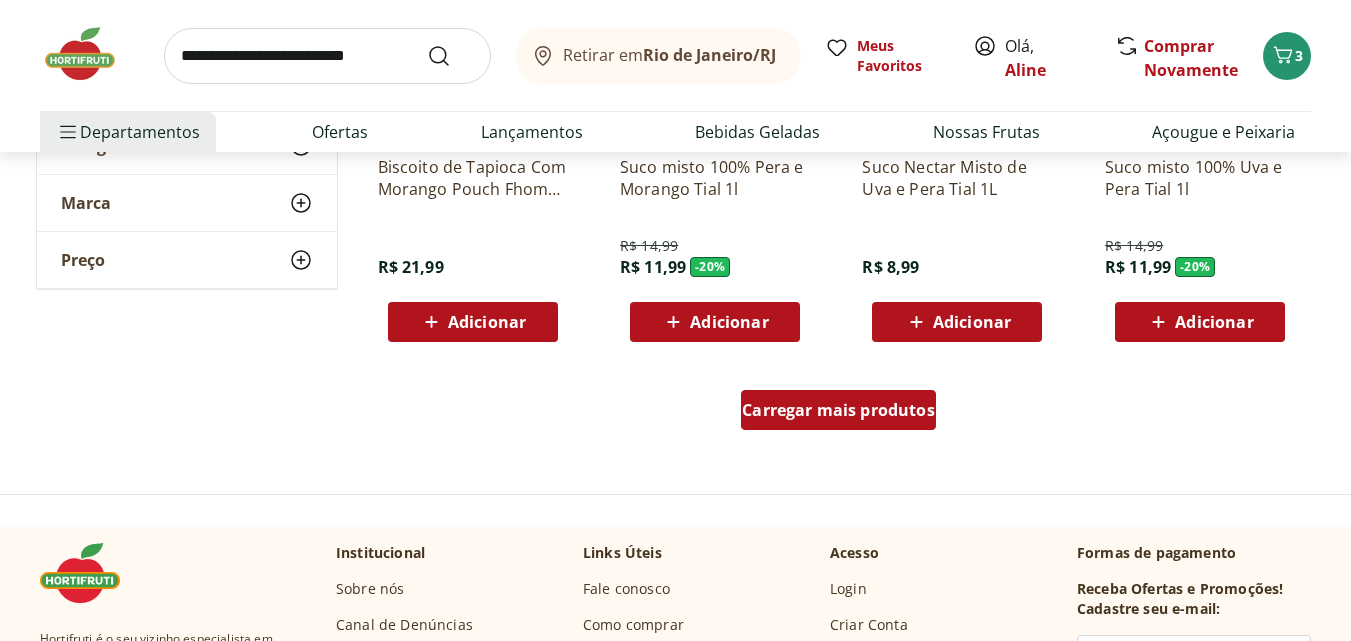 click on "Carregar mais produtos" at bounding box center (838, 410) 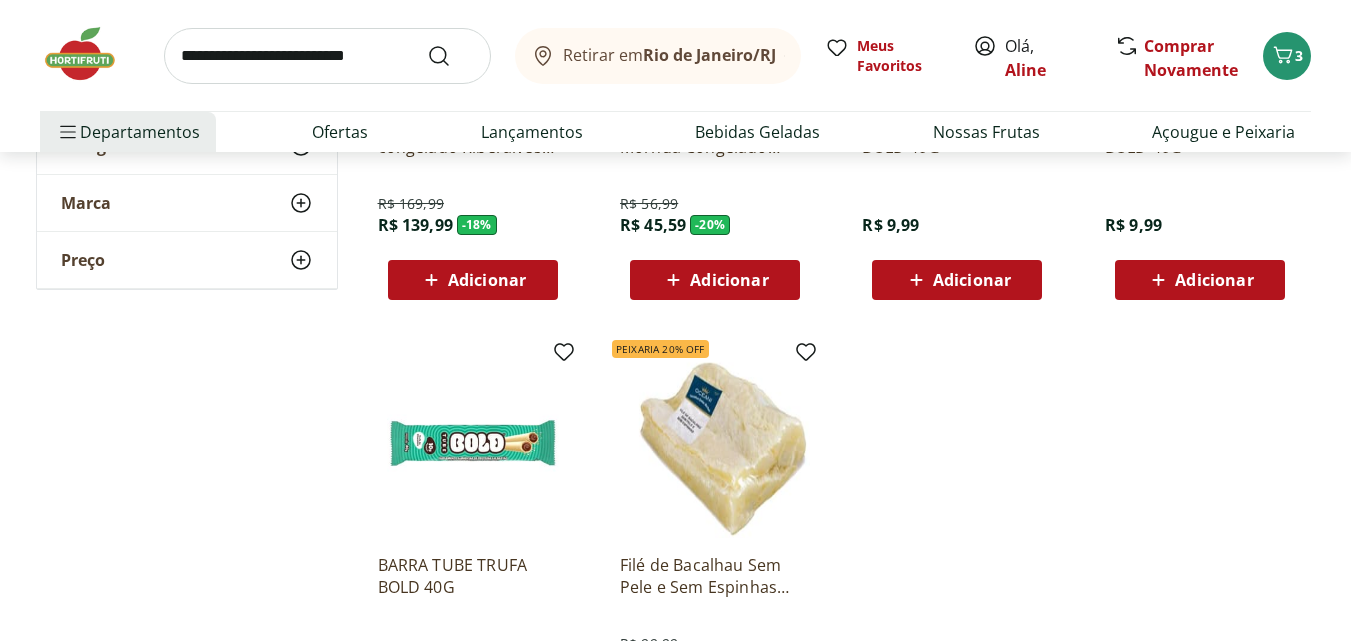 scroll, scrollTop: 8700, scrollLeft: 0, axis: vertical 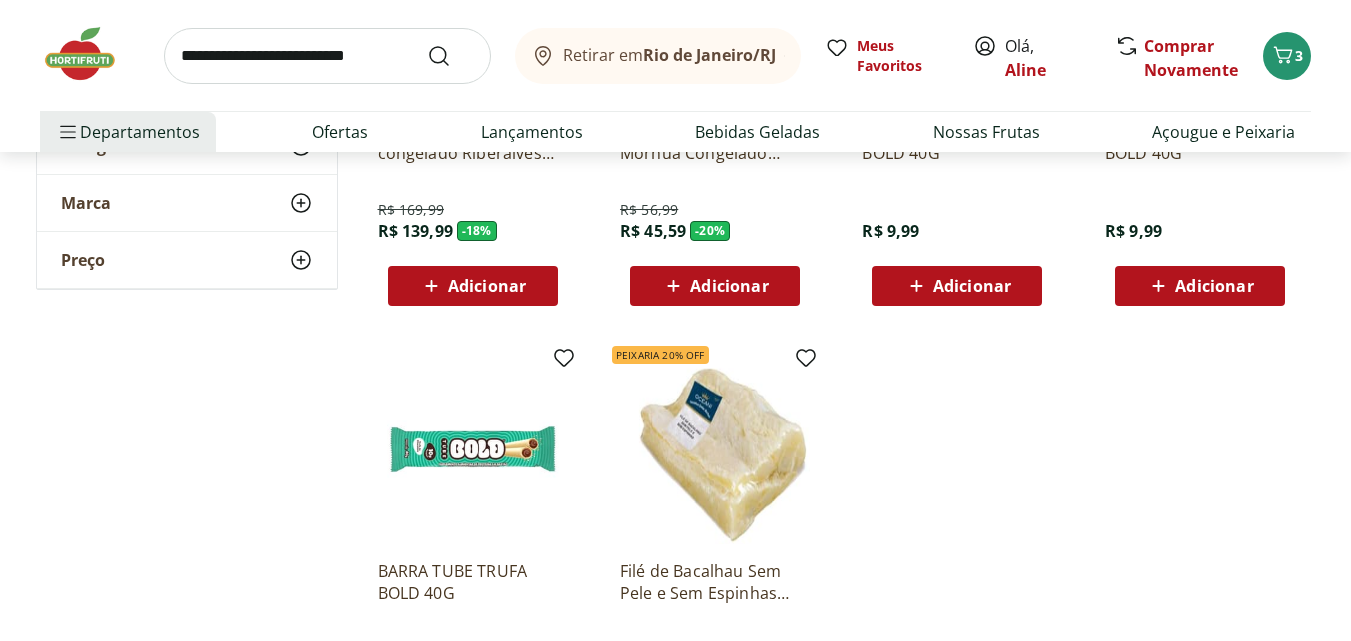 click at bounding box center (715, 449) 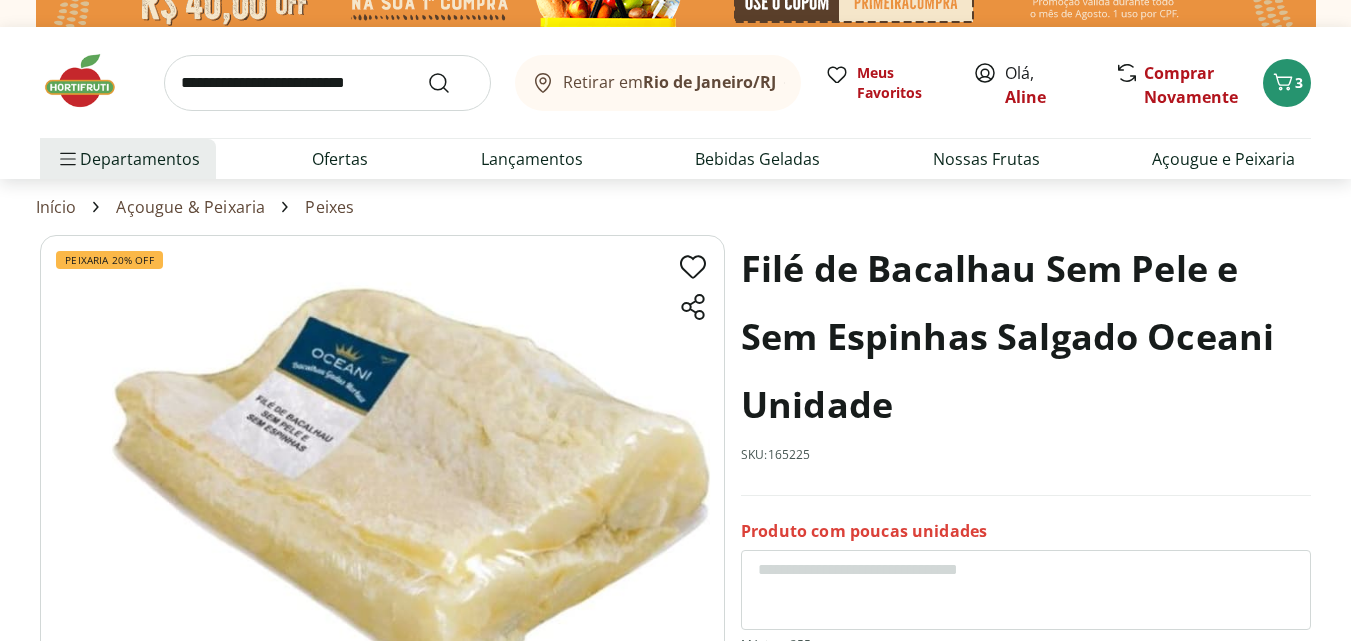 scroll, scrollTop: 0, scrollLeft: 0, axis: both 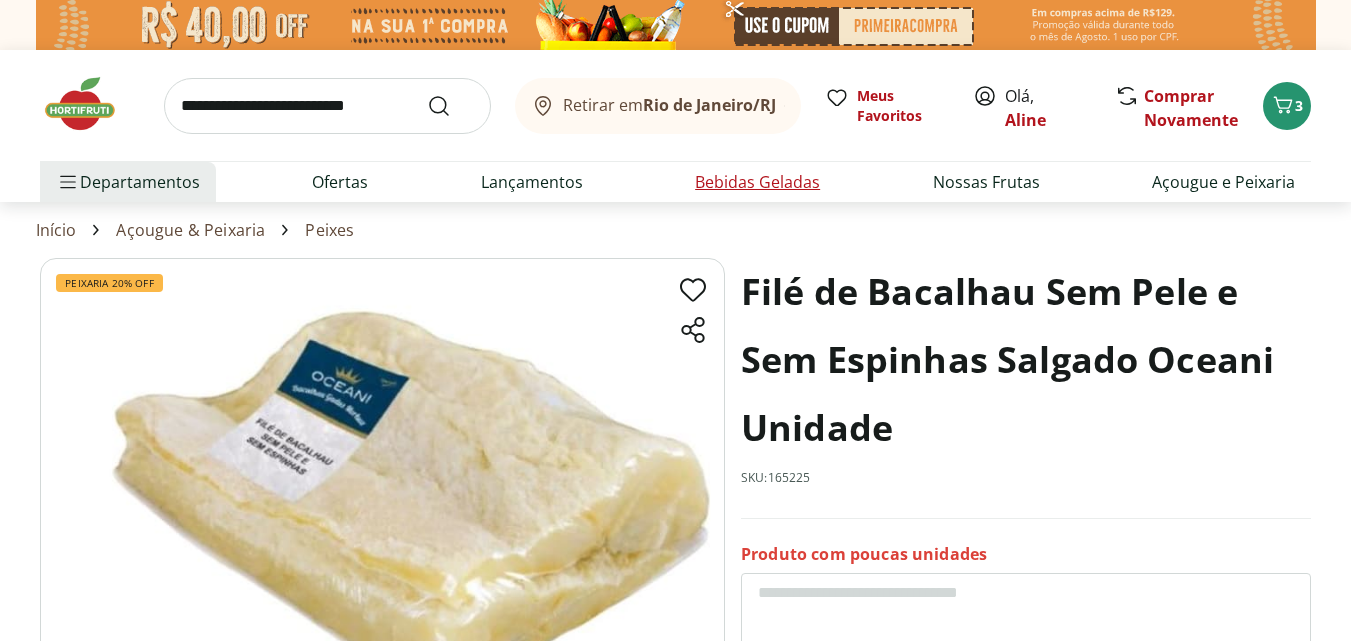 click on "Bebidas Geladas" at bounding box center [757, 182] 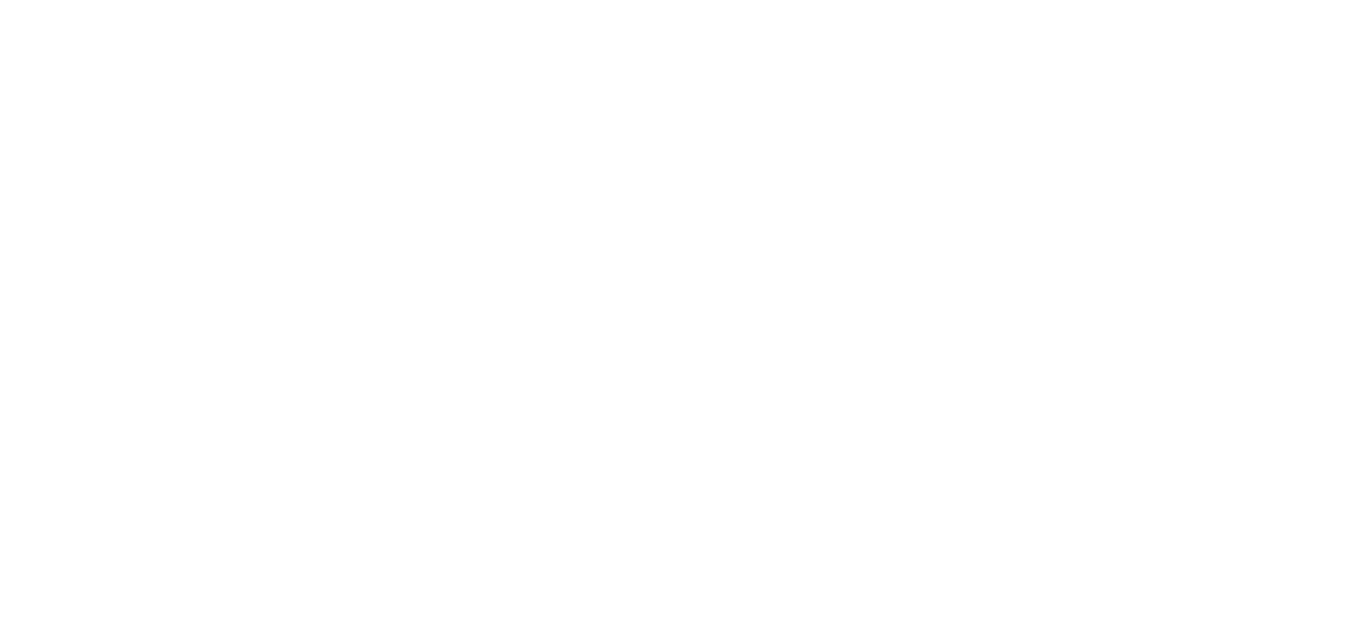select on "**********" 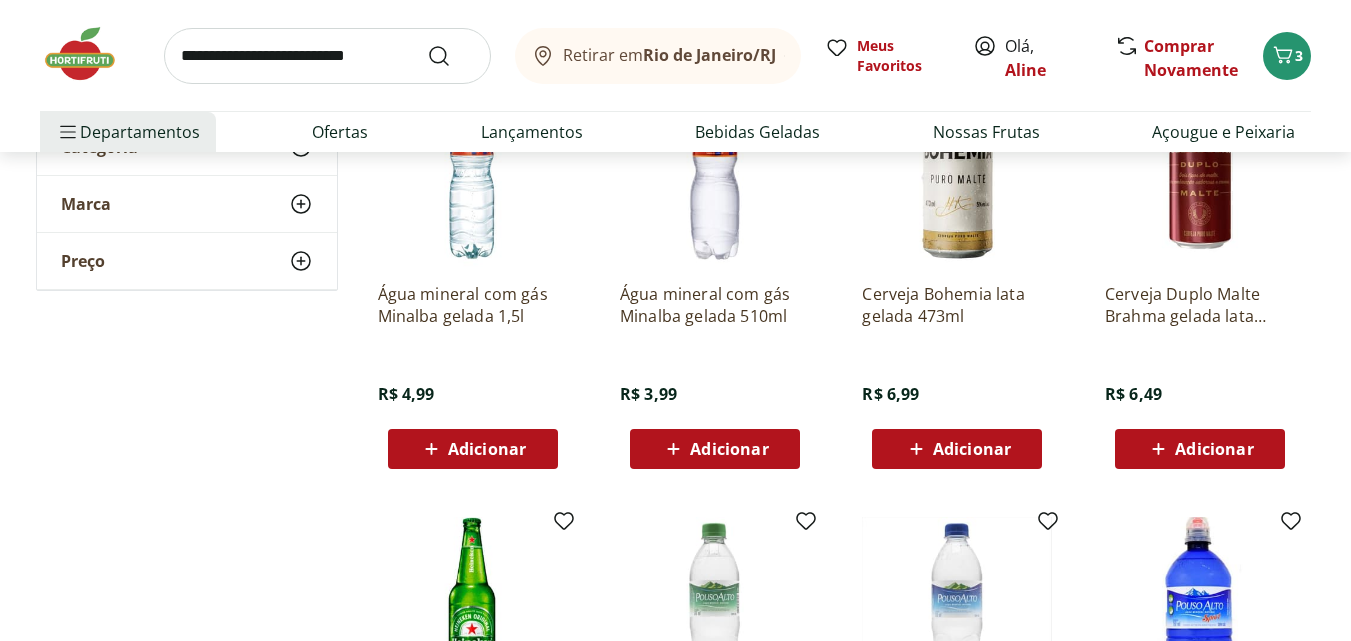 scroll, scrollTop: 300, scrollLeft: 0, axis: vertical 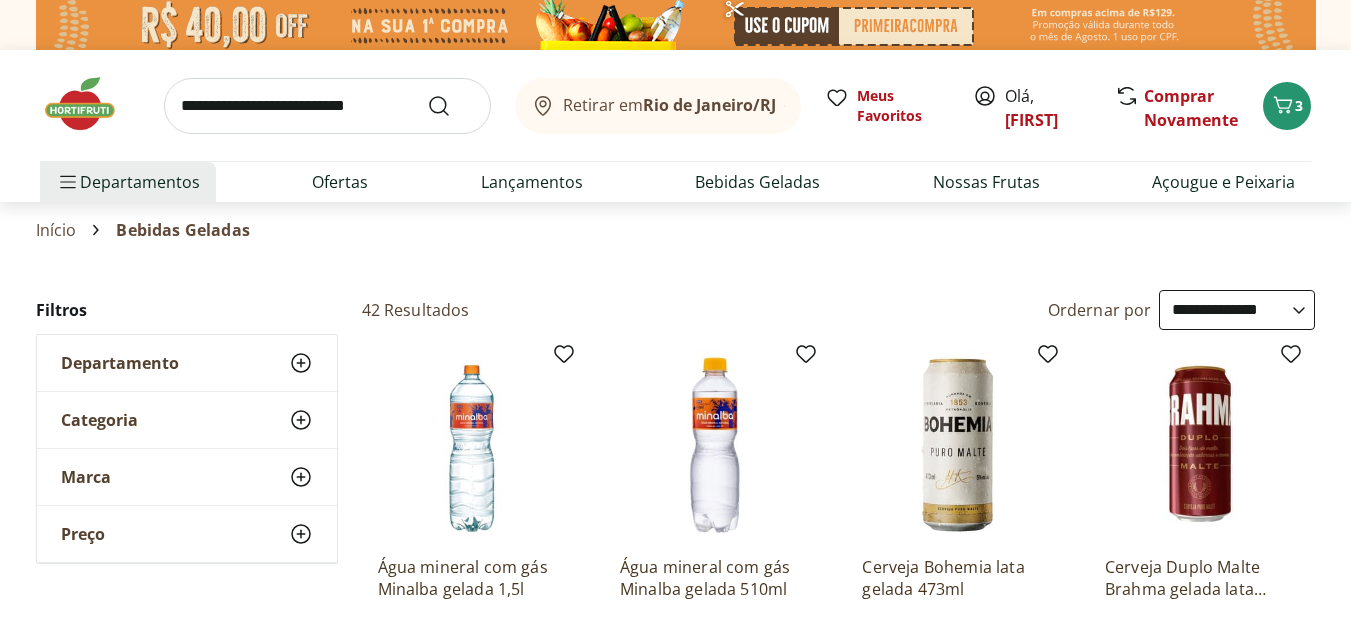 select on "**********" 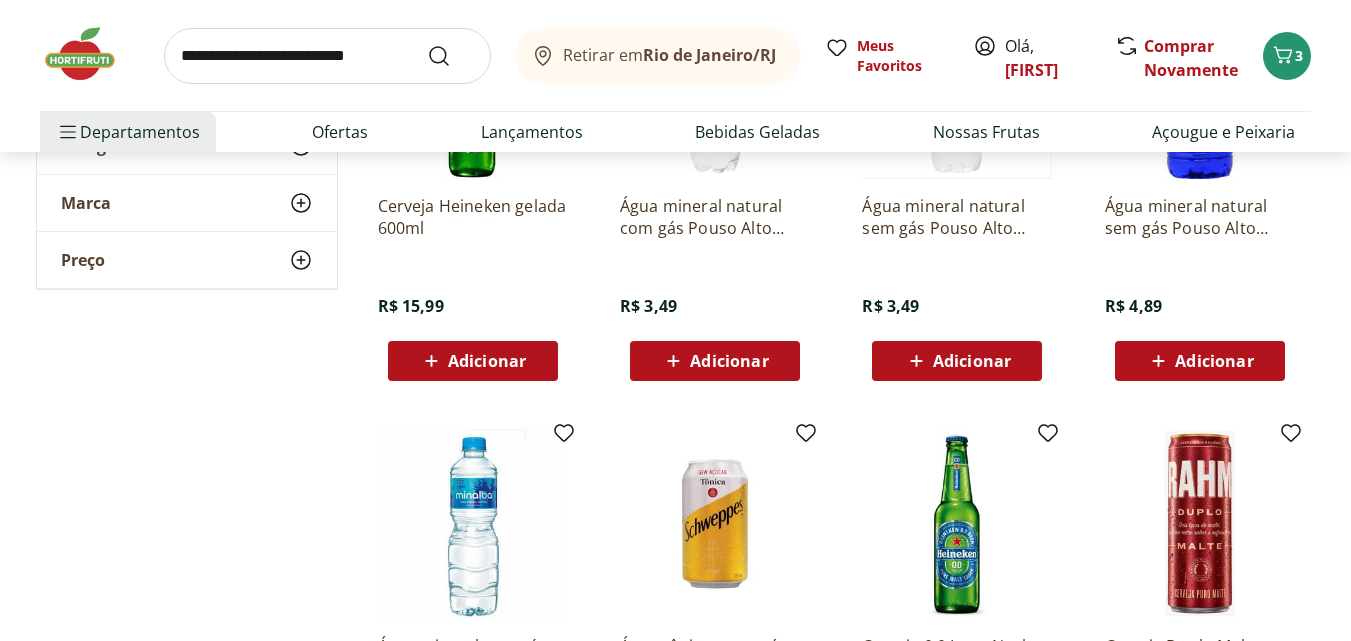 scroll, scrollTop: 0, scrollLeft: 0, axis: both 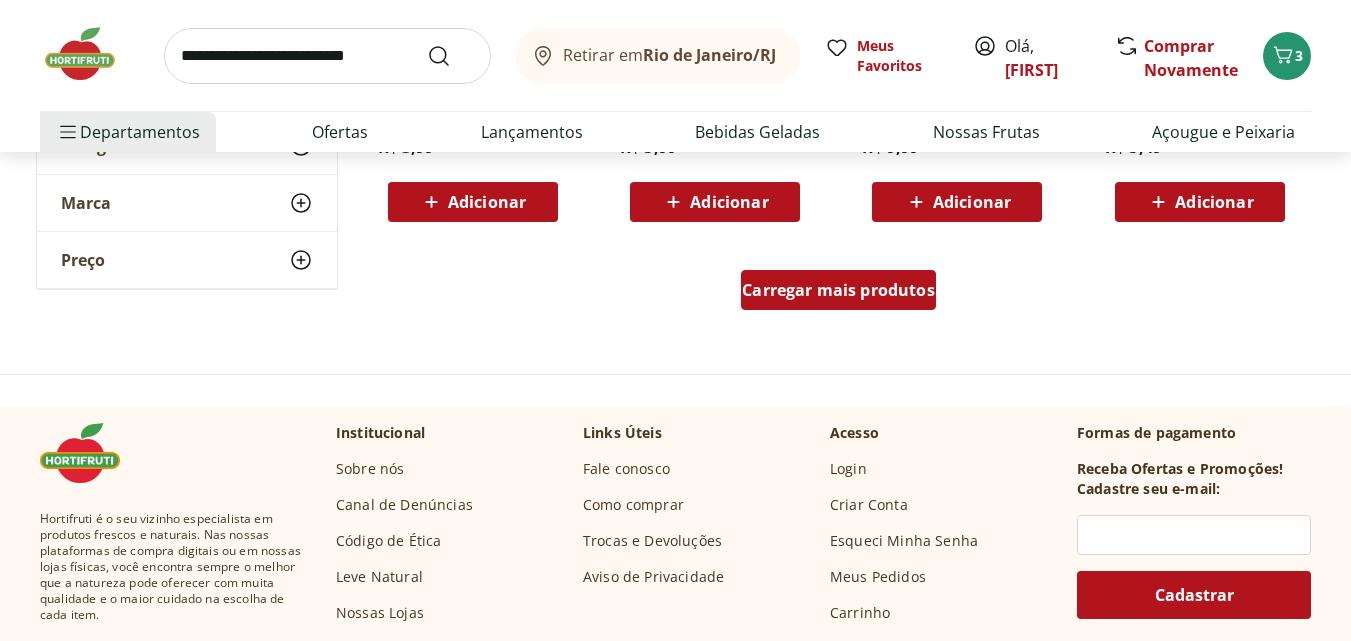 click on "Carregar mais produtos" at bounding box center [838, 290] 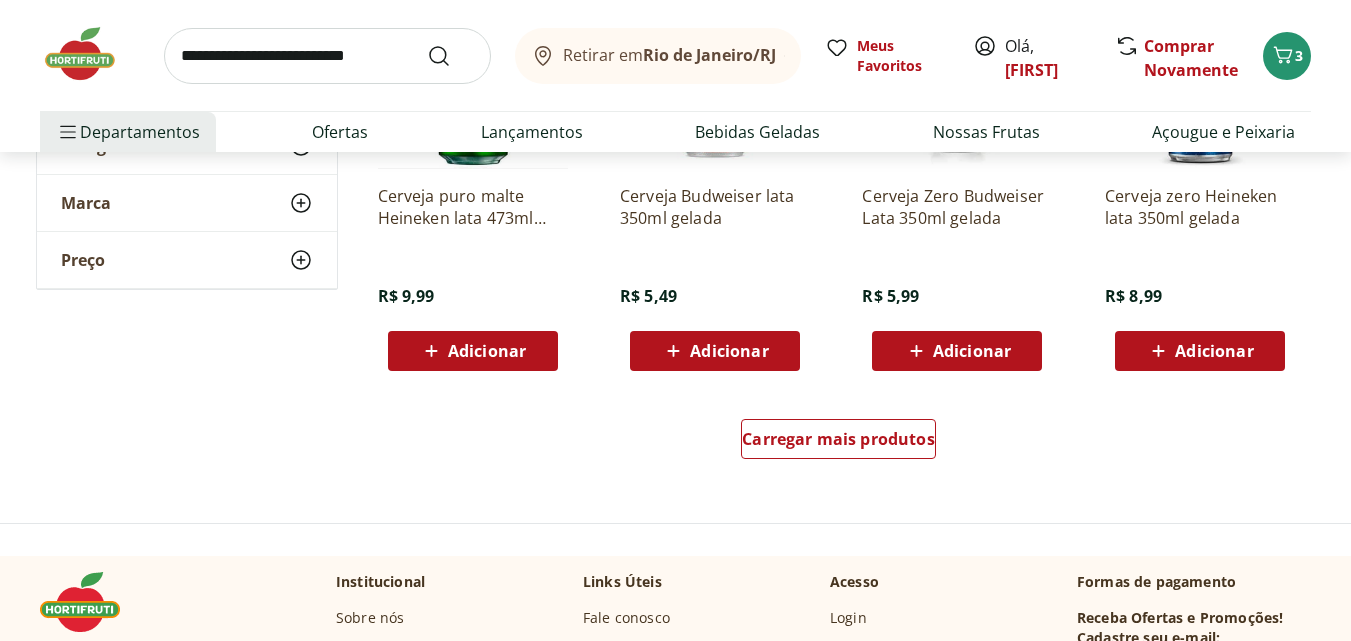 scroll, scrollTop: 2600, scrollLeft: 0, axis: vertical 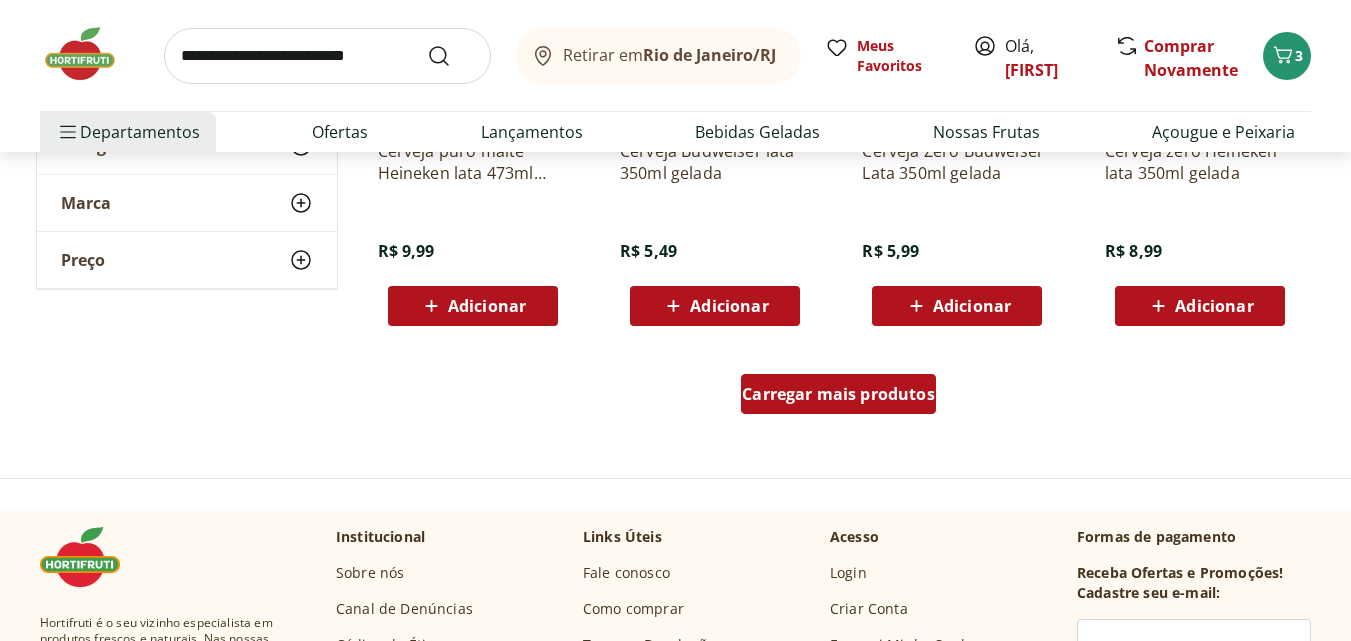 click on "Carregar mais produtos" at bounding box center [838, 394] 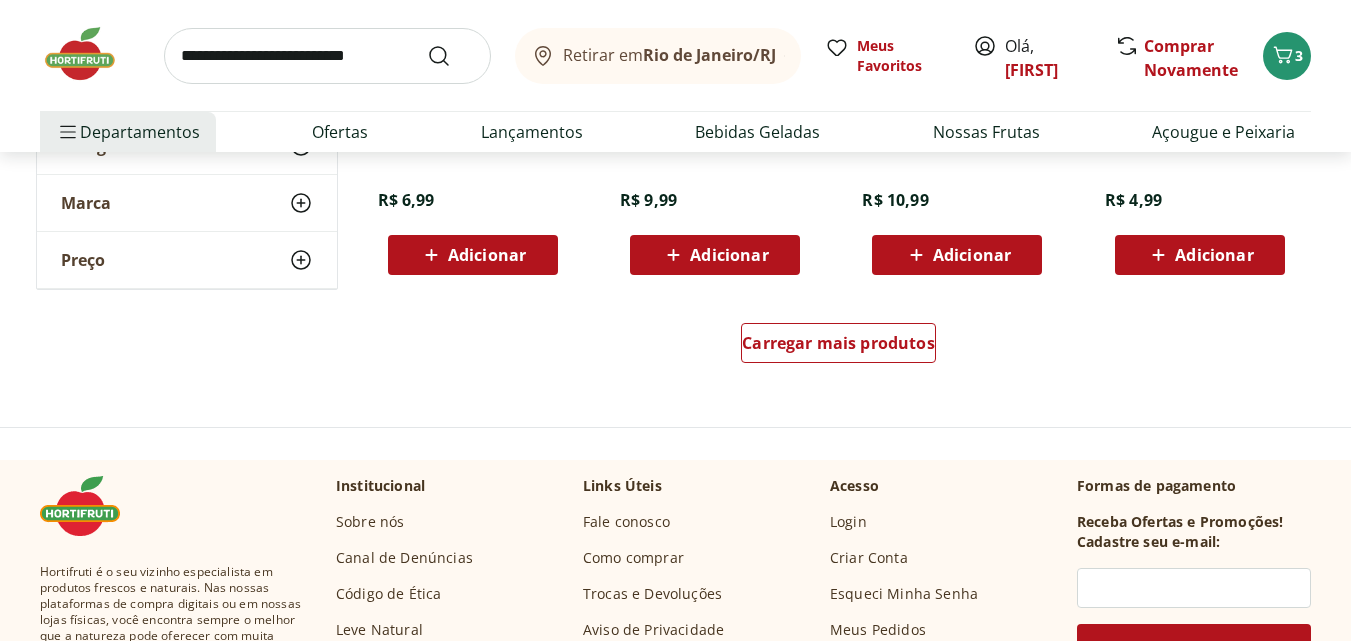 scroll, scrollTop: 4000, scrollLeft: 0, axis: vertical 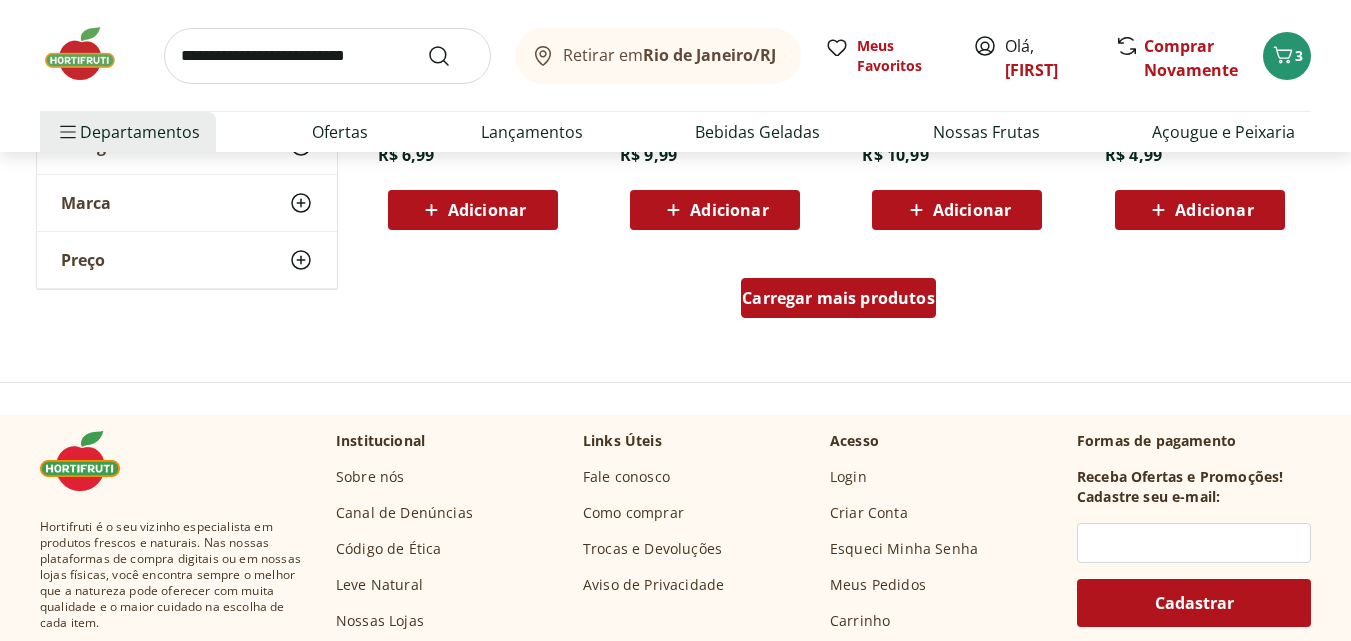click on "Carregar mais produtos" at bounding box center [838, 298] 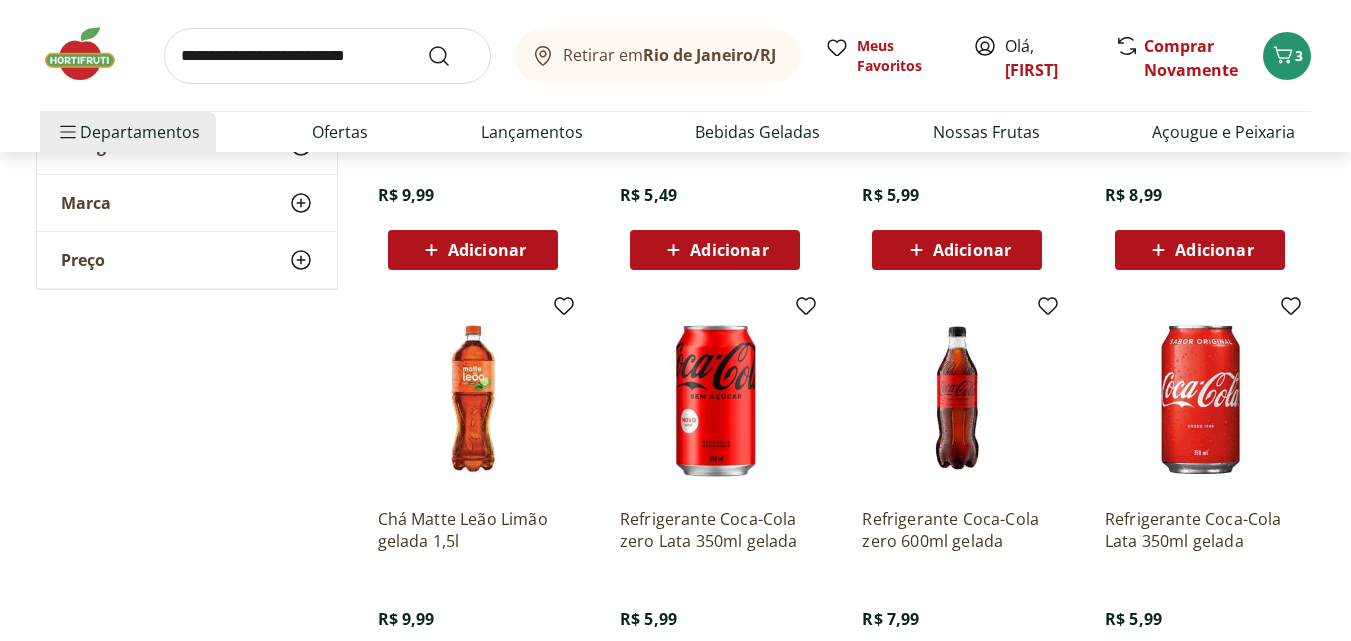 scroll, scrollTop: 2600, scrollLeft: 0, axis: vertical 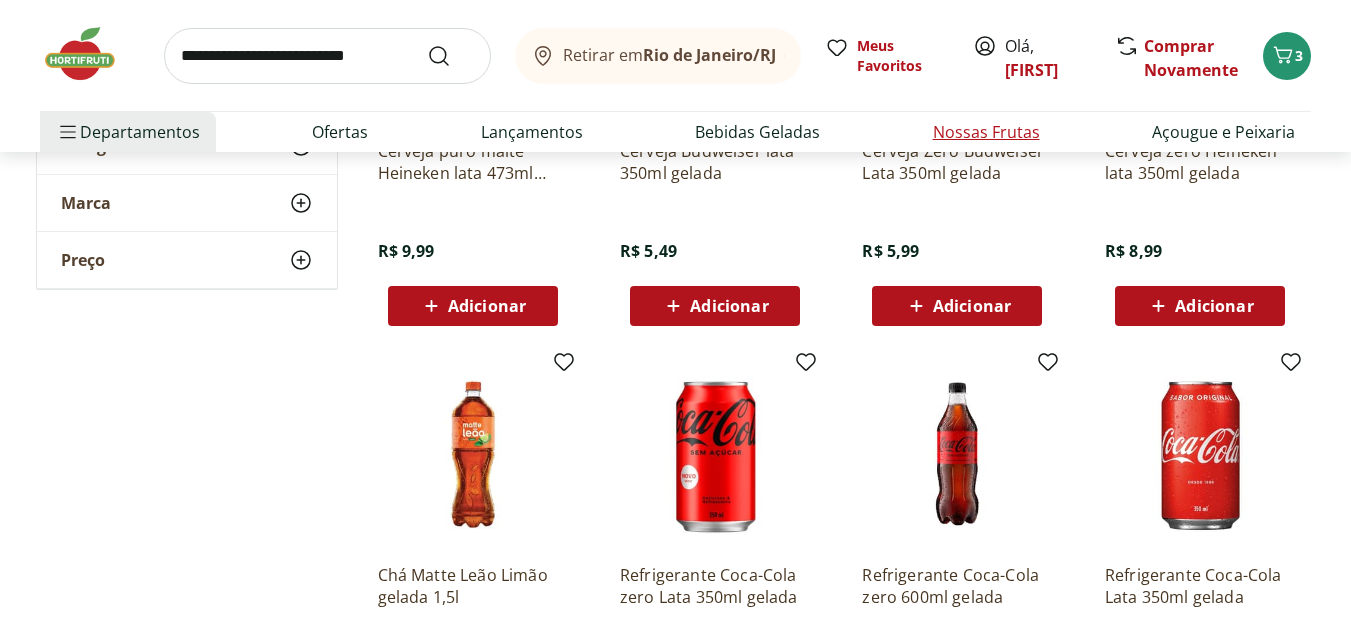 click on "Nossas Frutas" at bounding box center (986, 132) 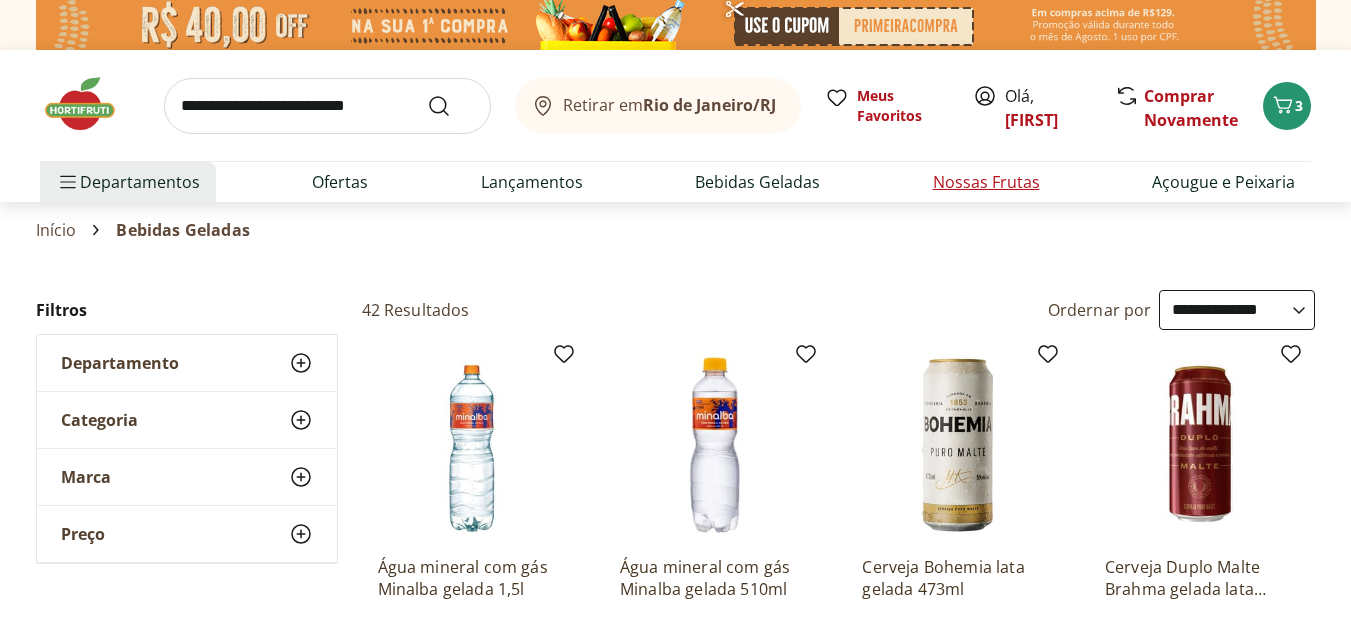 select on "**********" 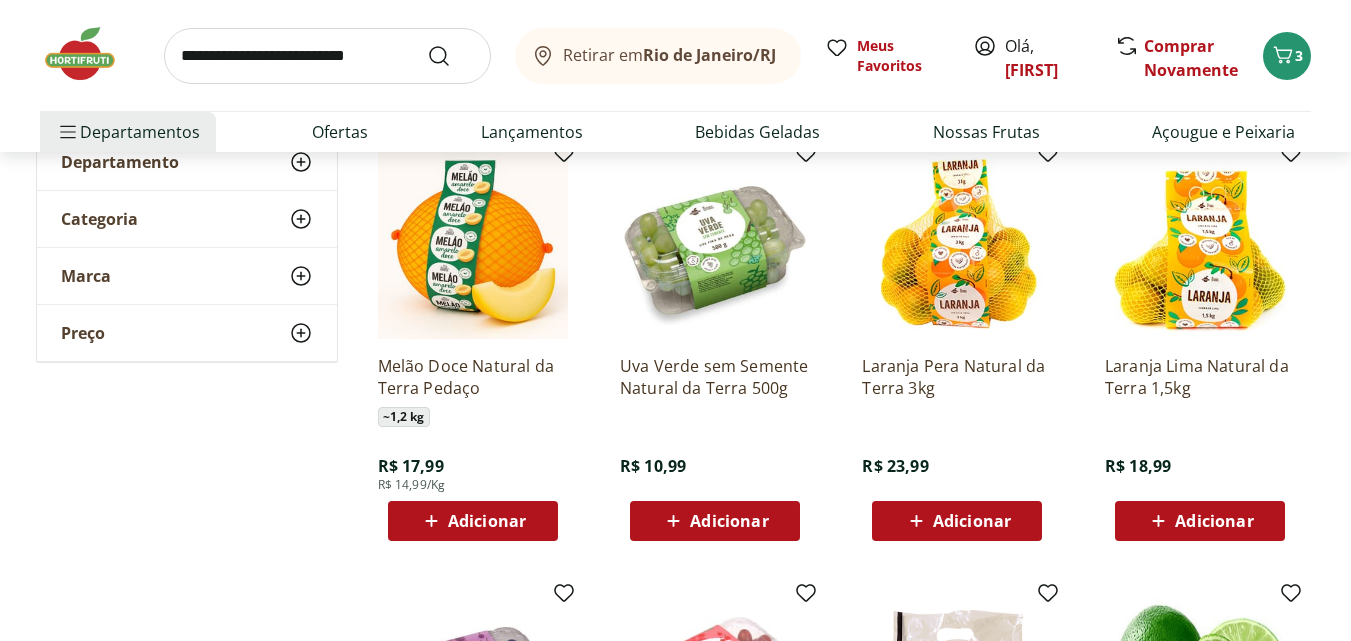 scroll, scrollTop: 200, scrollLeft: 0, axis: vertical 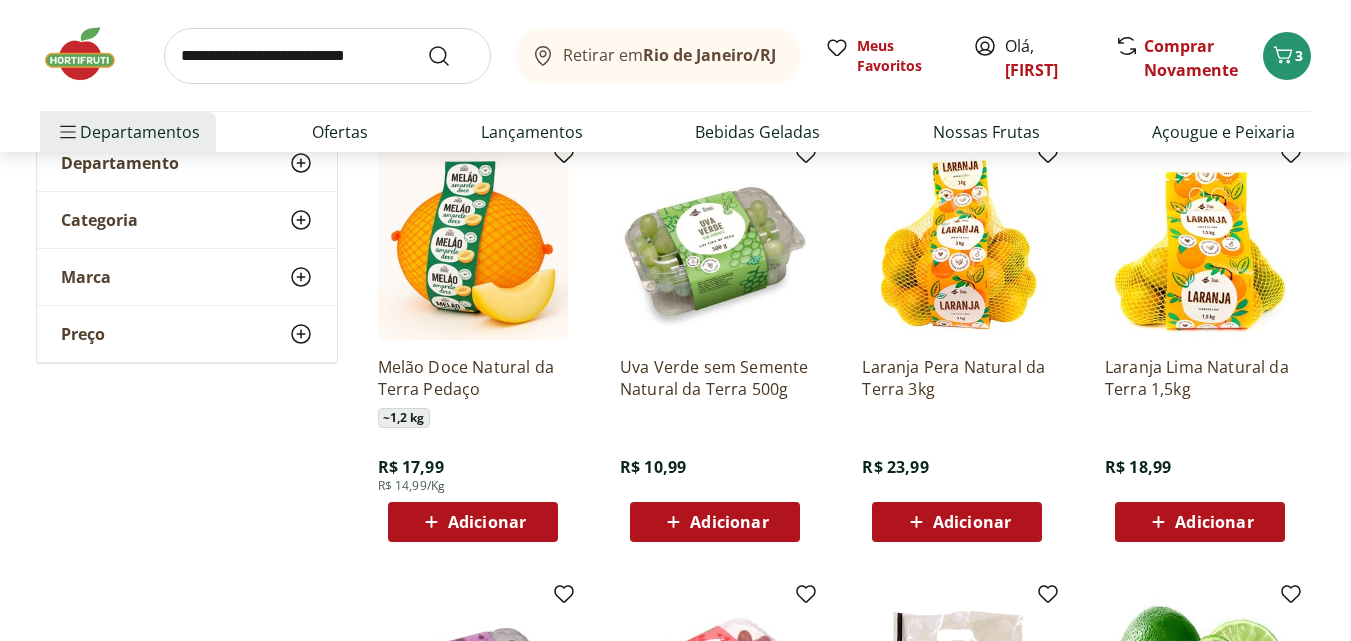 click on "Adicionar" at bounding box center [972, 522] 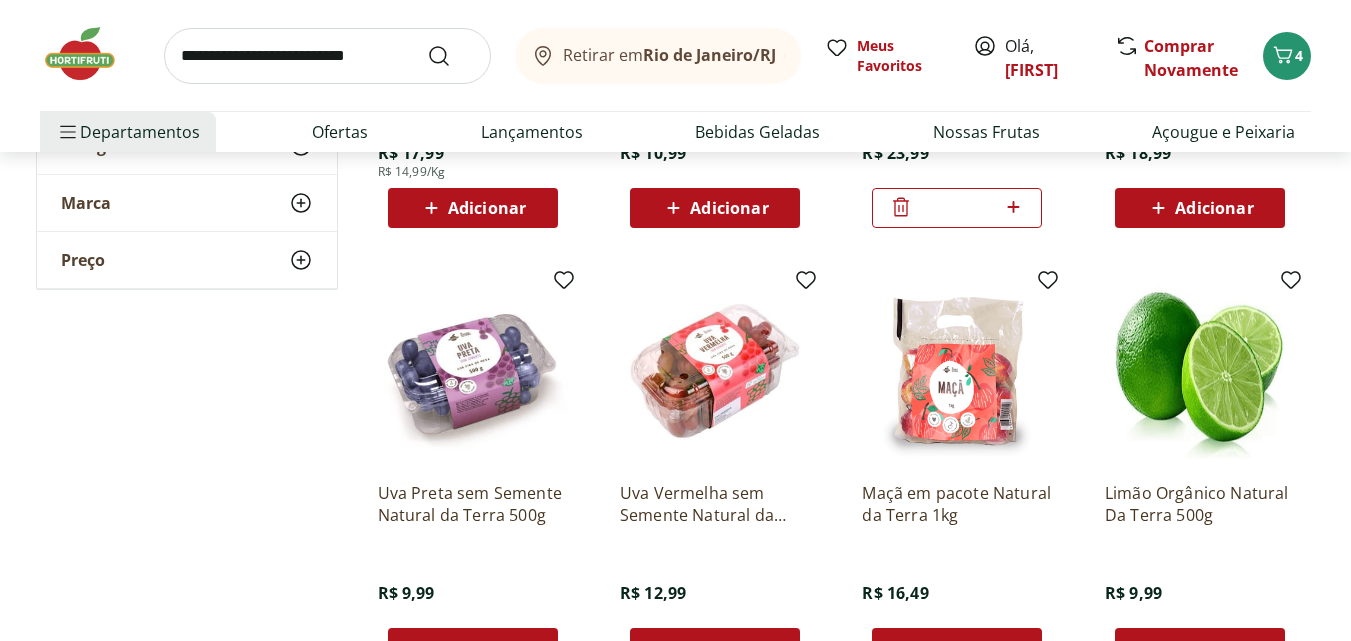 scroll, scrollTop: 600, scrollLeft: 0, axis: vertical 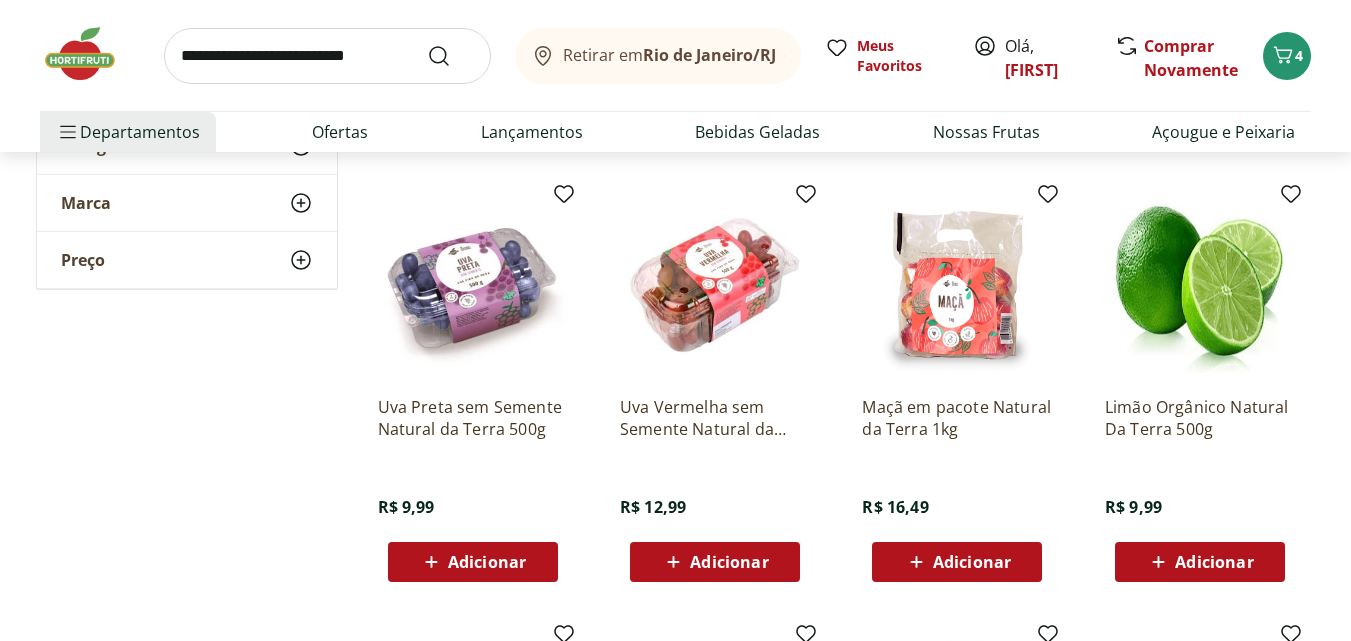 click on "Adicionar" at bounding box center (972, 562) 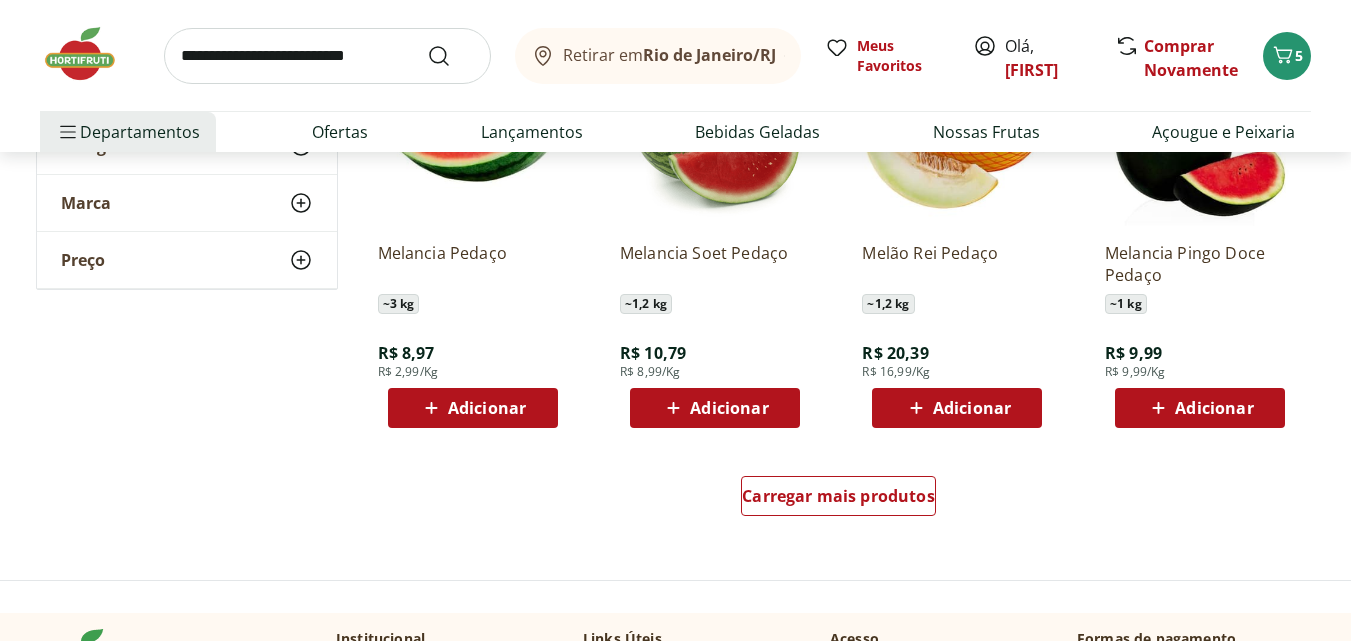 scroll, scrollTop: 1200, scrollLeft: 0, axis: vertical 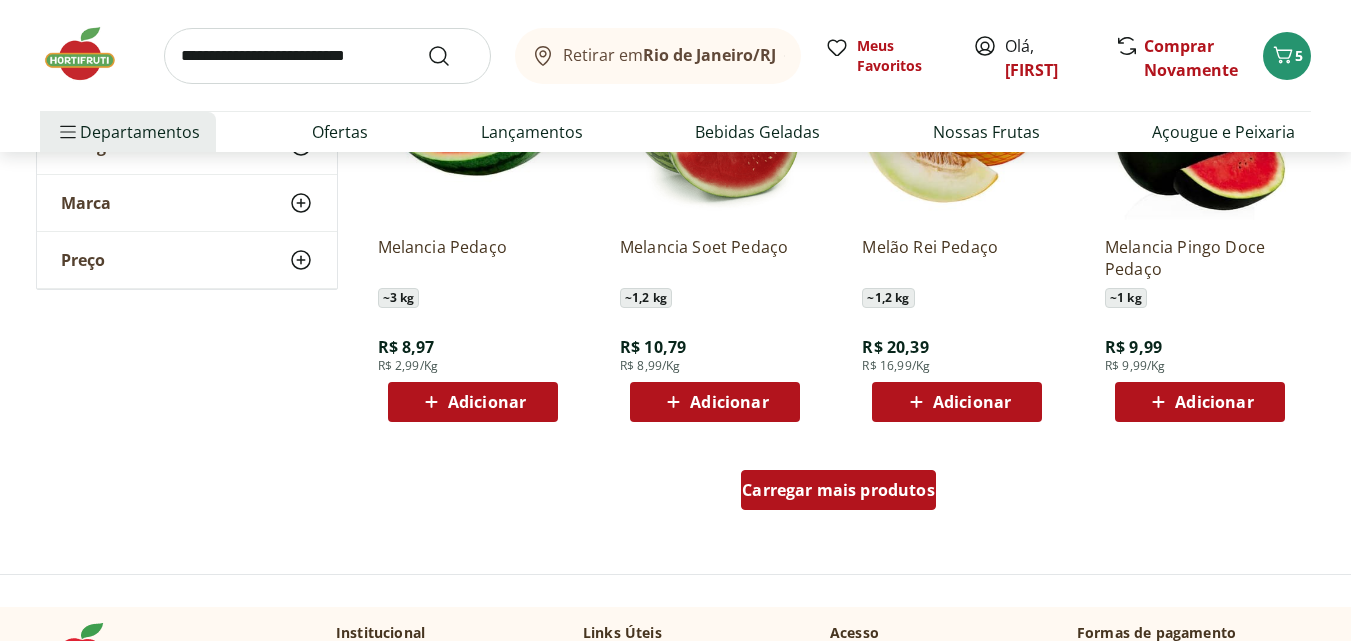 click on "Carregar mais produtos" at bounding box center [838, 490] 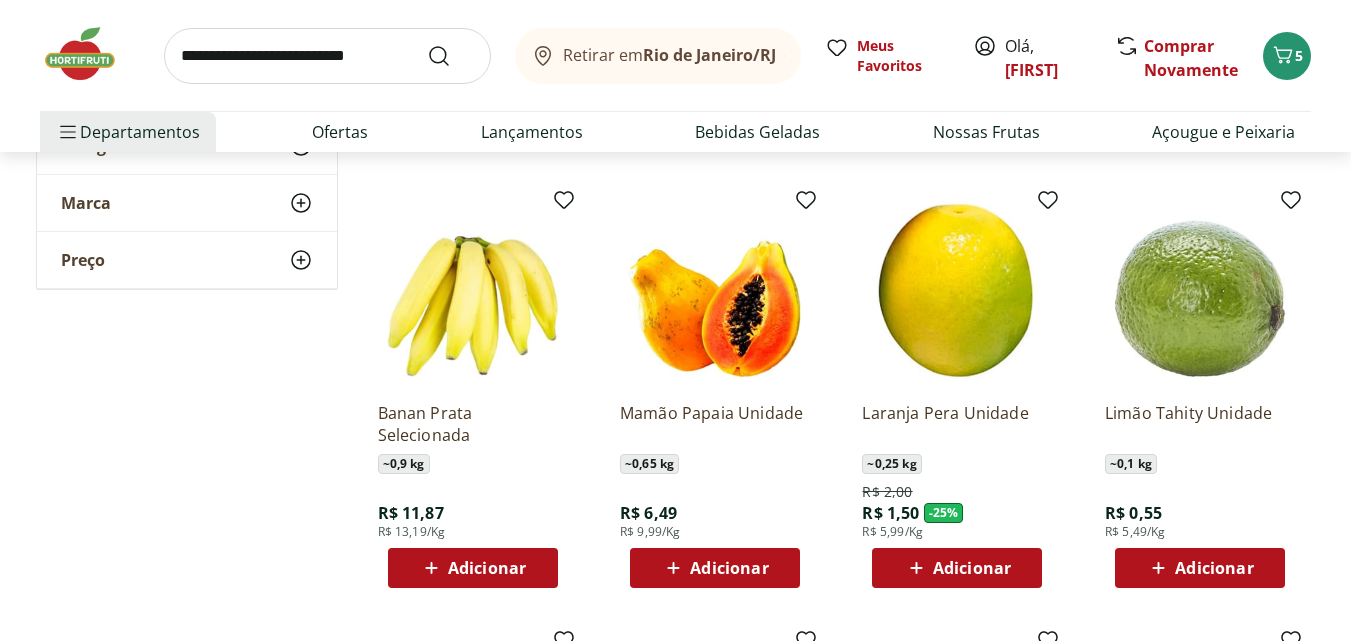 scroll, scrollTop: 1900, scrollLeft: 0, axis: vertical 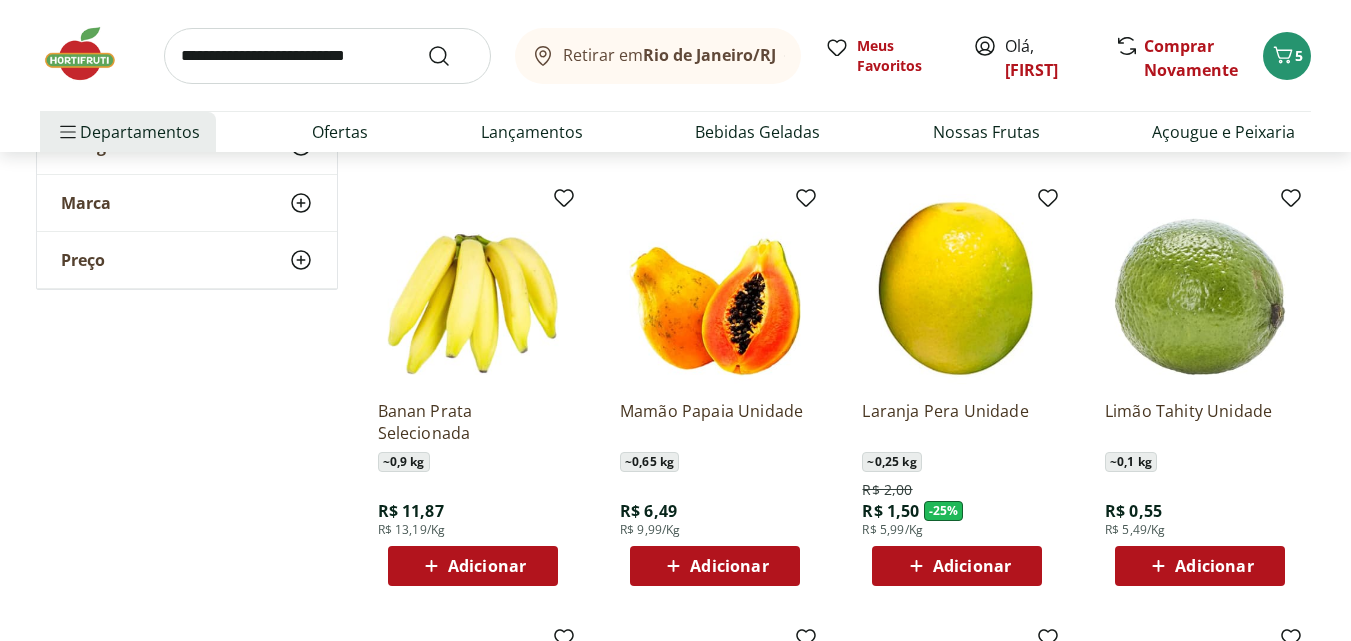 click on "Adicionar" at bounding box center (487, 566) 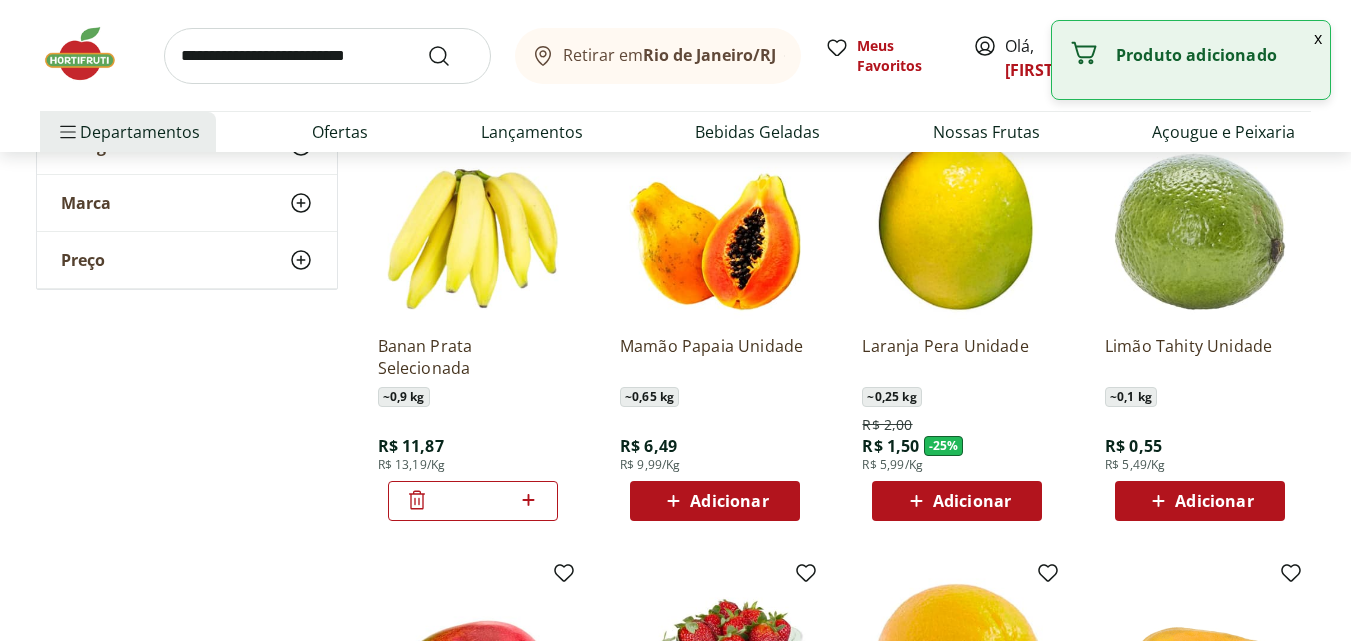 scroll, scrollTop: 2000, scrollLeft: 0, axis: vertical 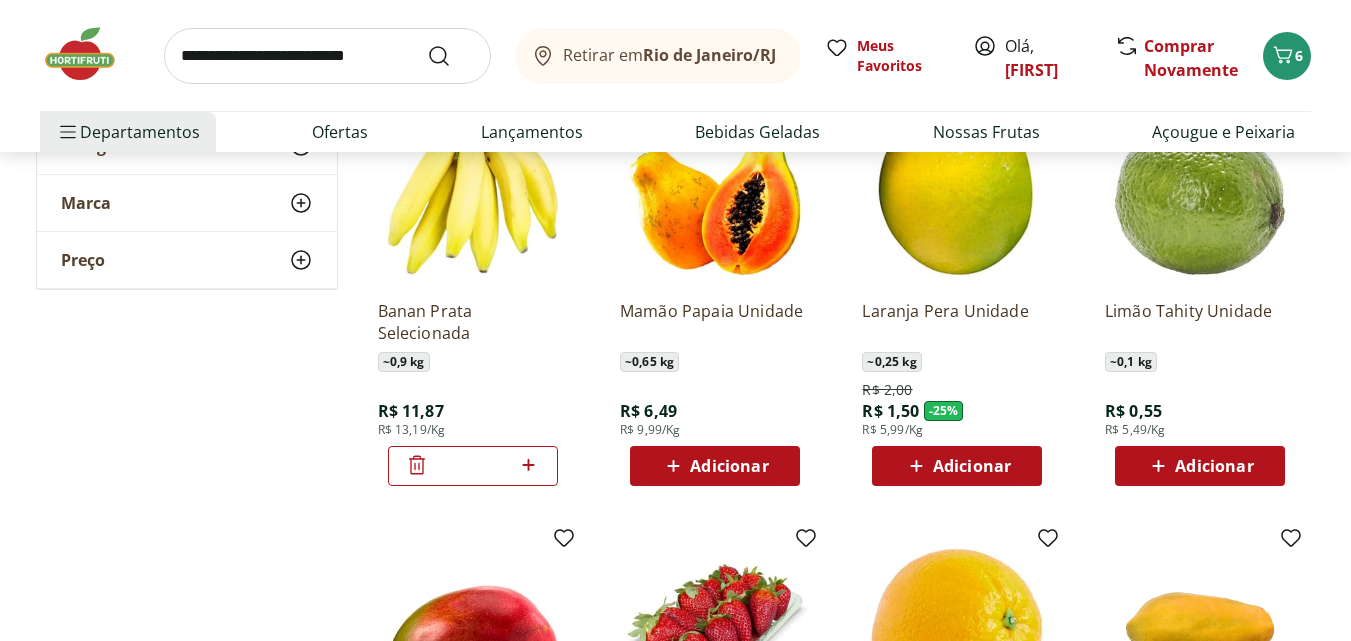 click on "Adicionar" at bounding box center [1214, 466] 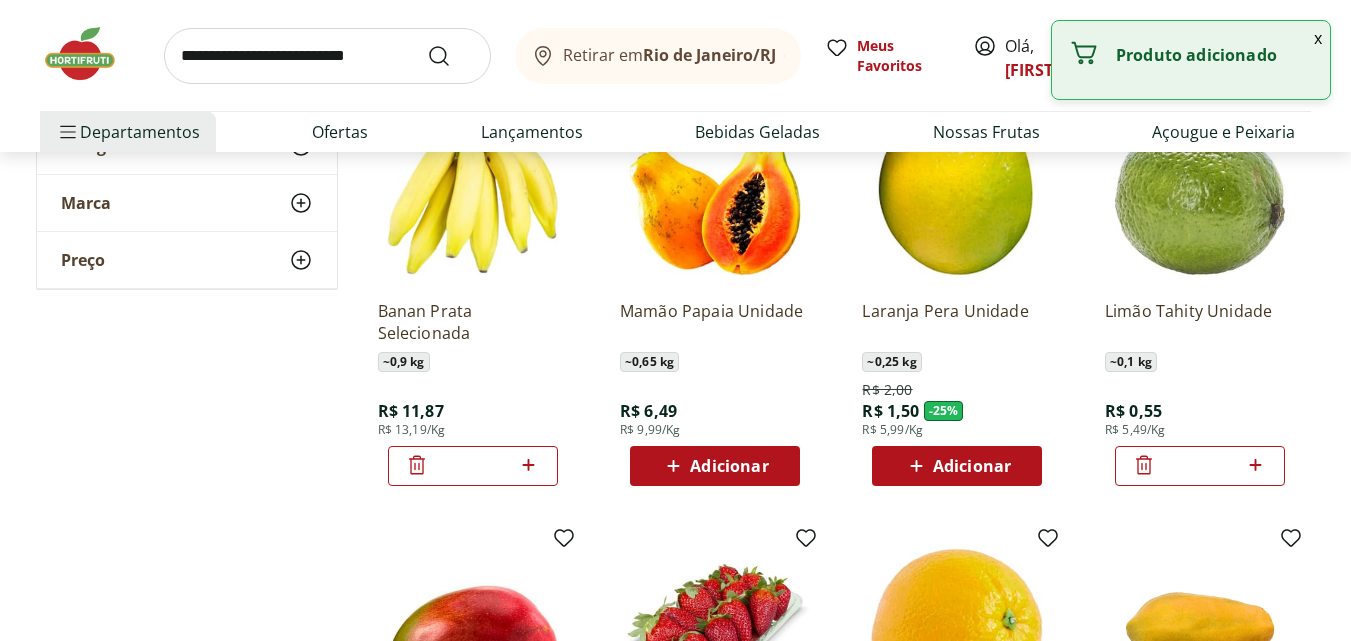 click 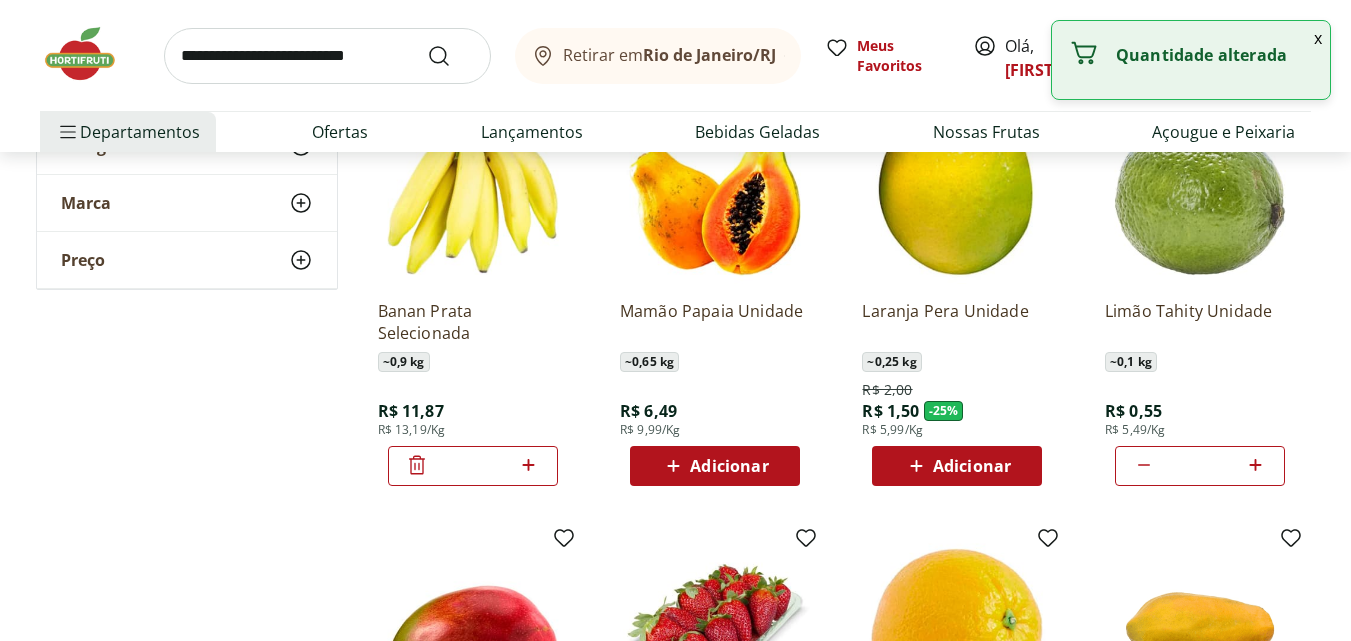 click 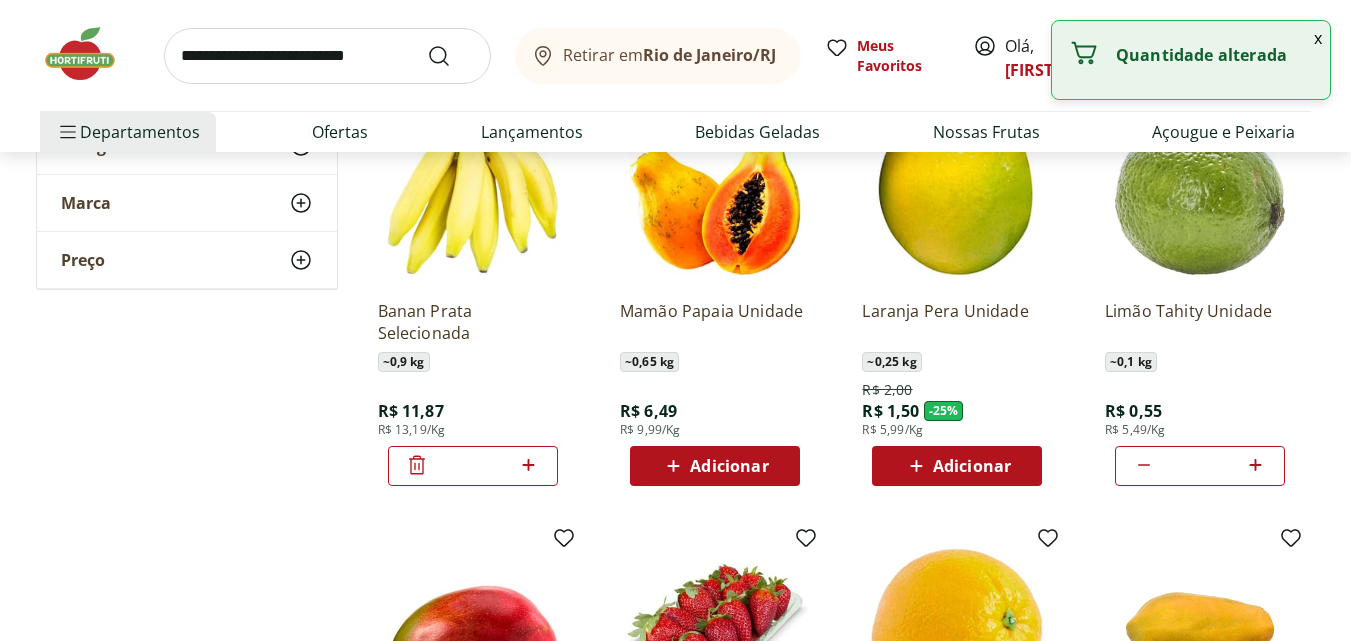 click 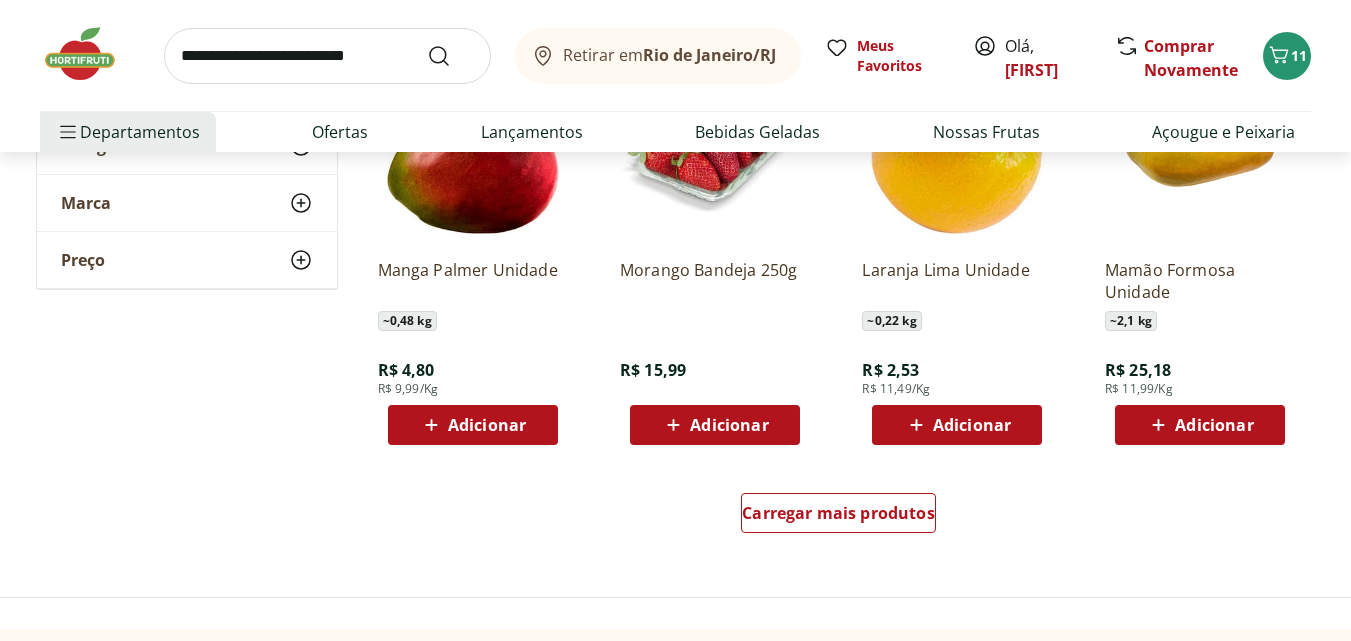 scroll, scrollTop: 2500, scrollLeft: 0, axis: vertical 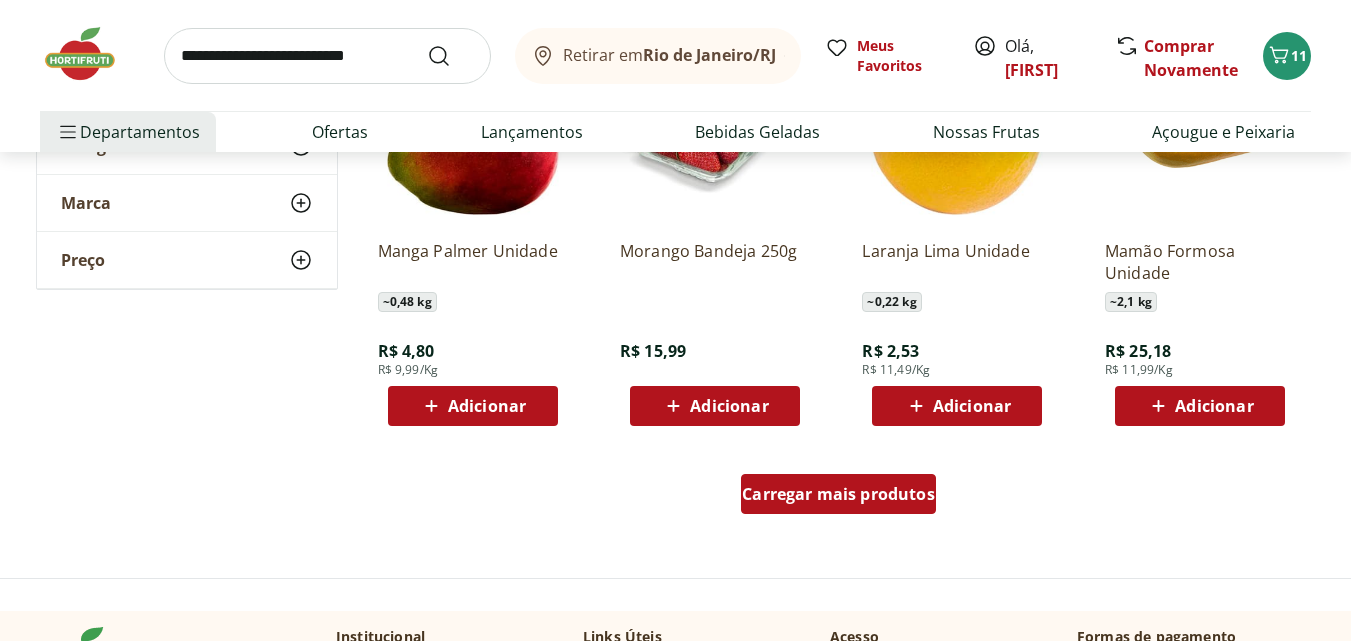 click on "Carregar mais produtos" at bounding box center [838, 494] 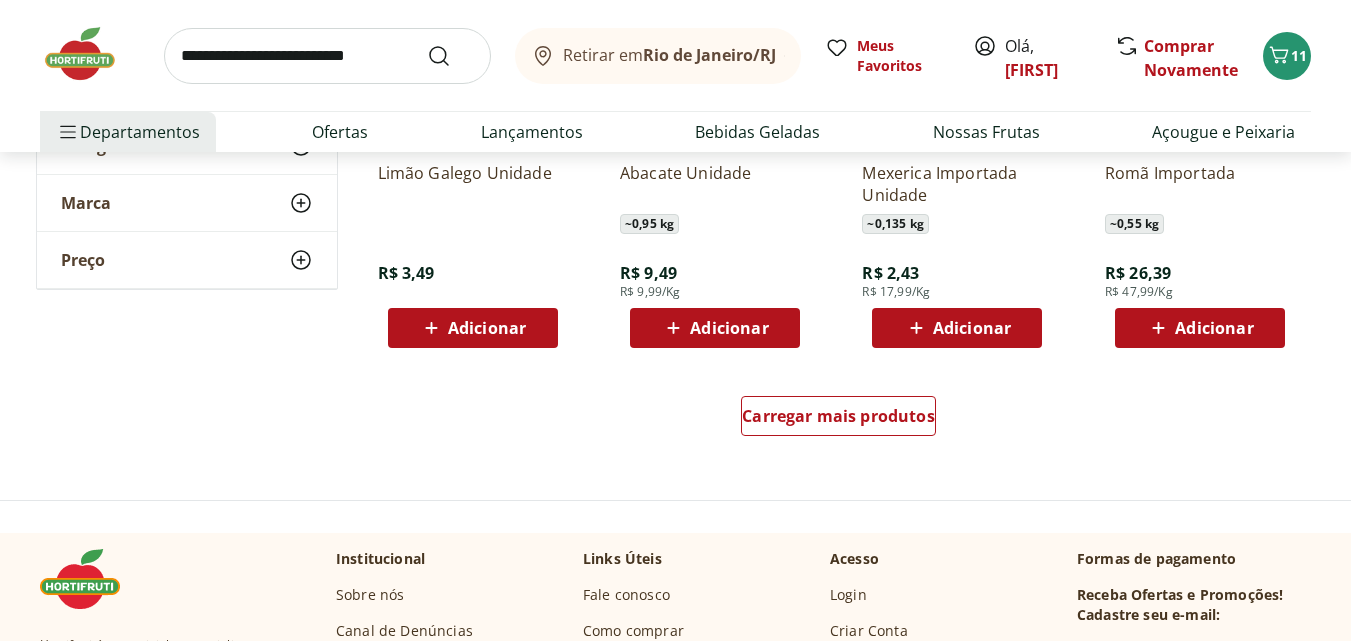 scroll, scrollTop: 3900, scrollLeft: 0, axis: vertical 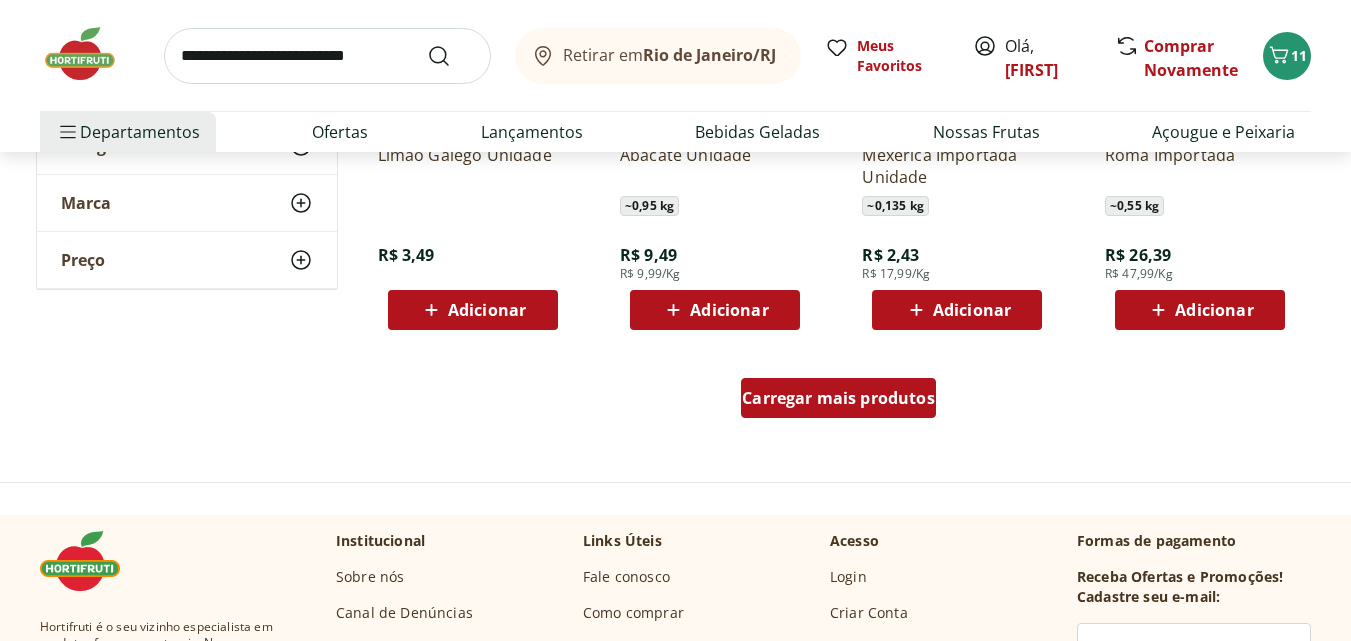 click on "Carregar mais produtos" at bounding box center (838, 398) 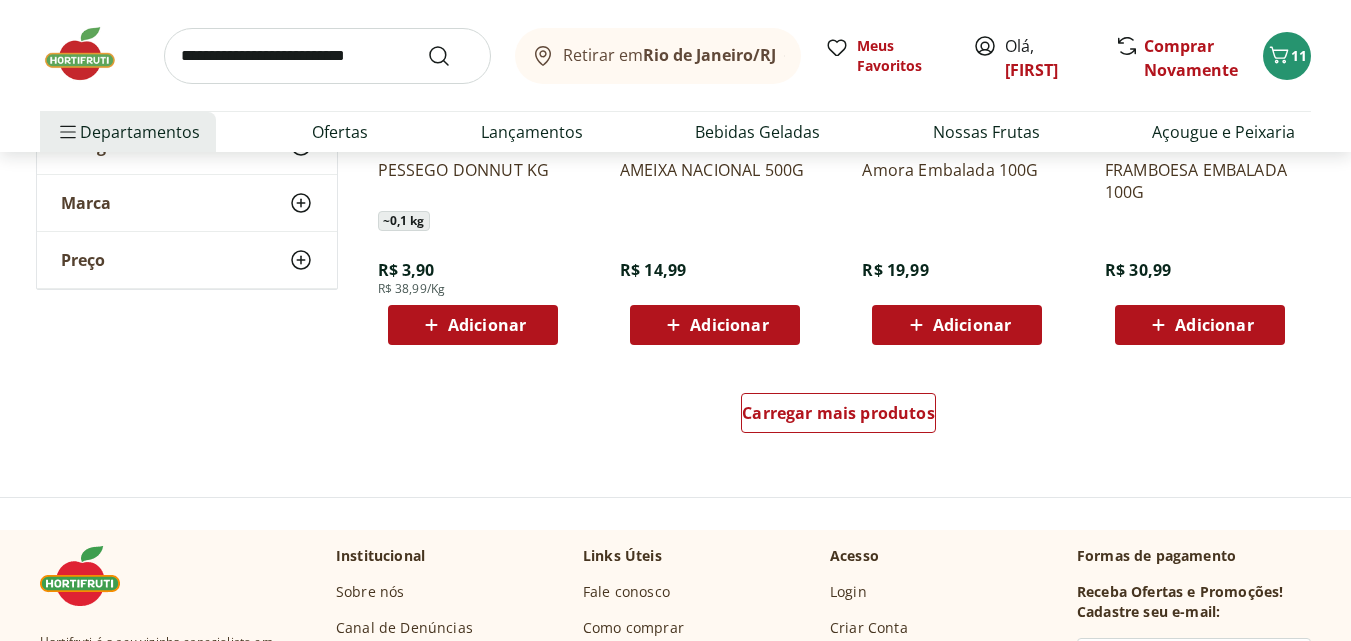 scroll, scrollTop: 5200, scrollLeft: 0, axis: vertical 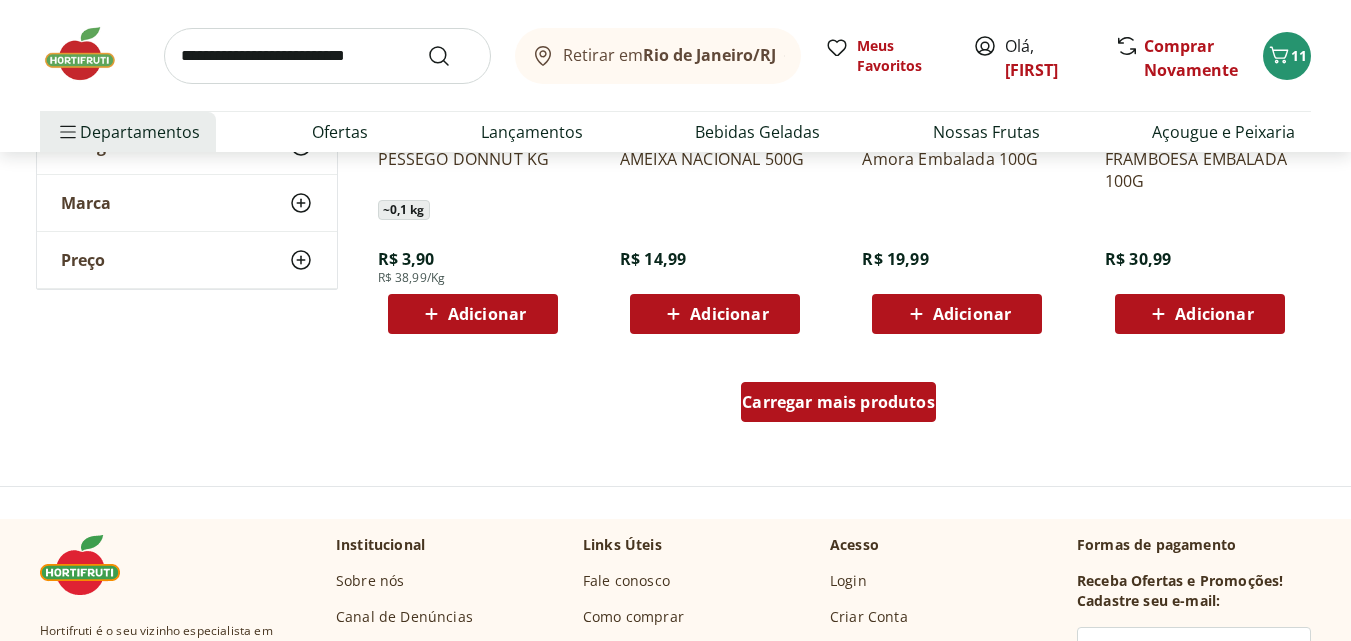 click on "Carregar mais produtos" at bounding box center [838, 402] 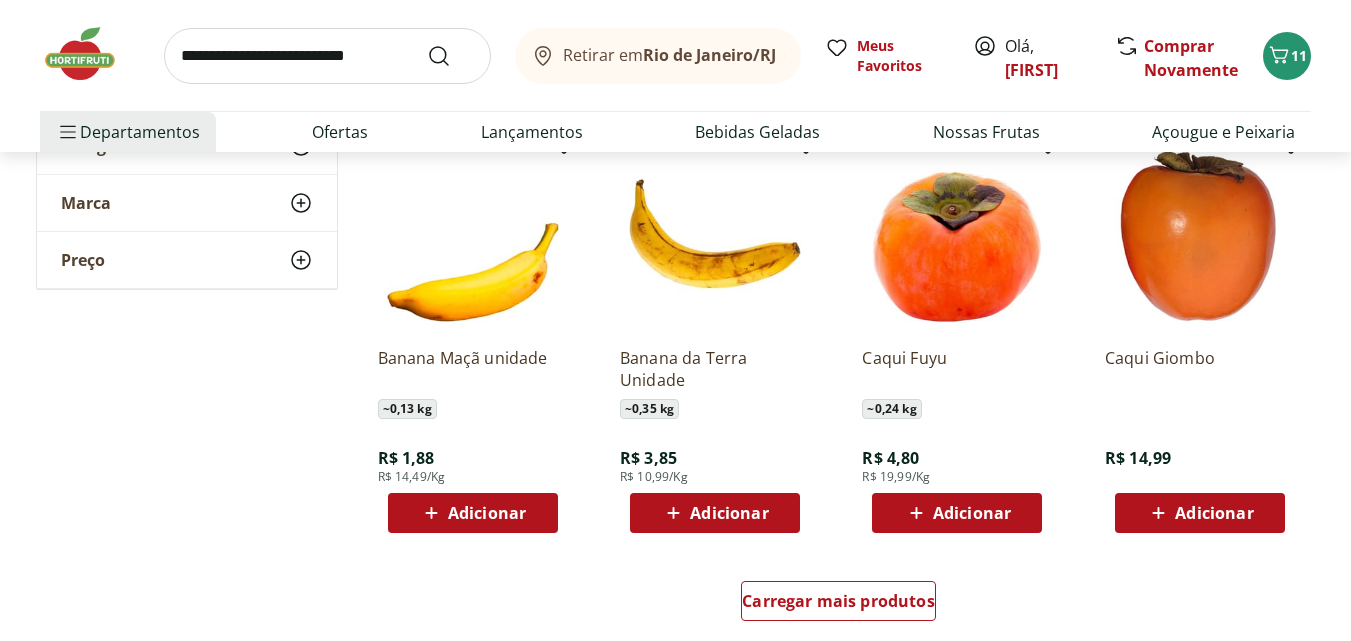 scroll, scrollTop: 6500, scrollLeft: 0, axis: vertical 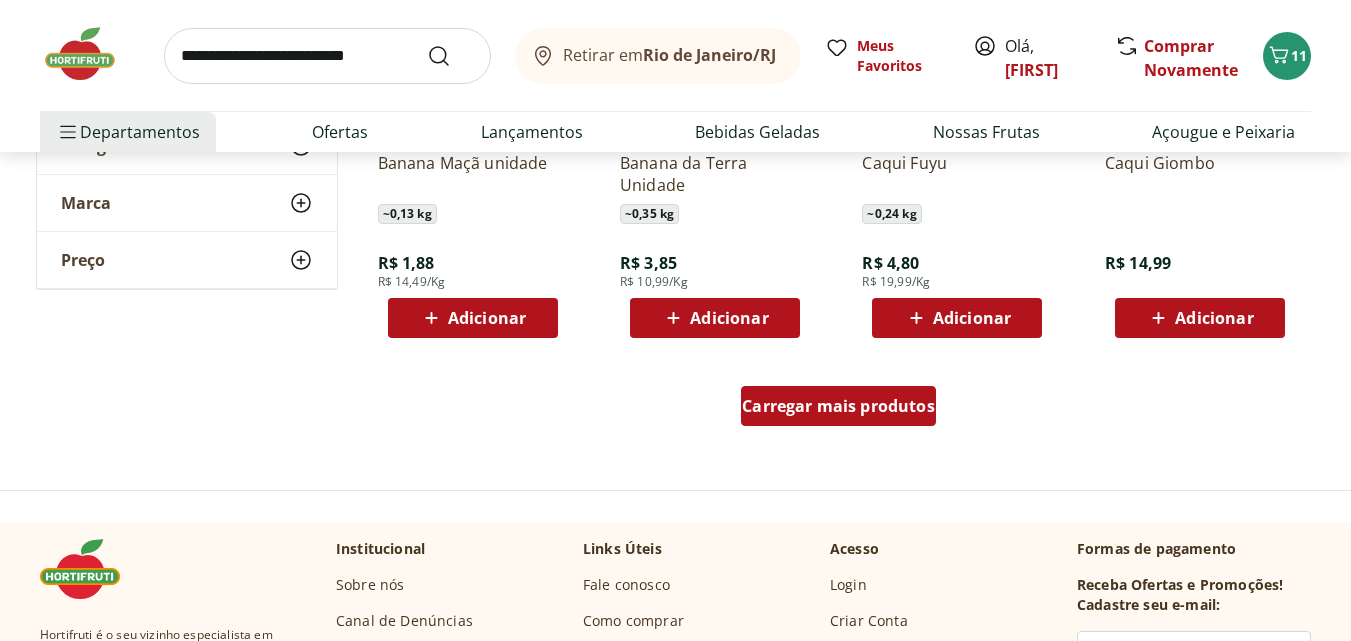 click on "Carregar mais produtos" at bounding box center [838, 406] 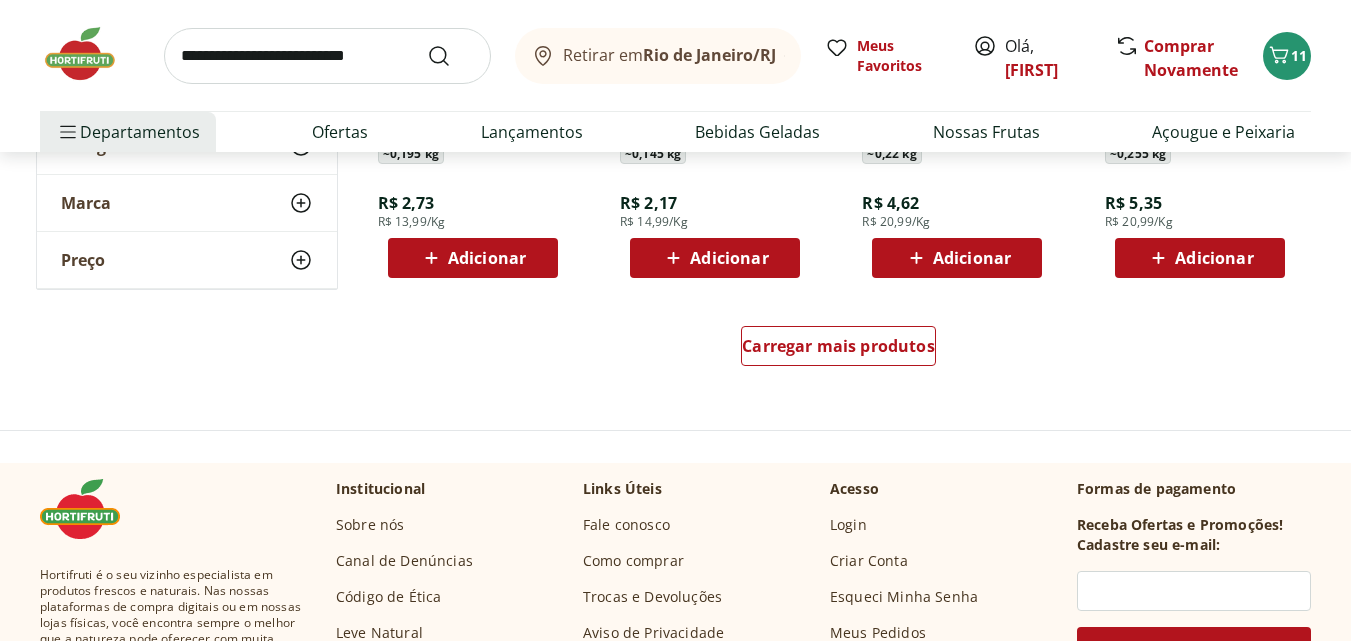 scroll, scrollTop: 7900, scrollLeft: 0, axis: vertical 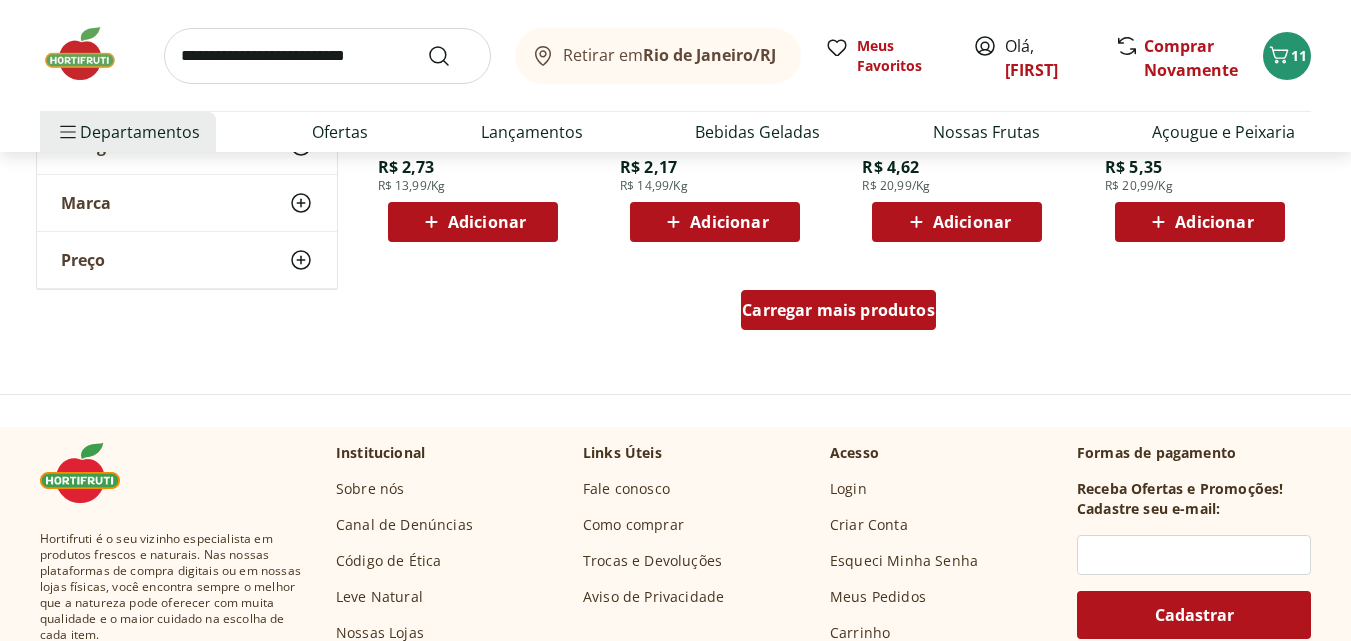 click on "Carregar mais produtos" at bounding box center [838, 310] 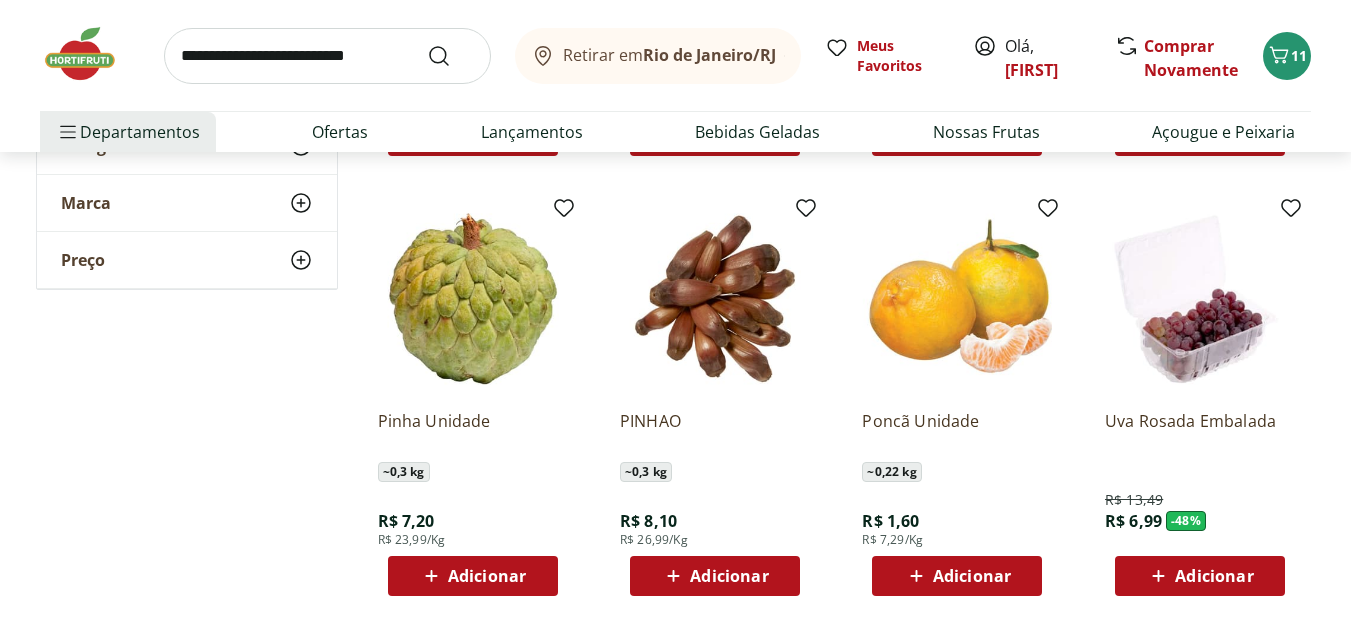 scroll, scrollTop: 8900, scrollLeft: 0, axis: vertical 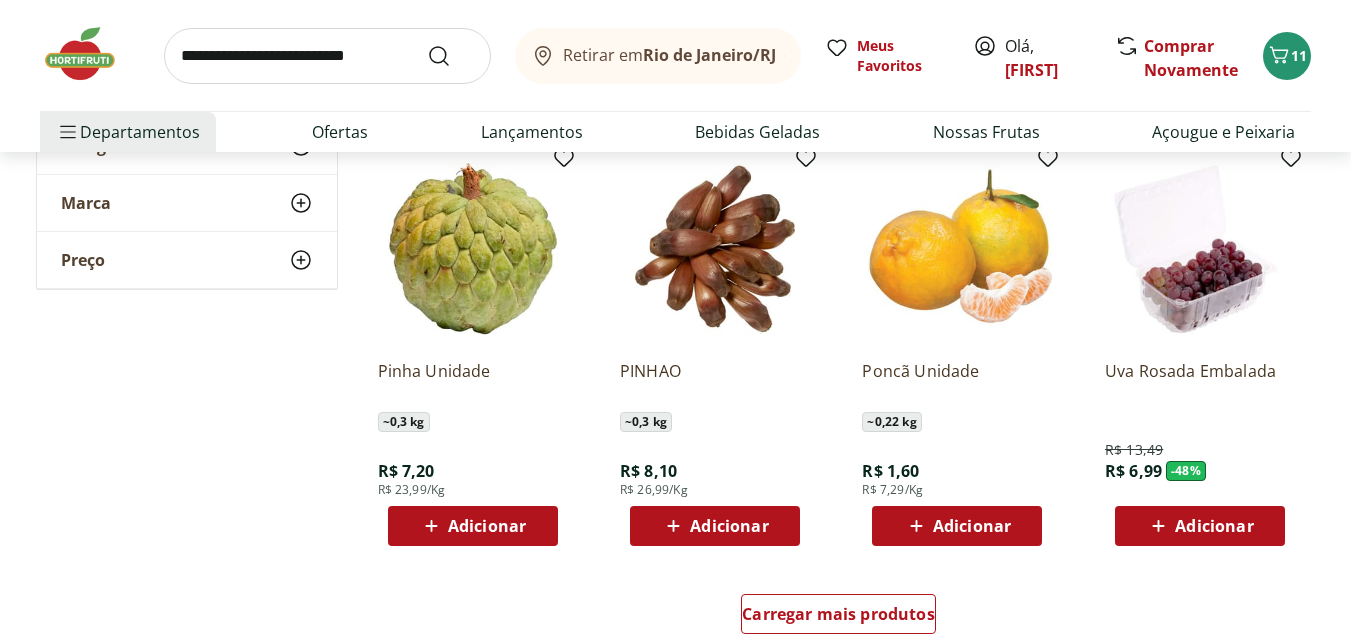 click on "Adicionar" at bounding box center [972, 526] 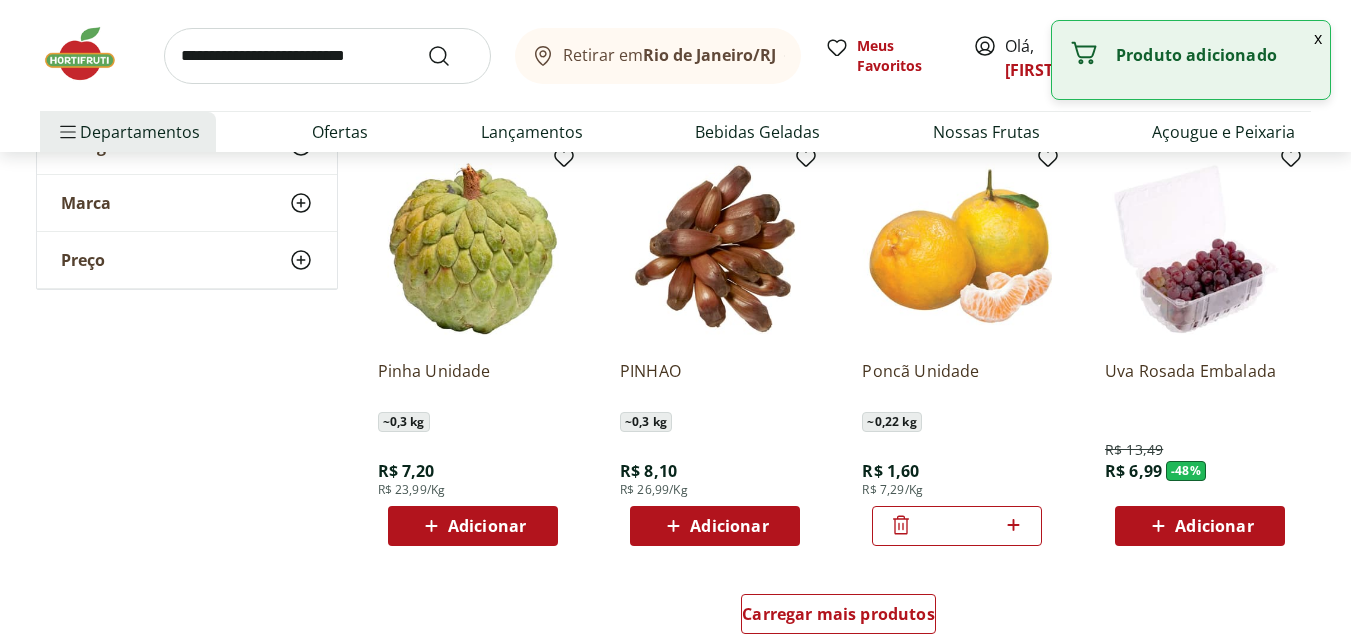 click 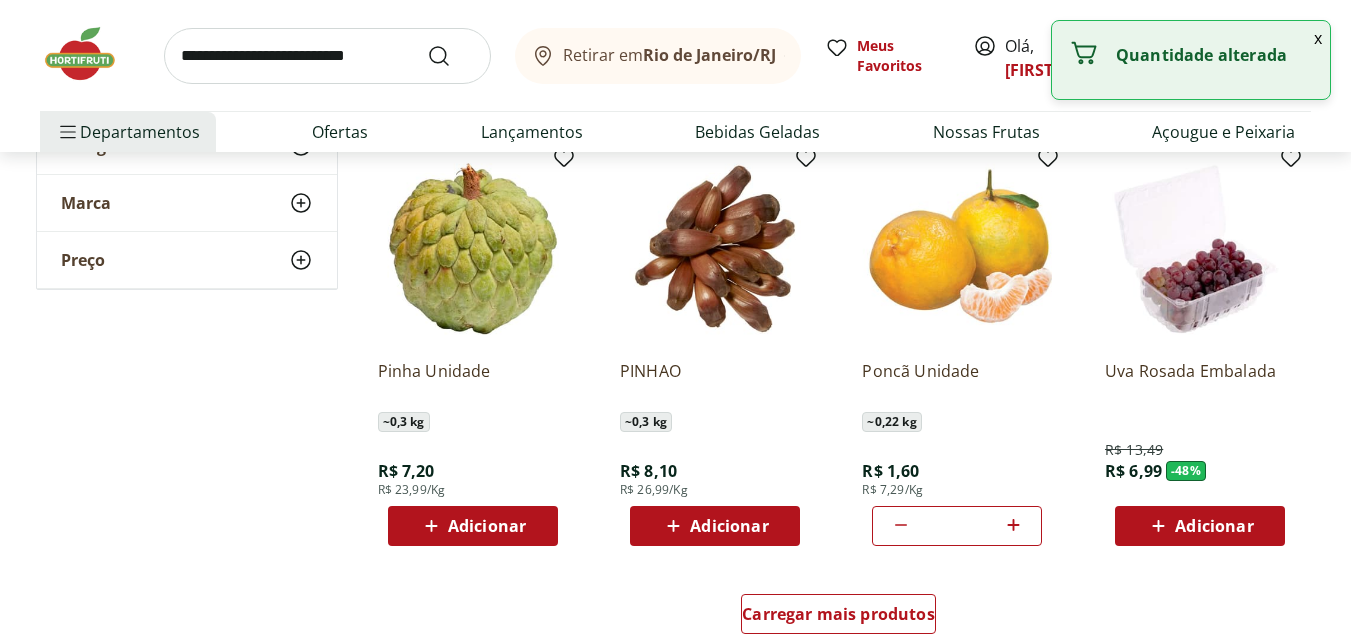 click 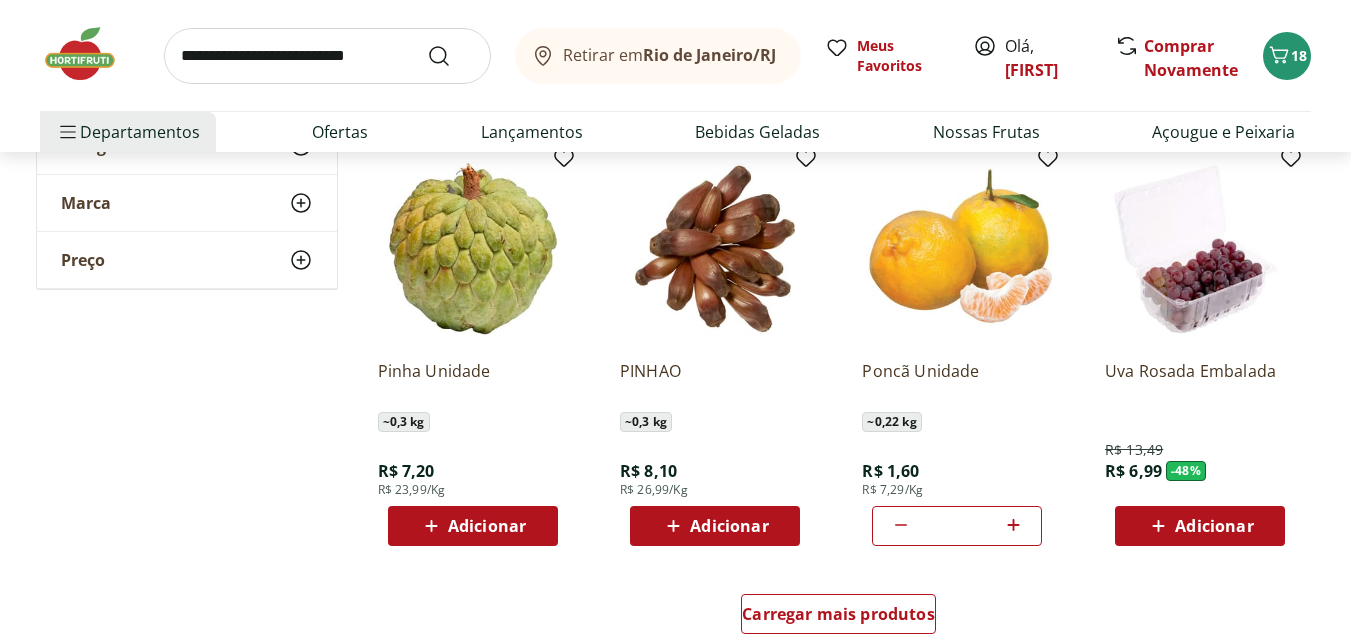 click 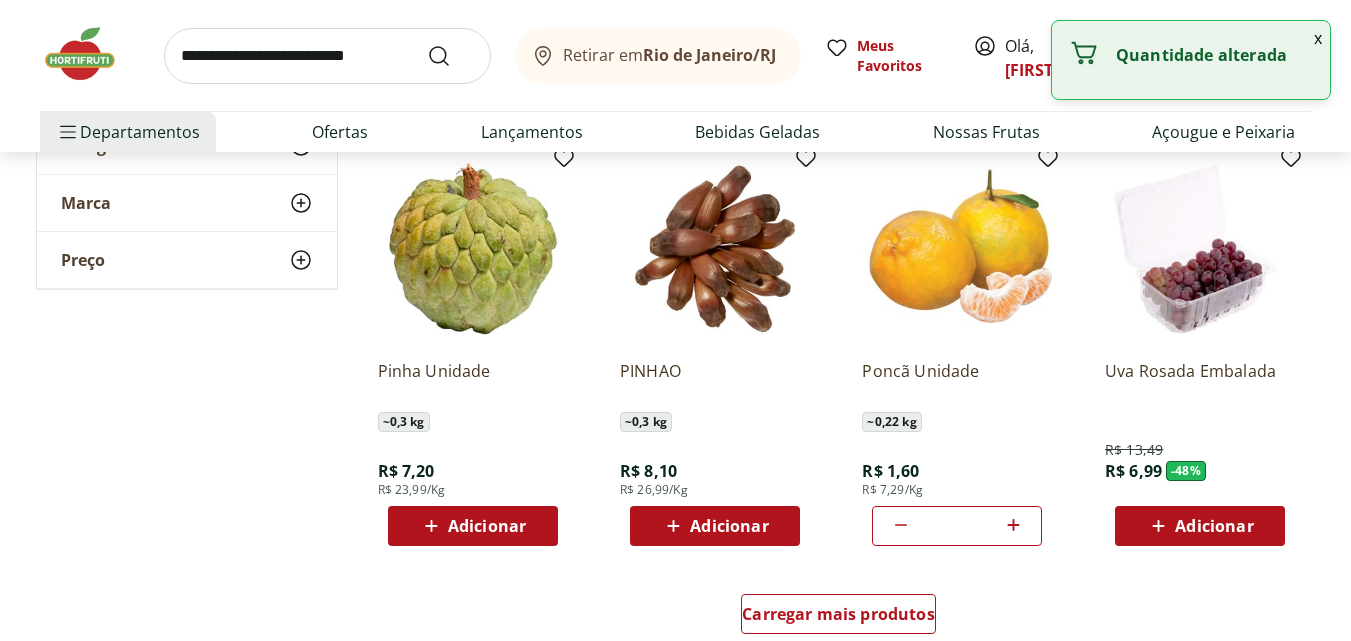 click 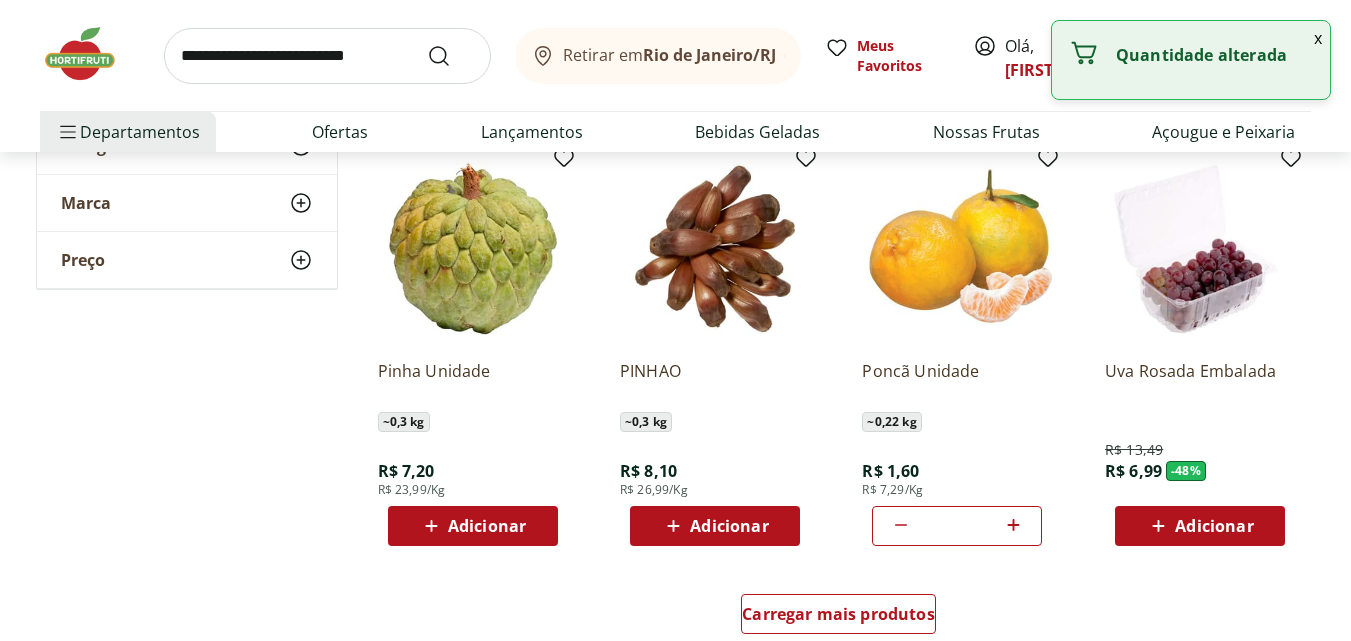 click 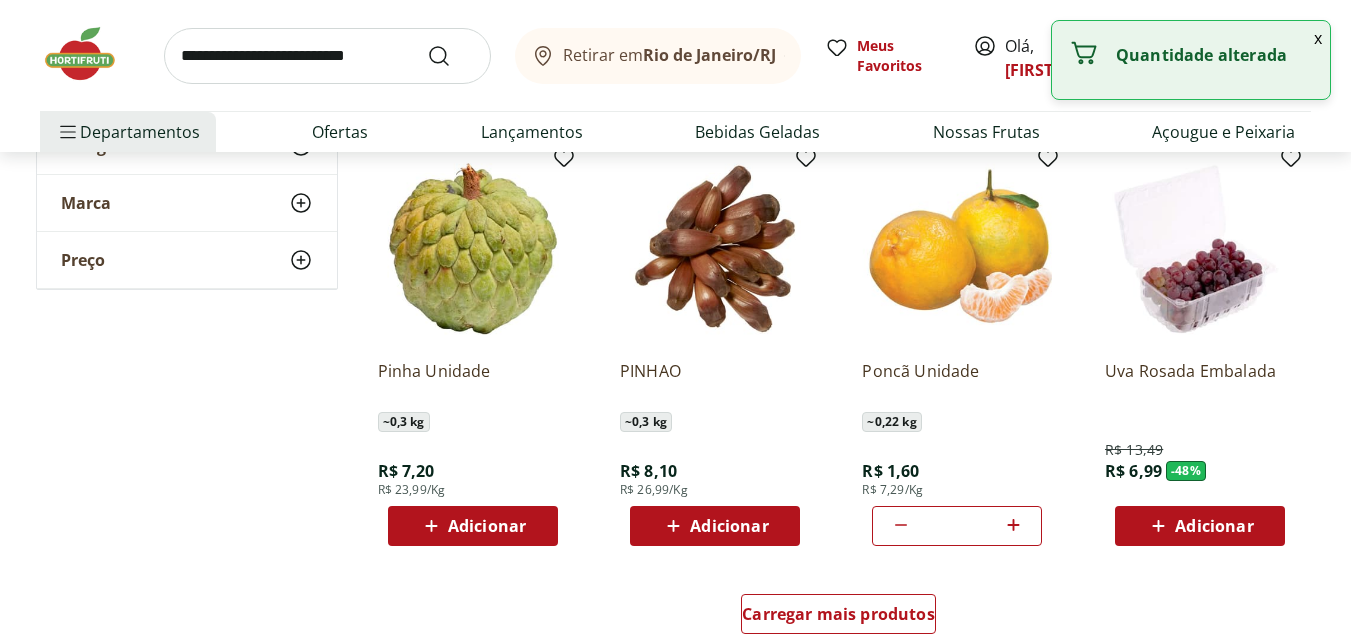 click 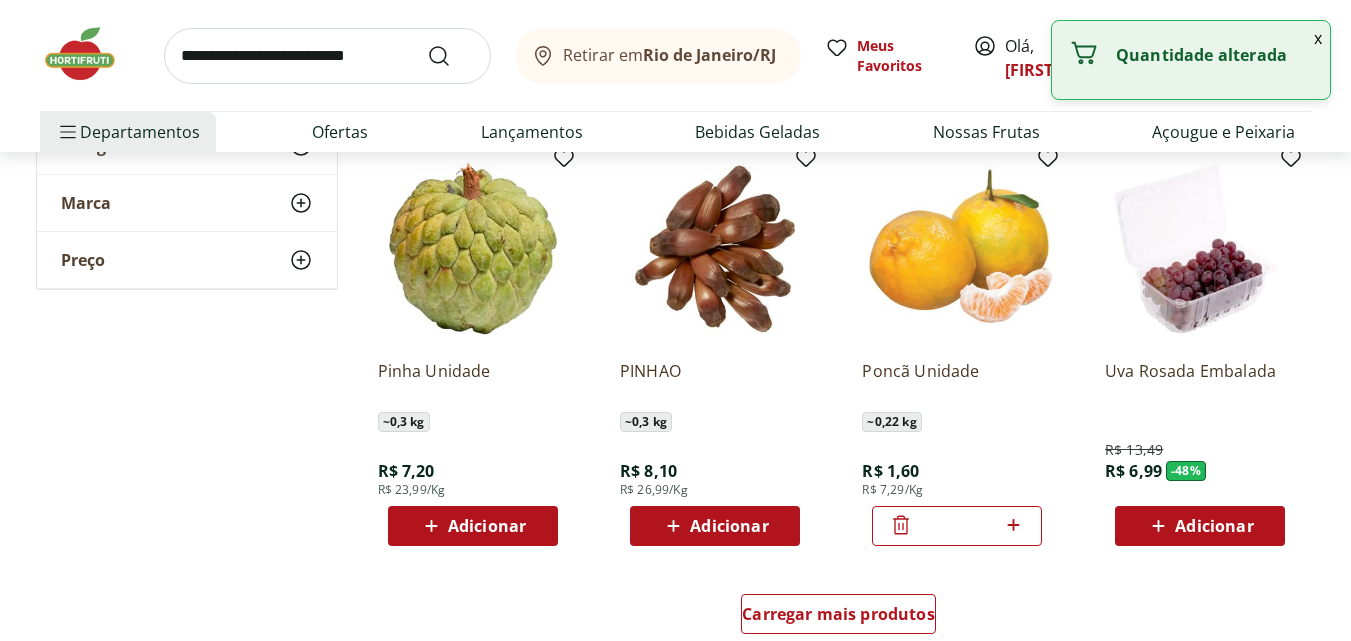 click 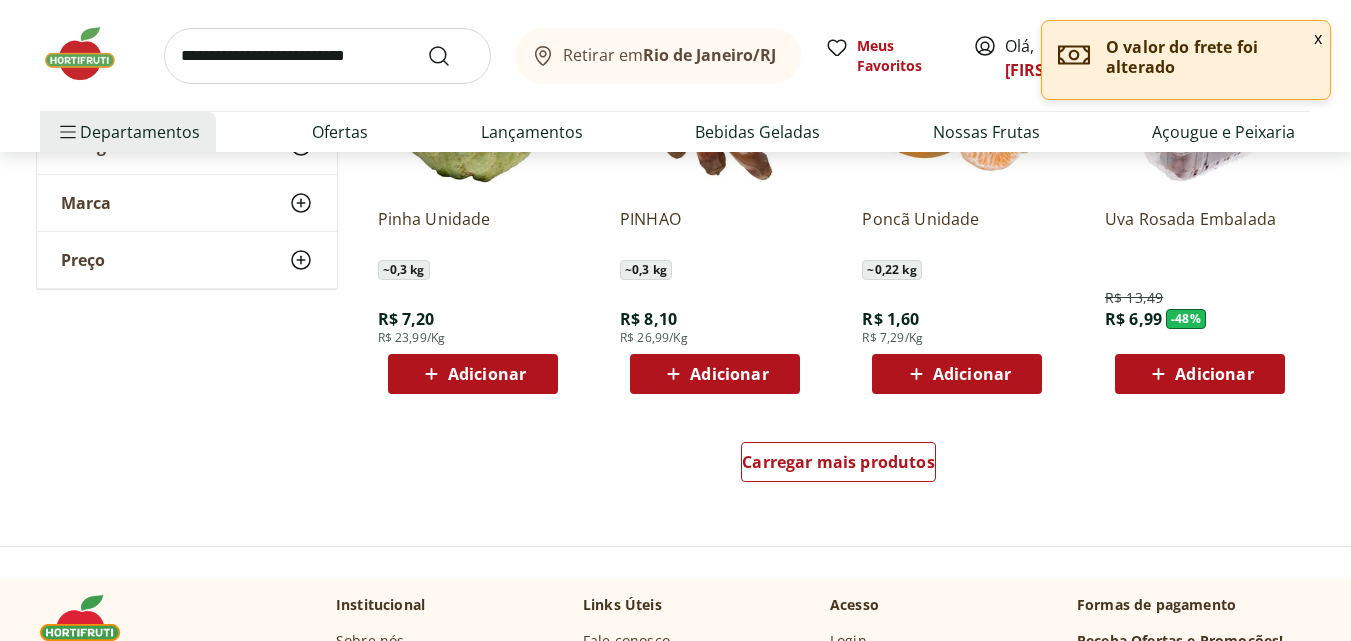scroll, scrollTop: 9100, scrollLeft: 0, axis: vertical 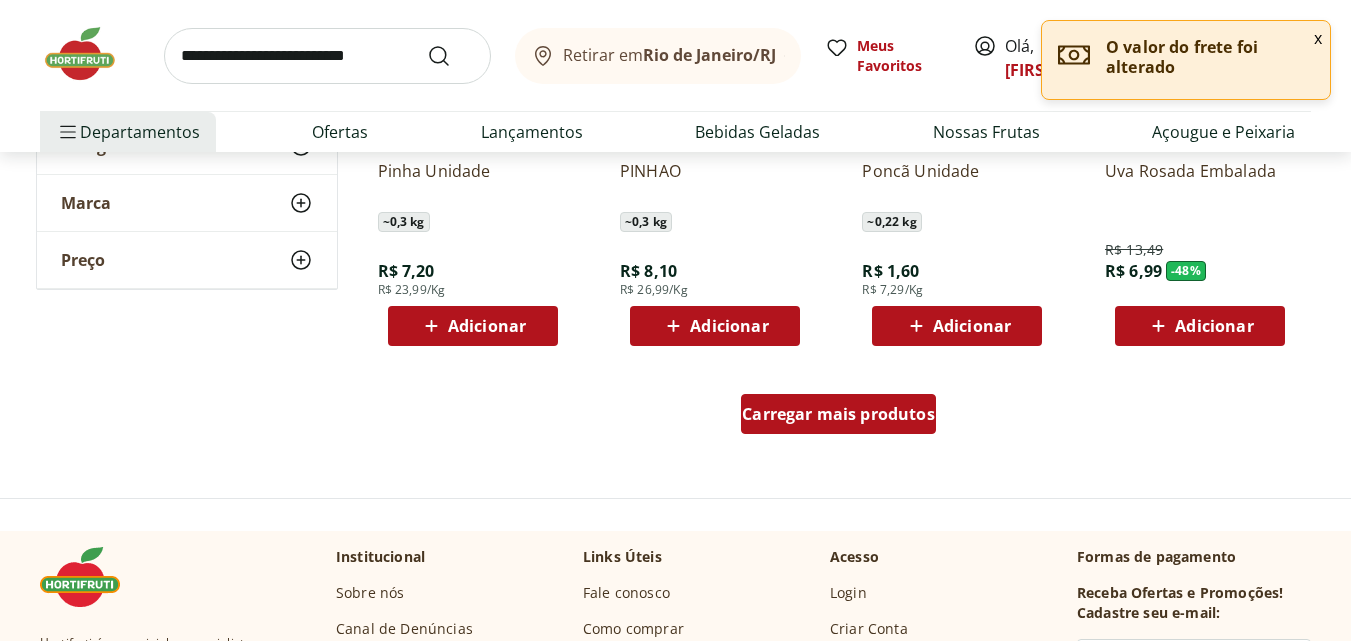 click on "Carregar mais produtos" at bounding box center [838, 414] 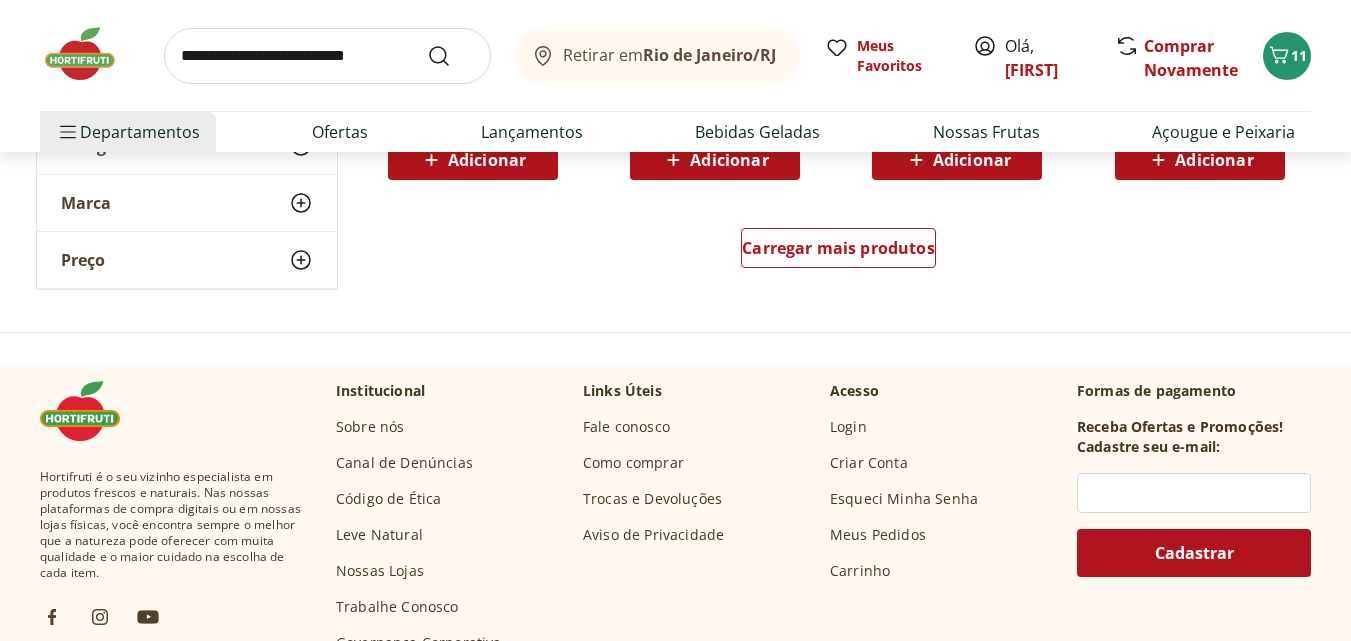 scroll, scrollTop: 10600, scrollLeft: 0, axis: vertical 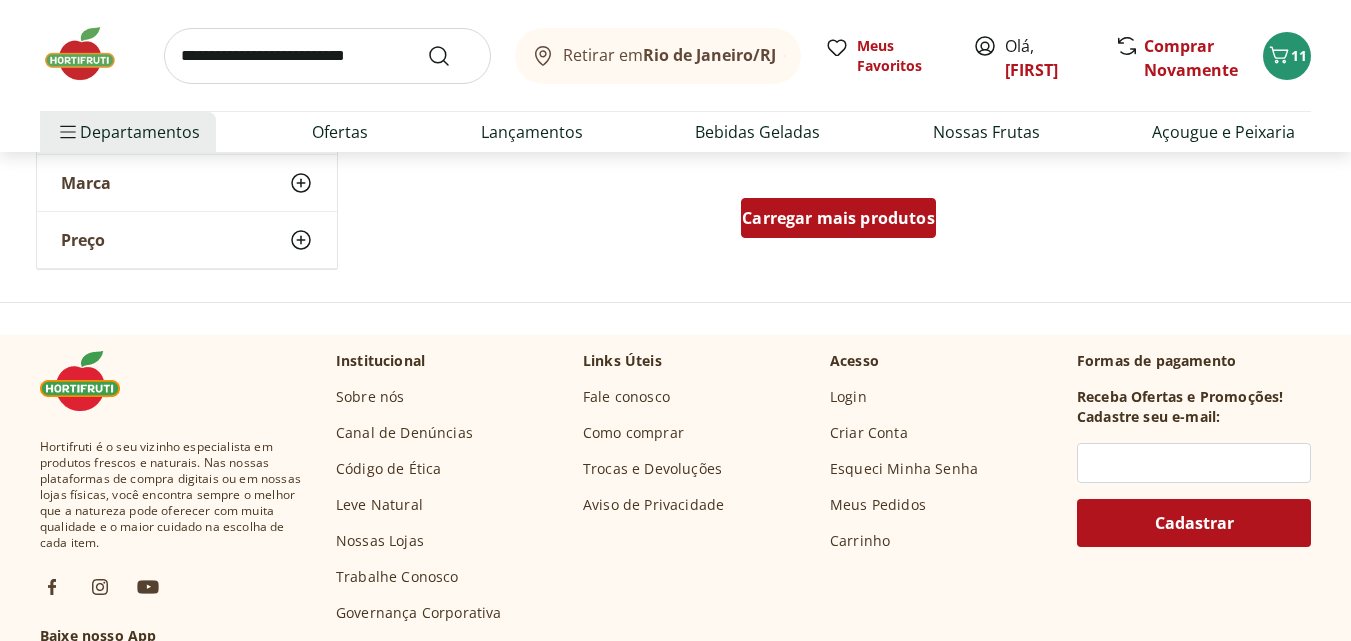 click on "Carregar mais produtos" at bounding box center (838, 218) 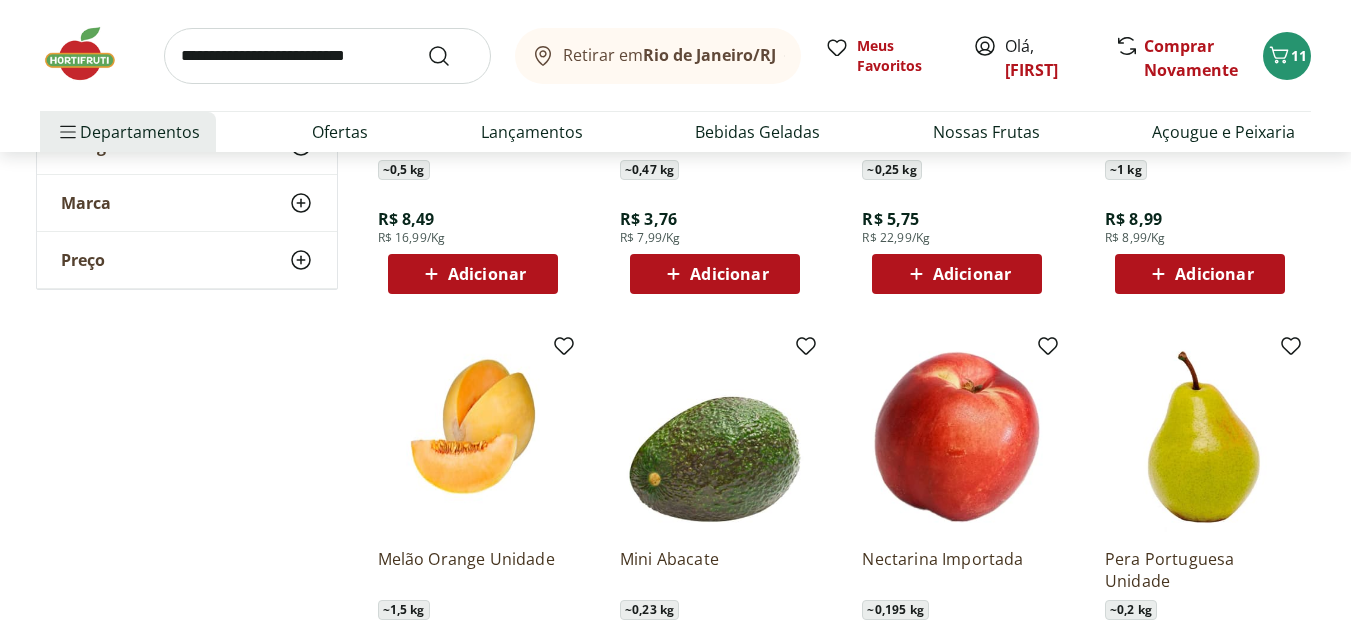 scroll, scrollTop: 8400, scrollLeft: 0, axis: vertical 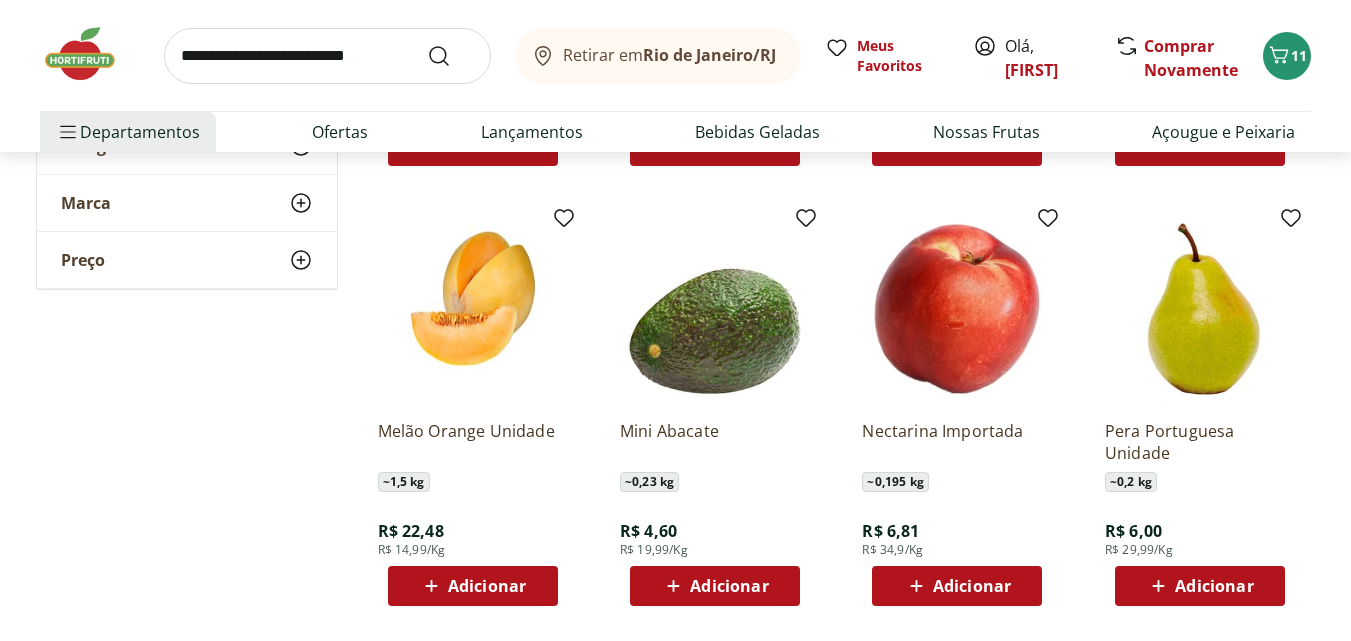 click on "Adicionar" at bounding box center (729, 586) 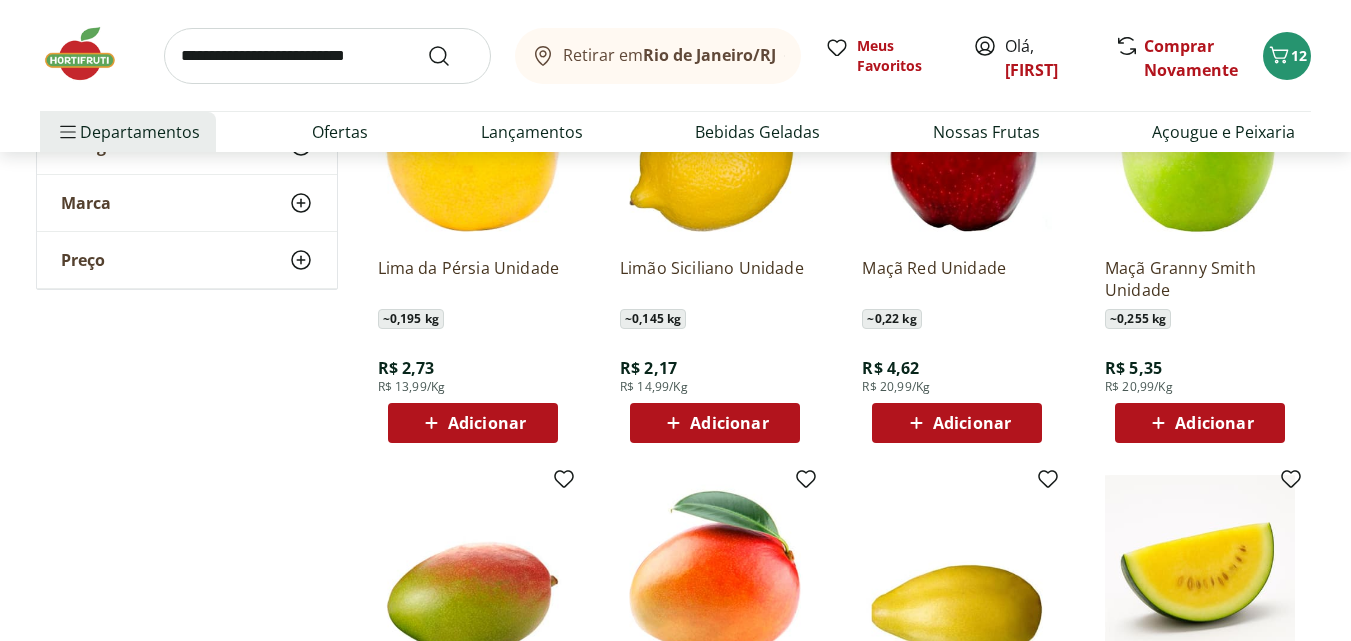 scroll, scrollTop: 7700, scrollLeft: 0, axis: vertical 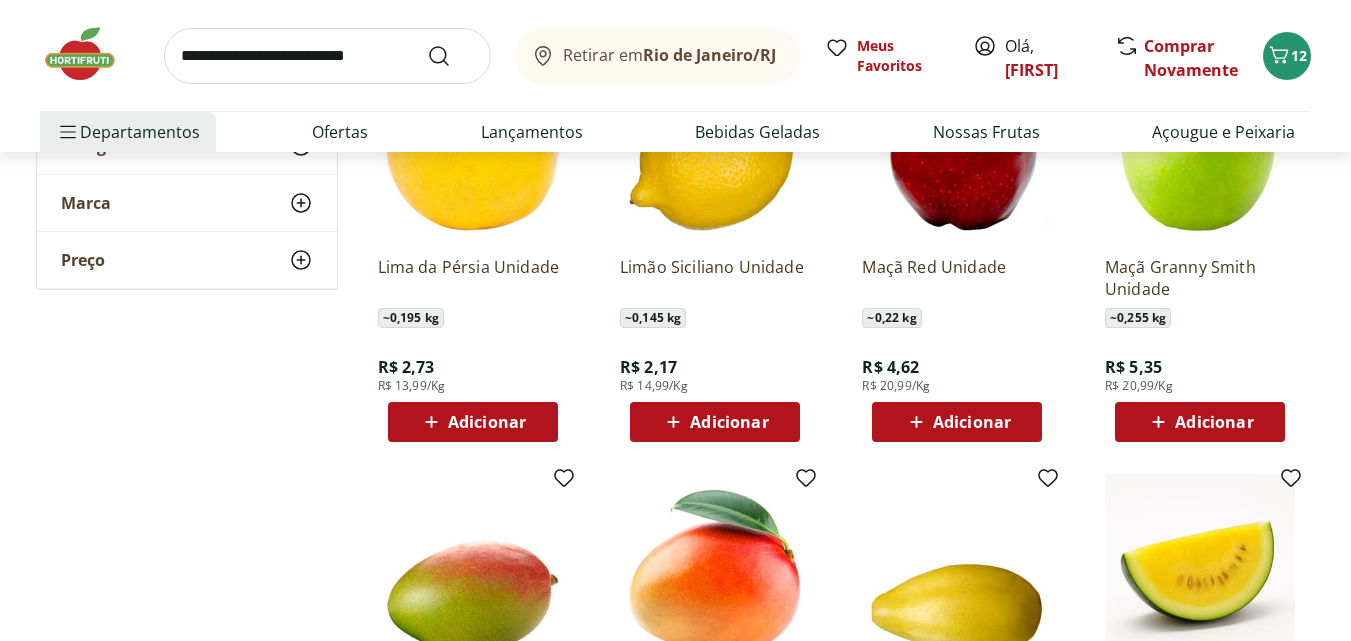 click on "Adicionar" at bounding box center [1214, 422] 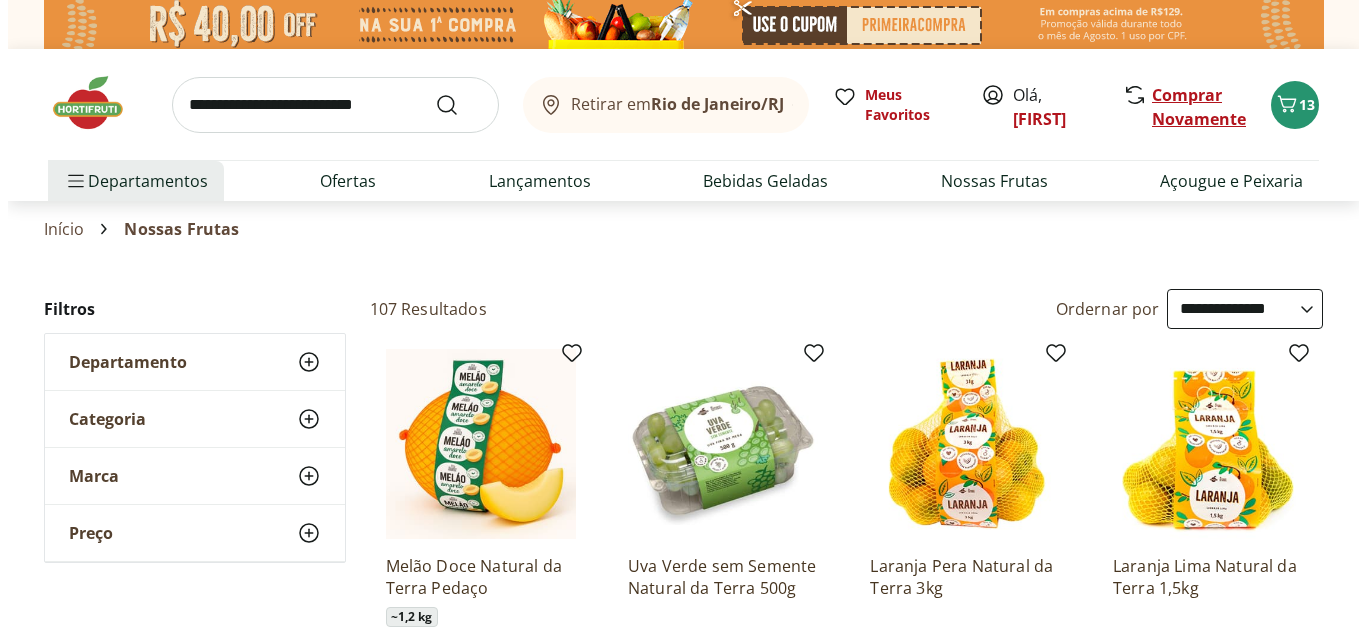 scroll, scrollTop: 0, scrollLeft: 0, axis: both 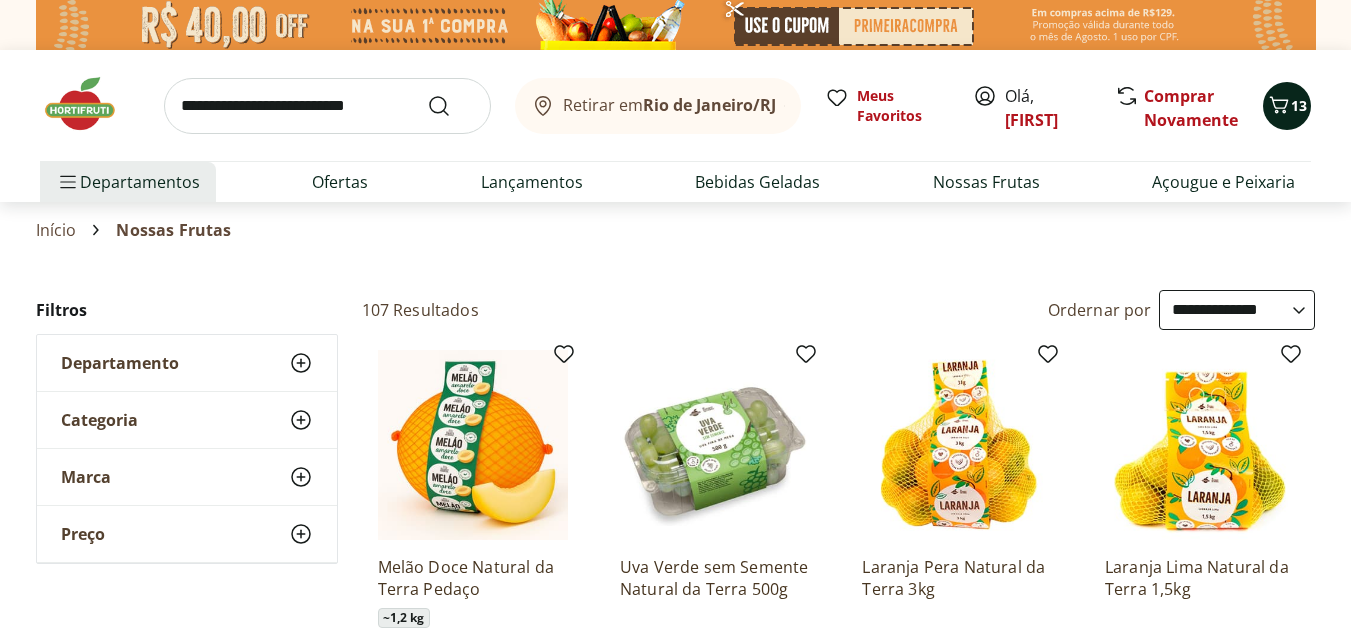 click 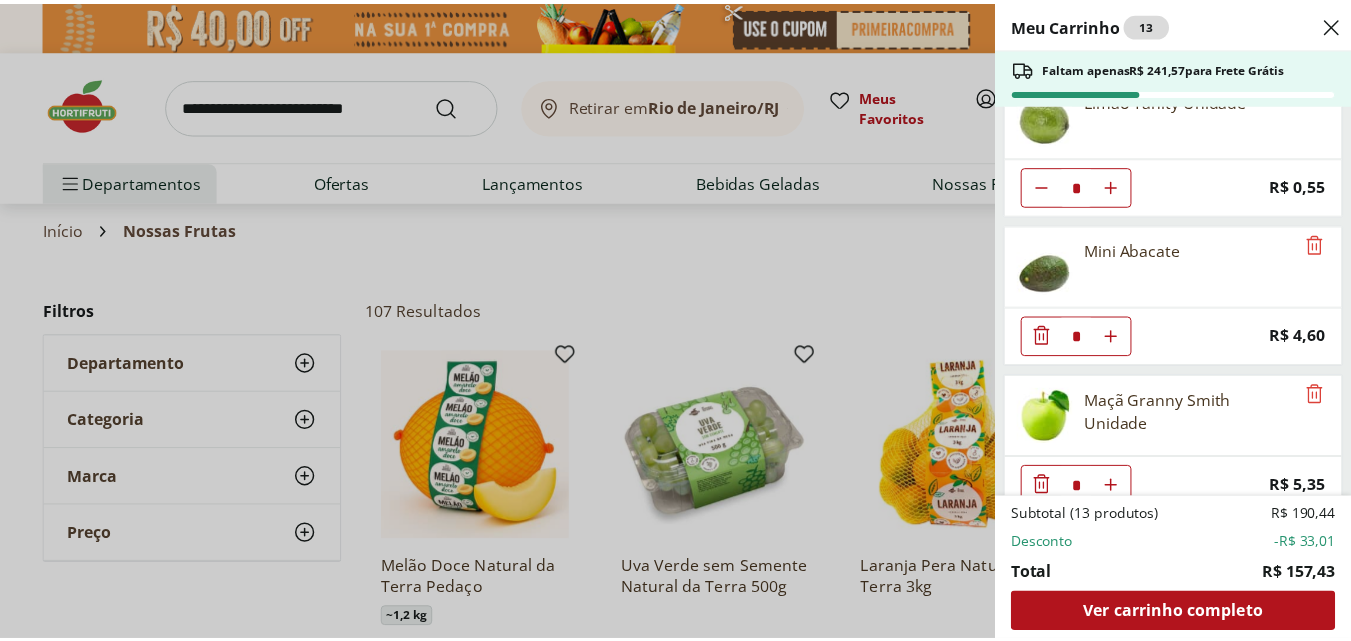 scroll, scrollTop: 965, scrollLeft: 0, axis: vertical 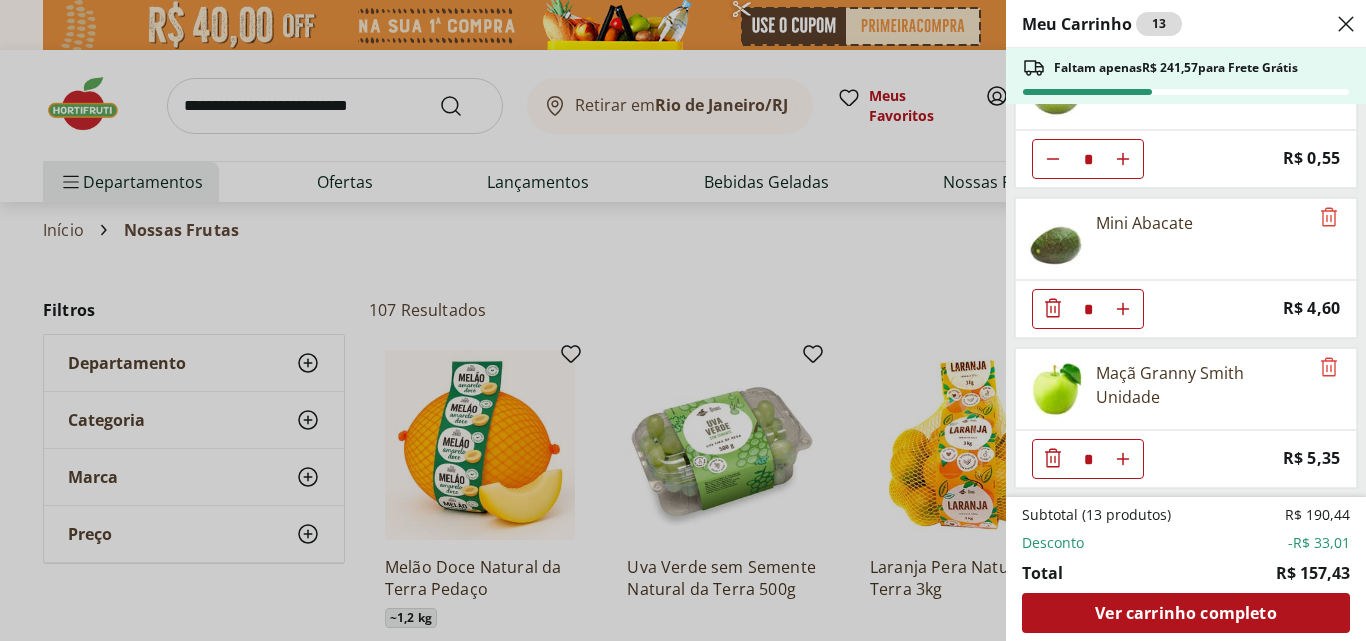 click 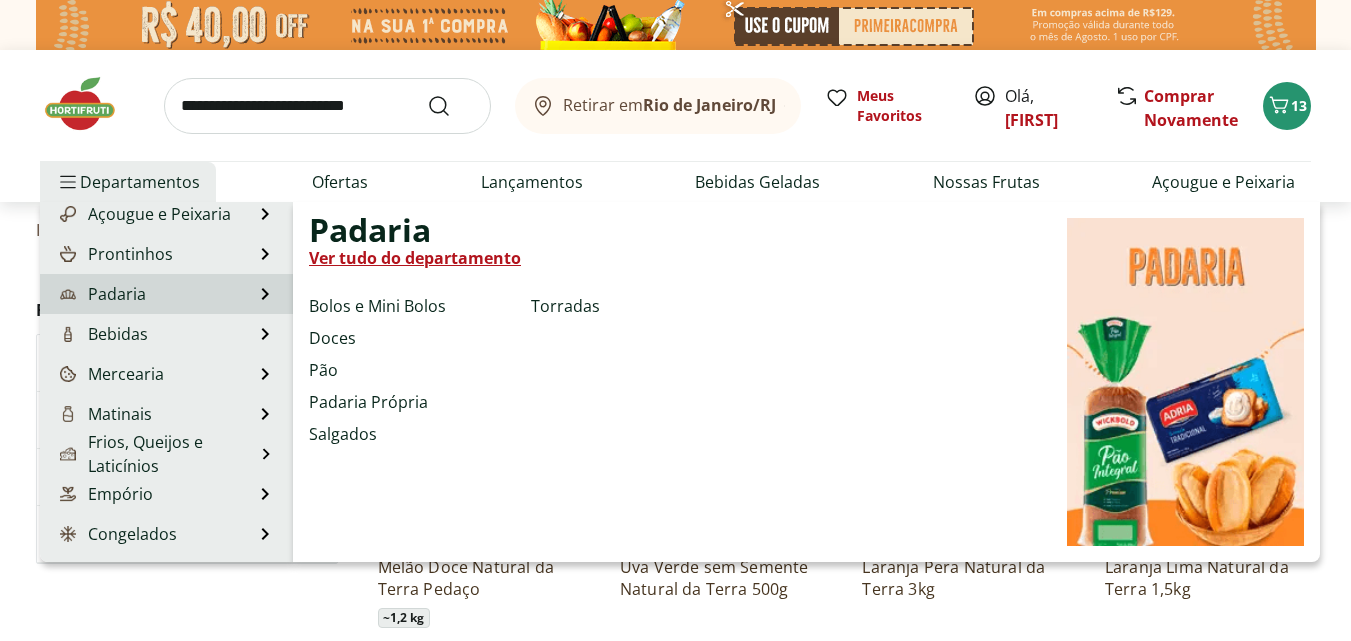 scroll, scrollTop: 200, scrollLeft: 0, axis: vertical 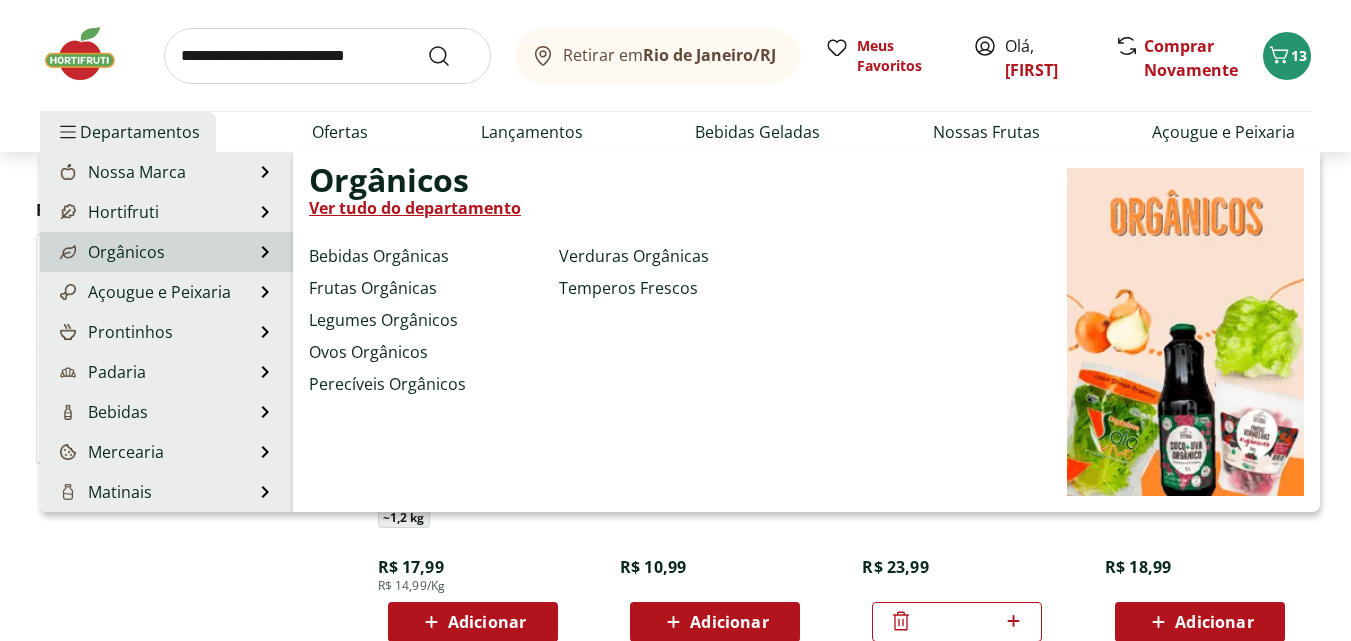 click on "Orgânicos" at bounding box center (110, 252) 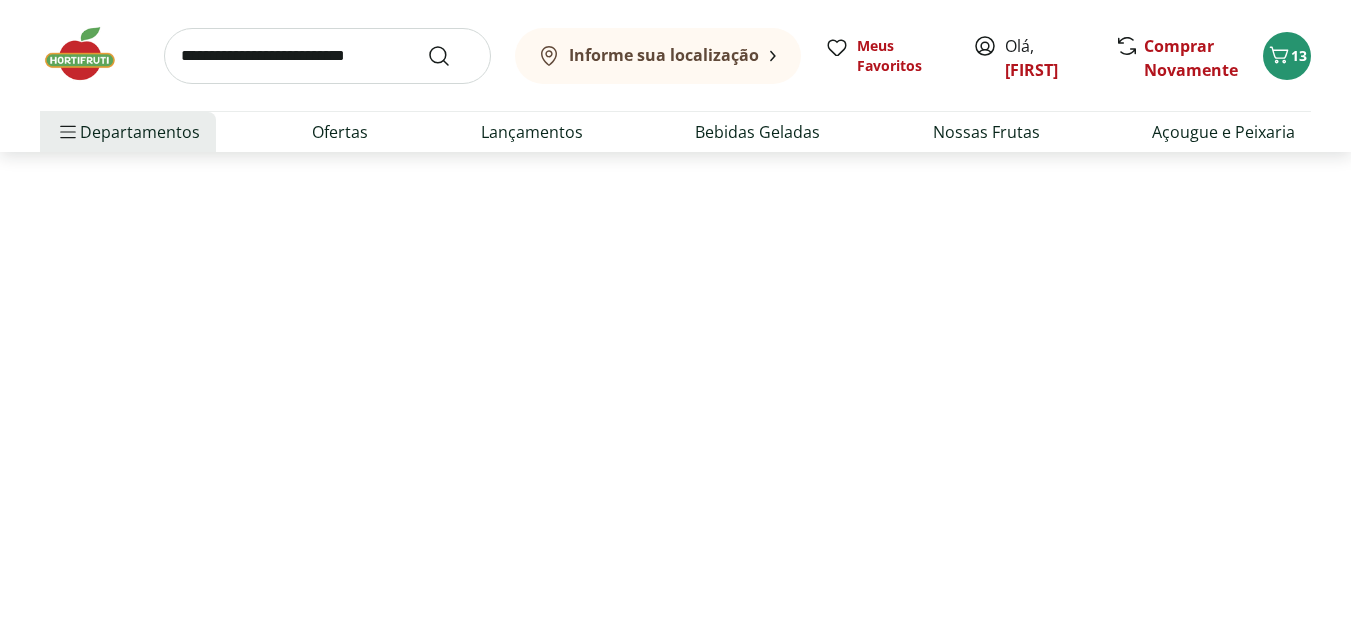 scroll, scrollTop: 0, scrollLeft: 0, axis: both 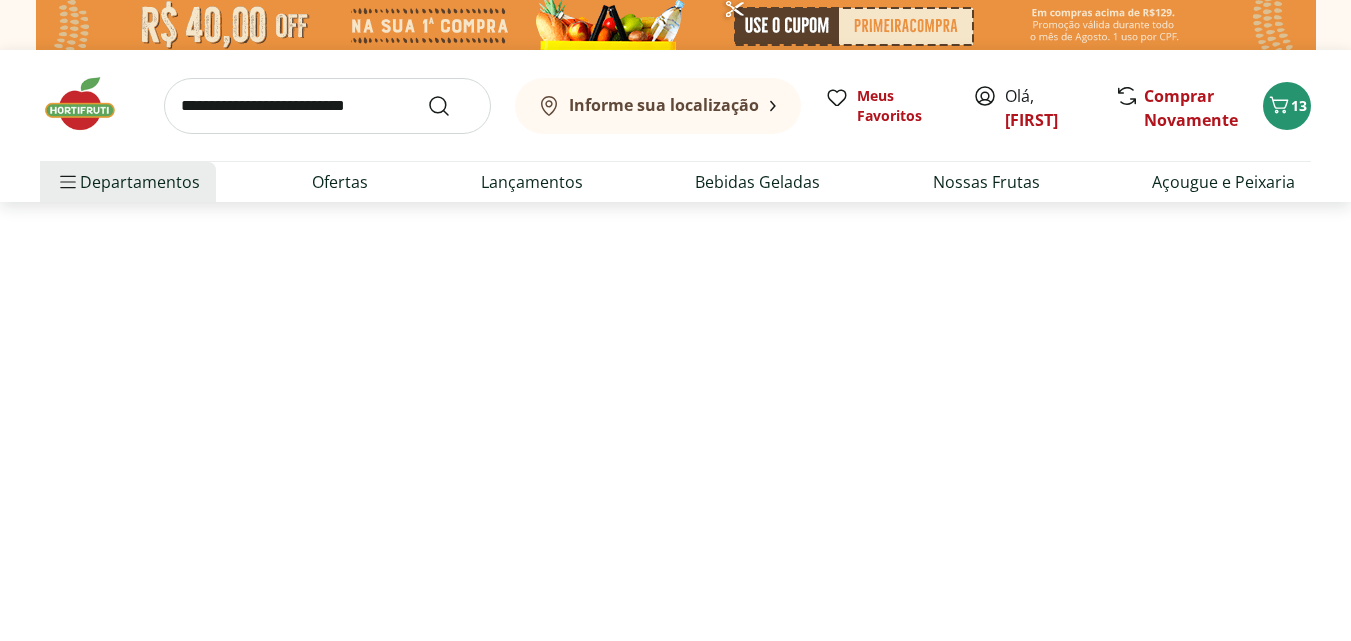 select on "**********" 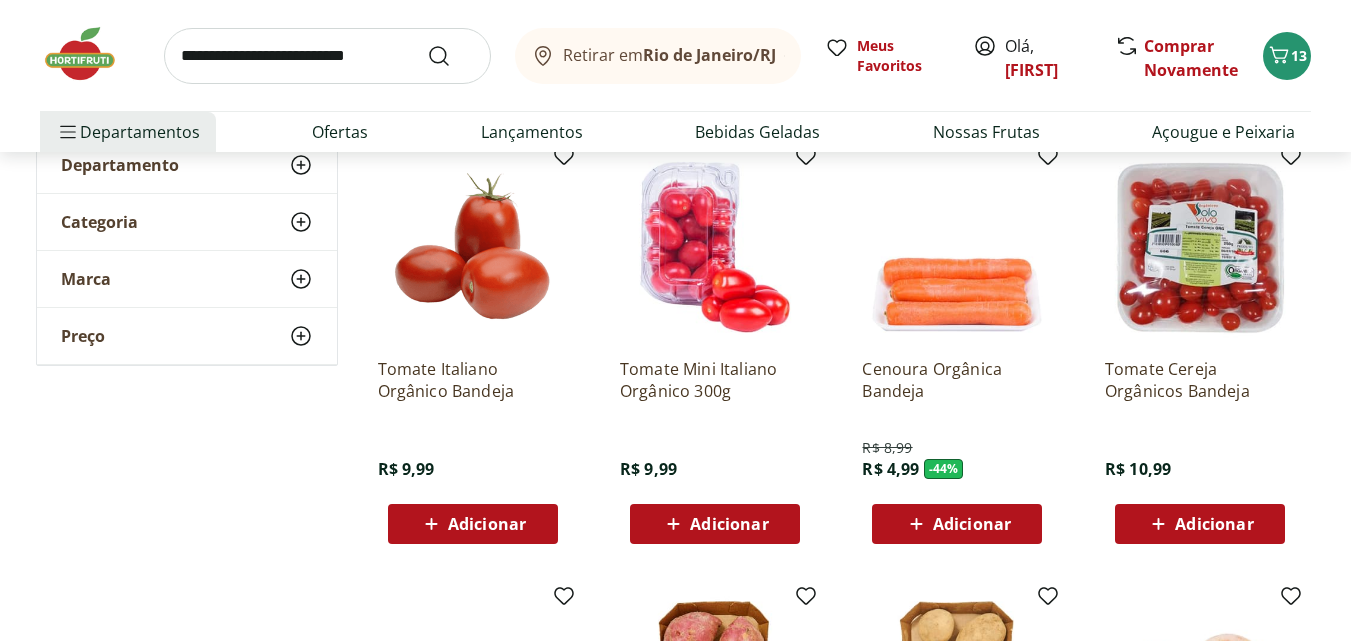 scroll, scrollTop: 200, scrollLeft: 0, axis: vertical 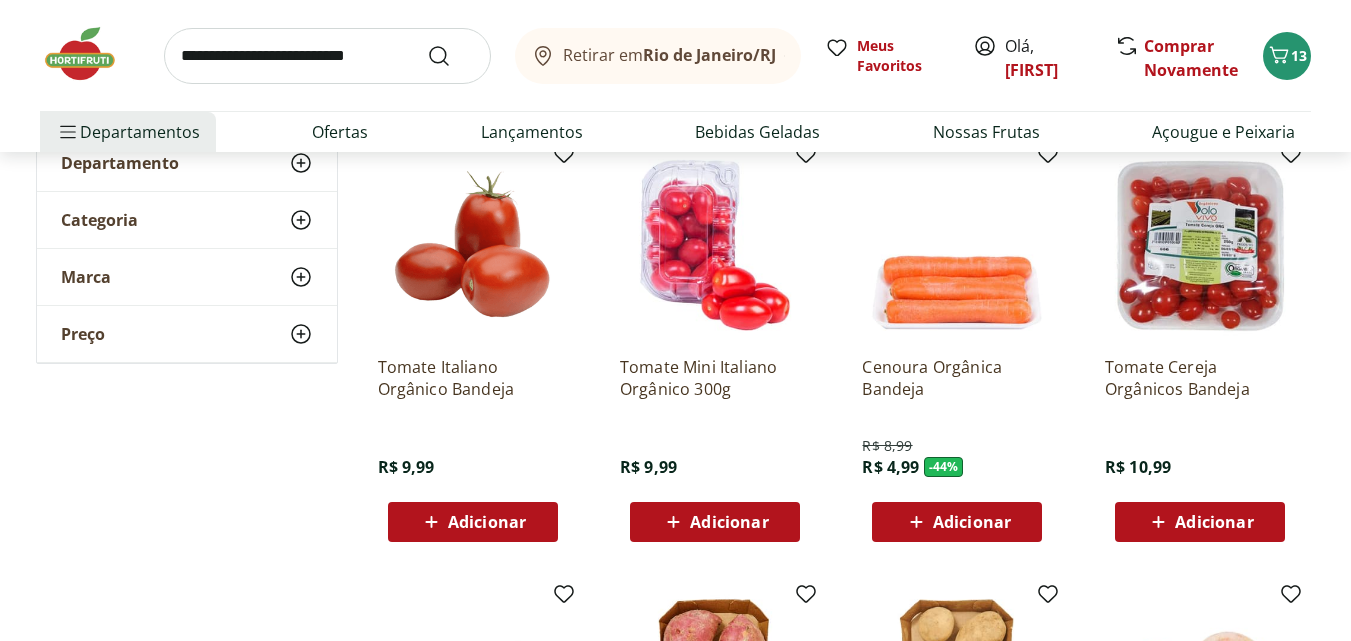 click on "Adicionar" at bounding box center (972, 522) 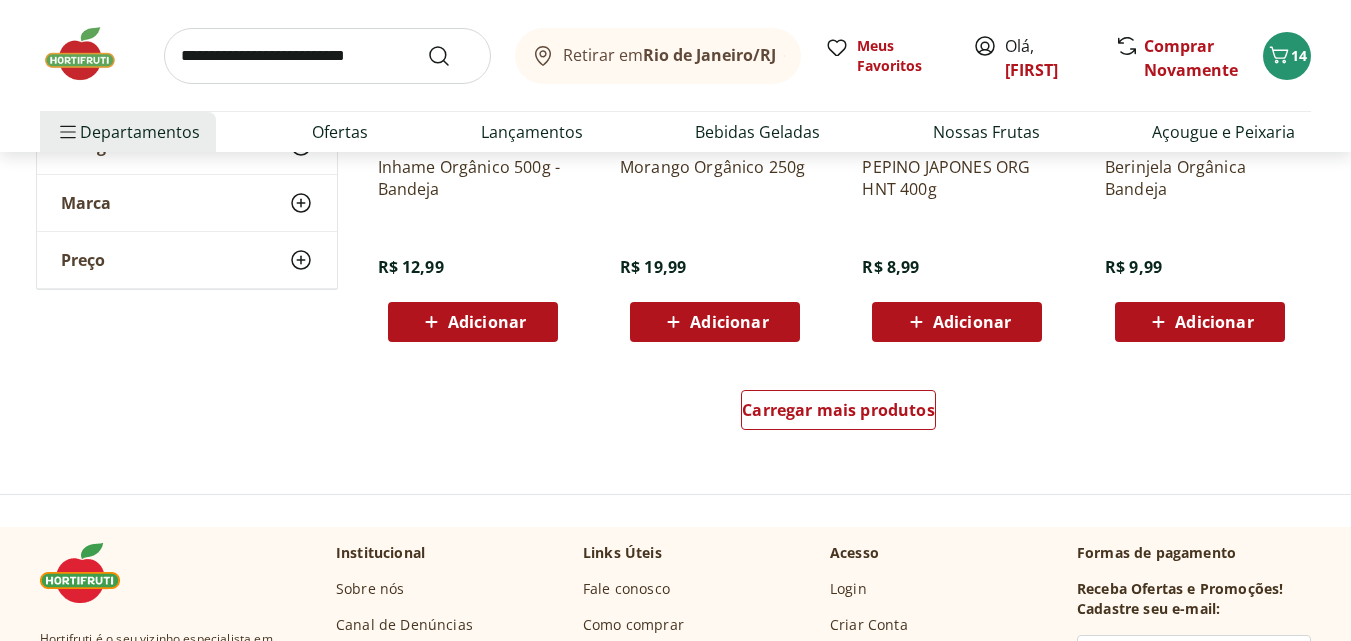 scroll, scrollTop: 1300, scrollLeft: 0, axis: vertical 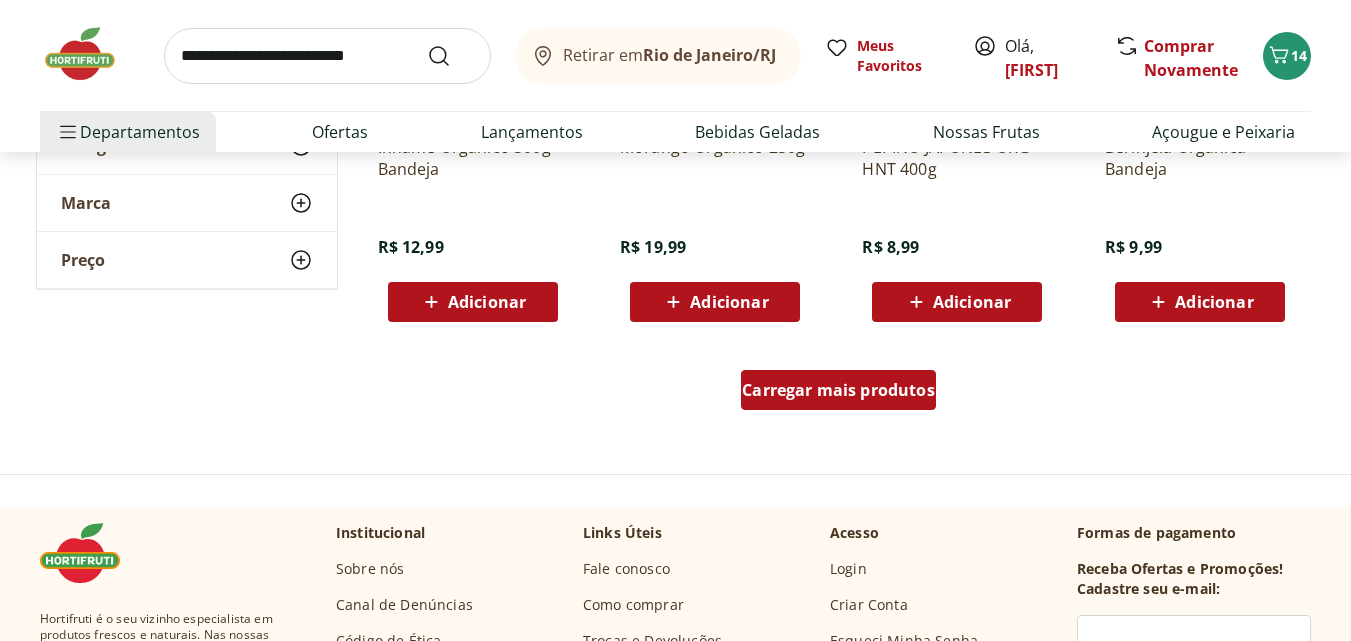 click on "Carregar mais produtos" at bounding box center (838, 390) 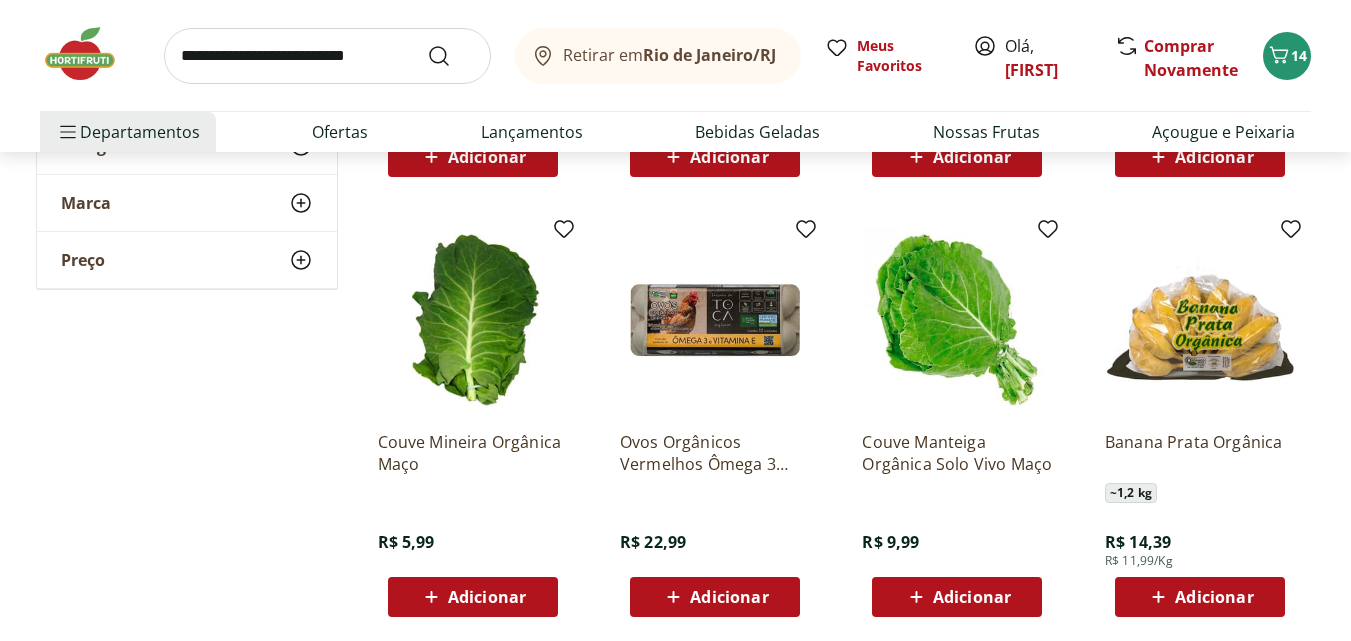 scroll, scrollTop: 1900, scrollLeft: 0, axis: vertical 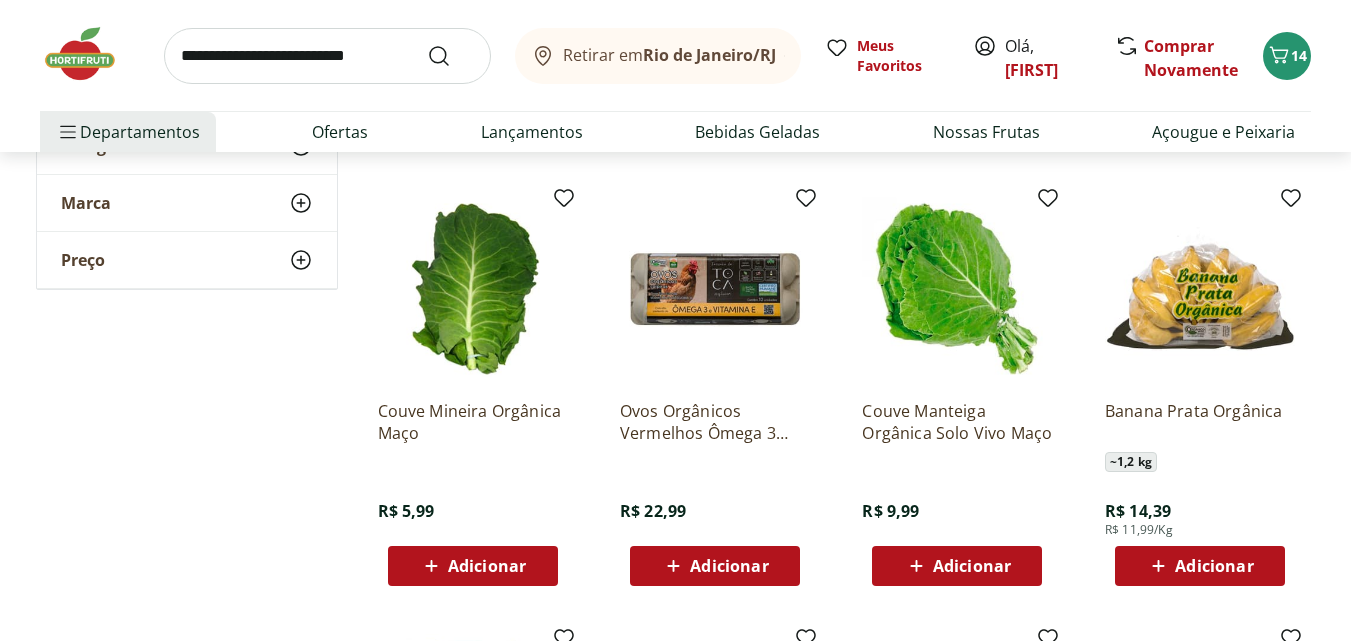 click on "Adicionar" at bounding box center (487, 566) 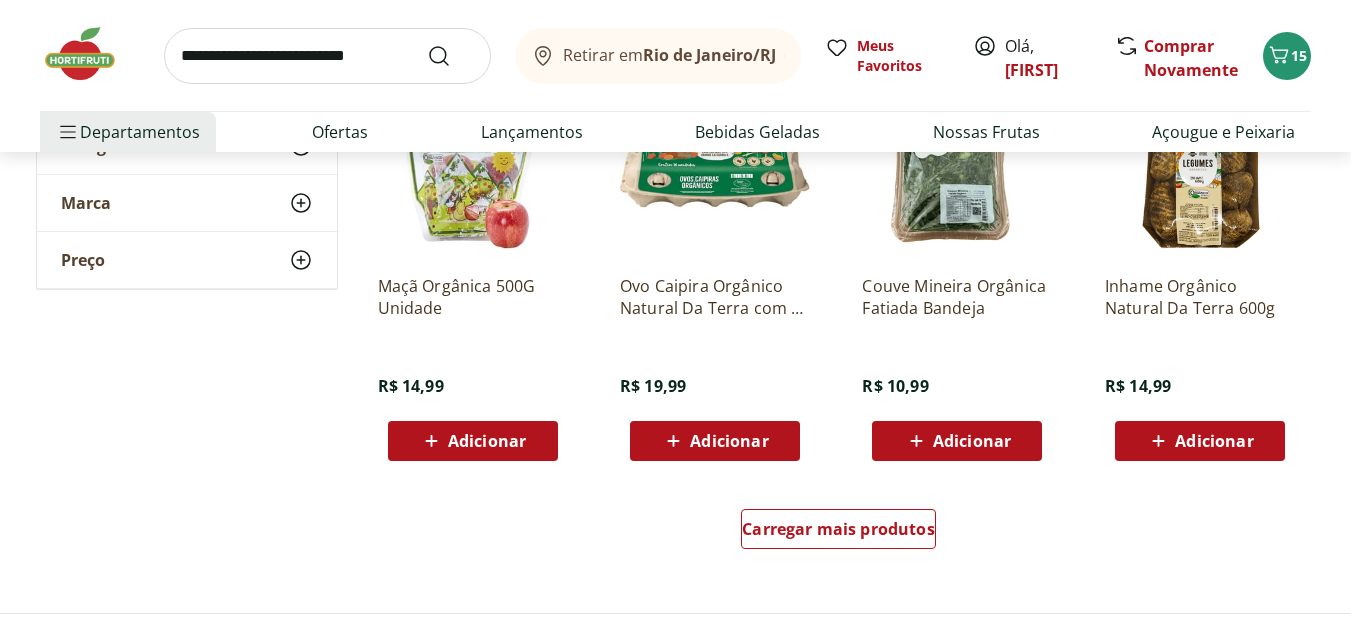 scroll, scrollTop: 2500, scrollLeft: 0, axis: vertical 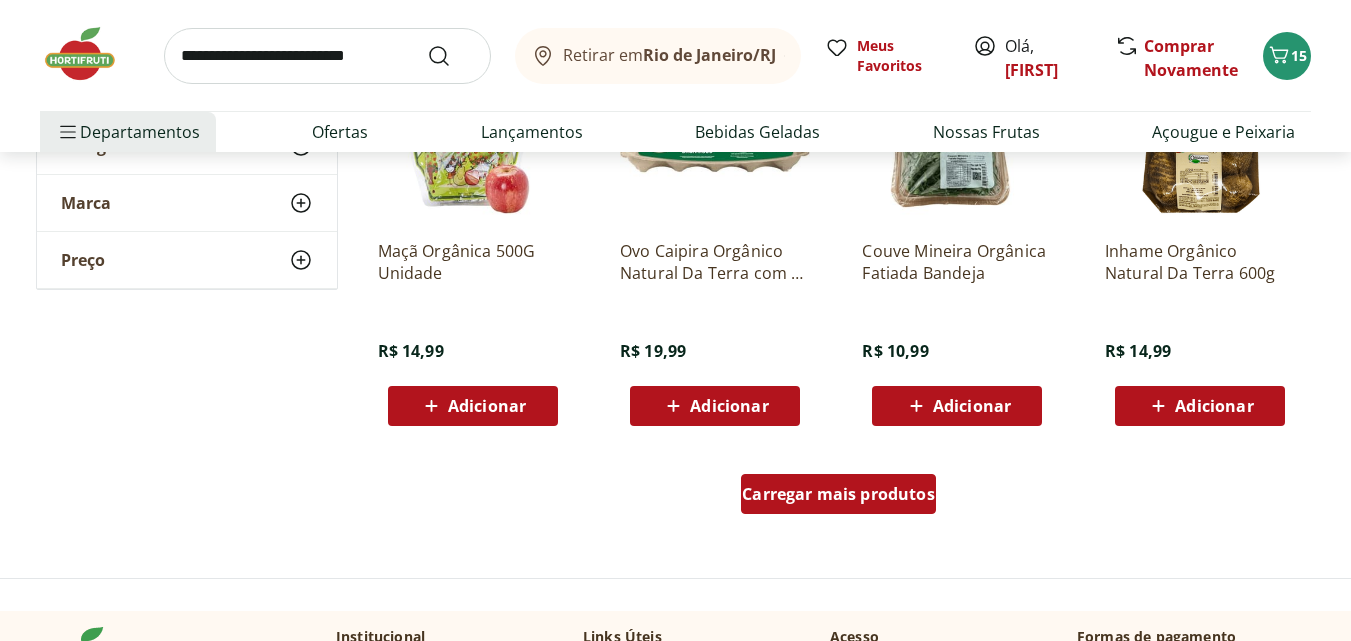 click on "Carregar mais produtos" at bounding box center (838, 494) 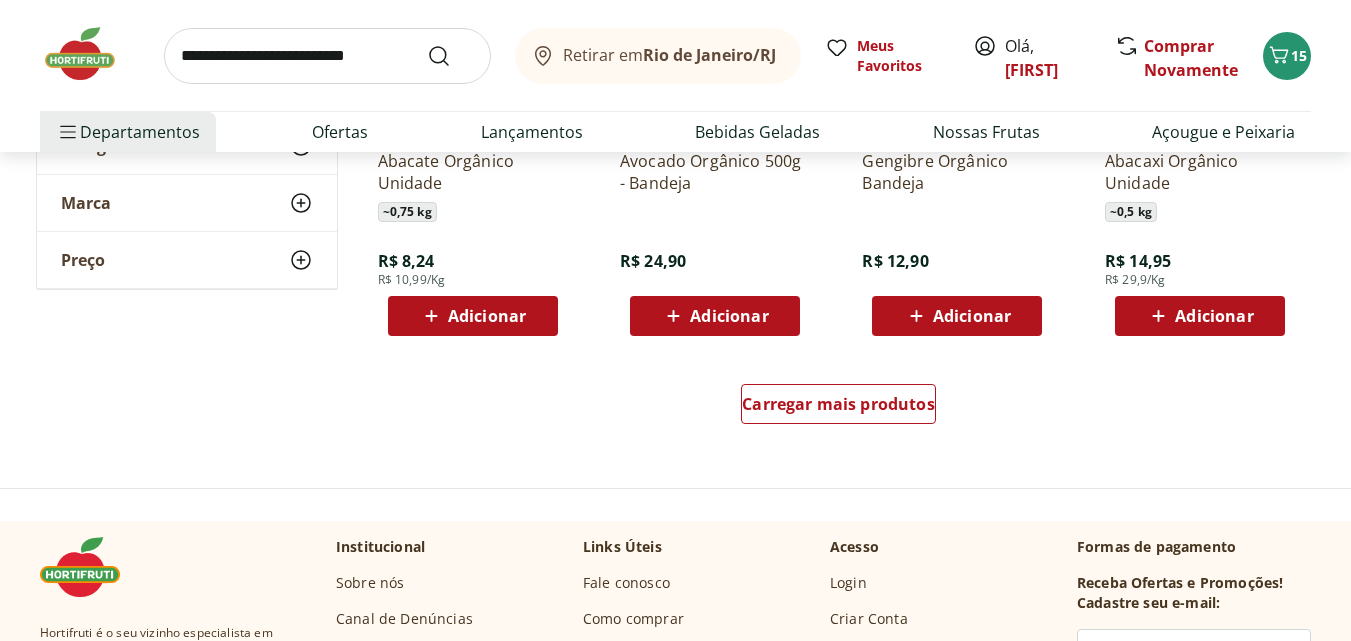 scroll, scrollTop: 3900, scrollLeft: 0, axis: vertical 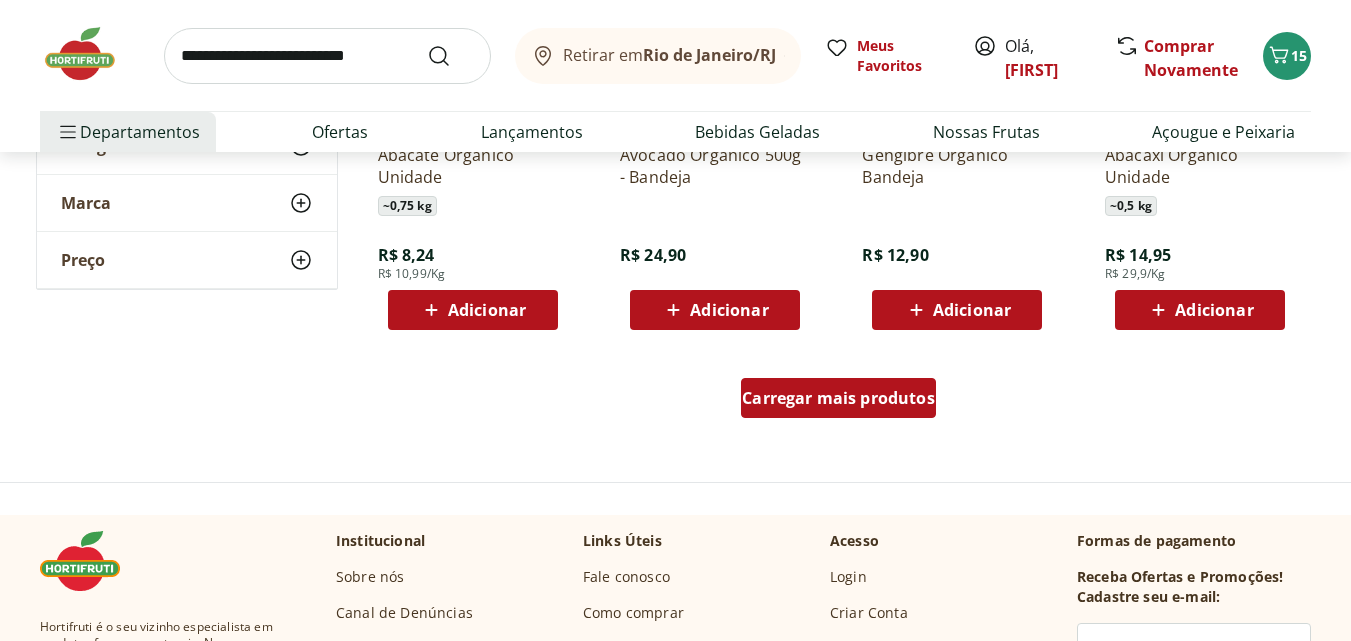 click on "Carregar mais produtos" at bounding box center [838, 398] 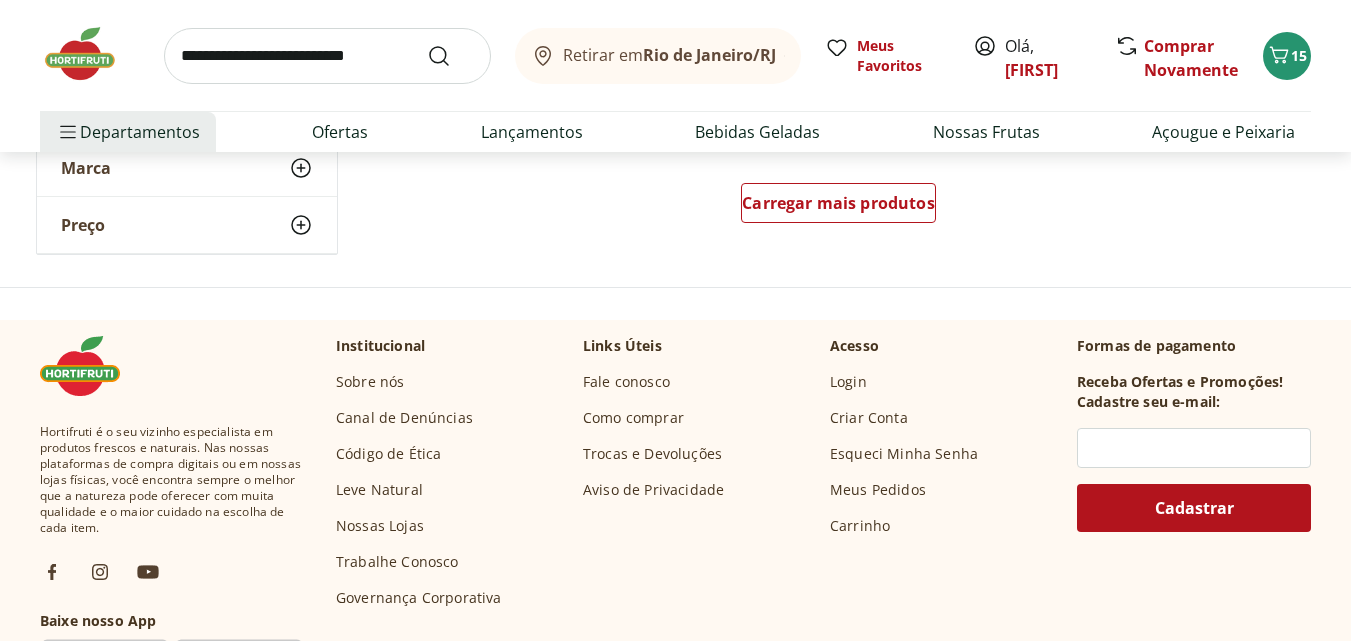 scroll, scrollTop: 5400, scrollLeft: 0, axis: vertical 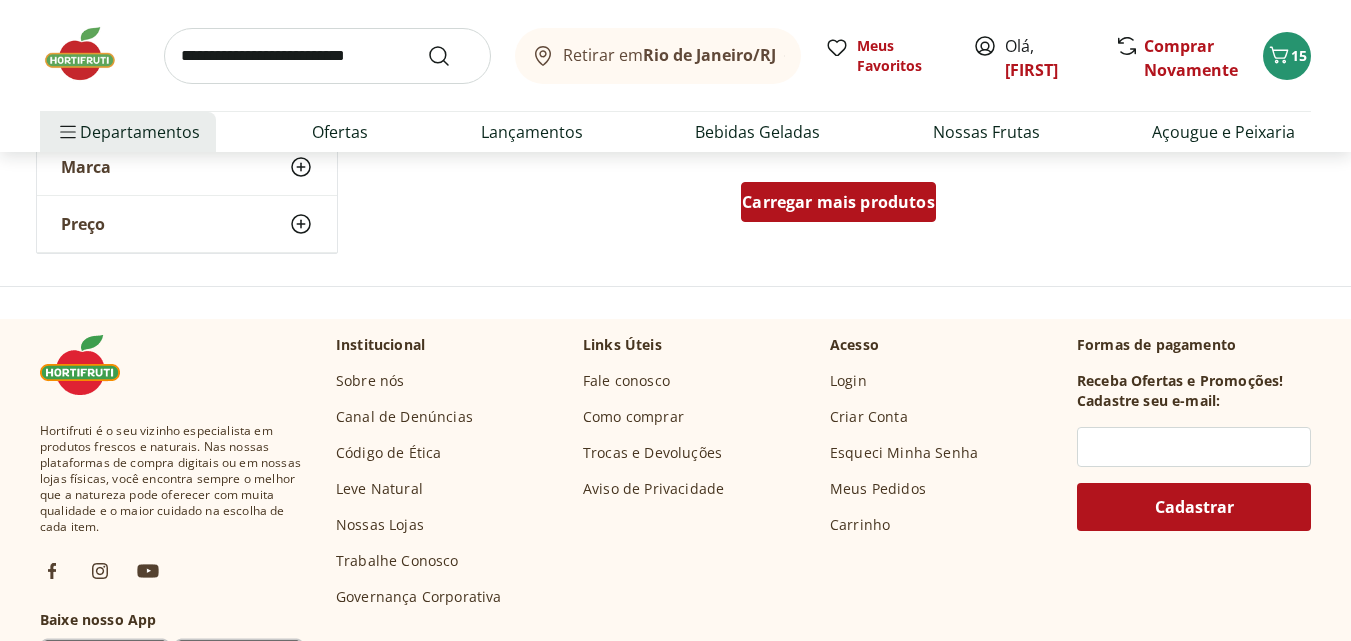 click on "Carregar mais produtos" at bounding box center (838, 202) 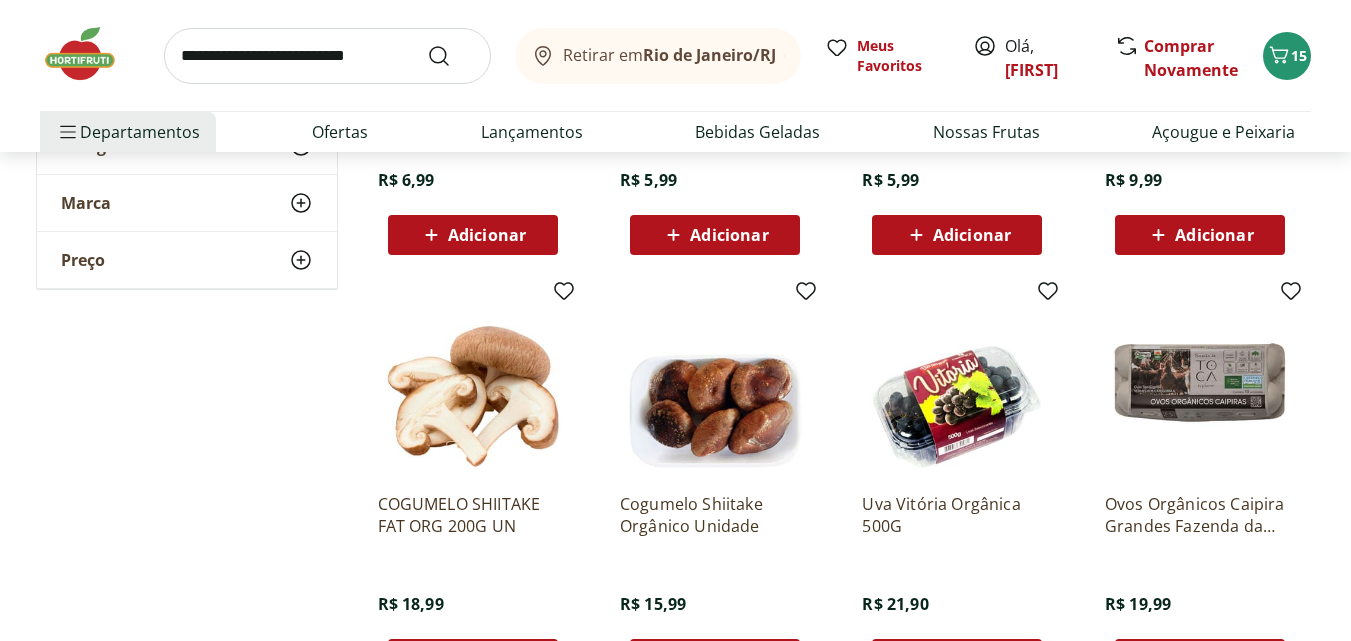 scroll, scrollTop: 5400, scrollLeft: 0, axis: vertical 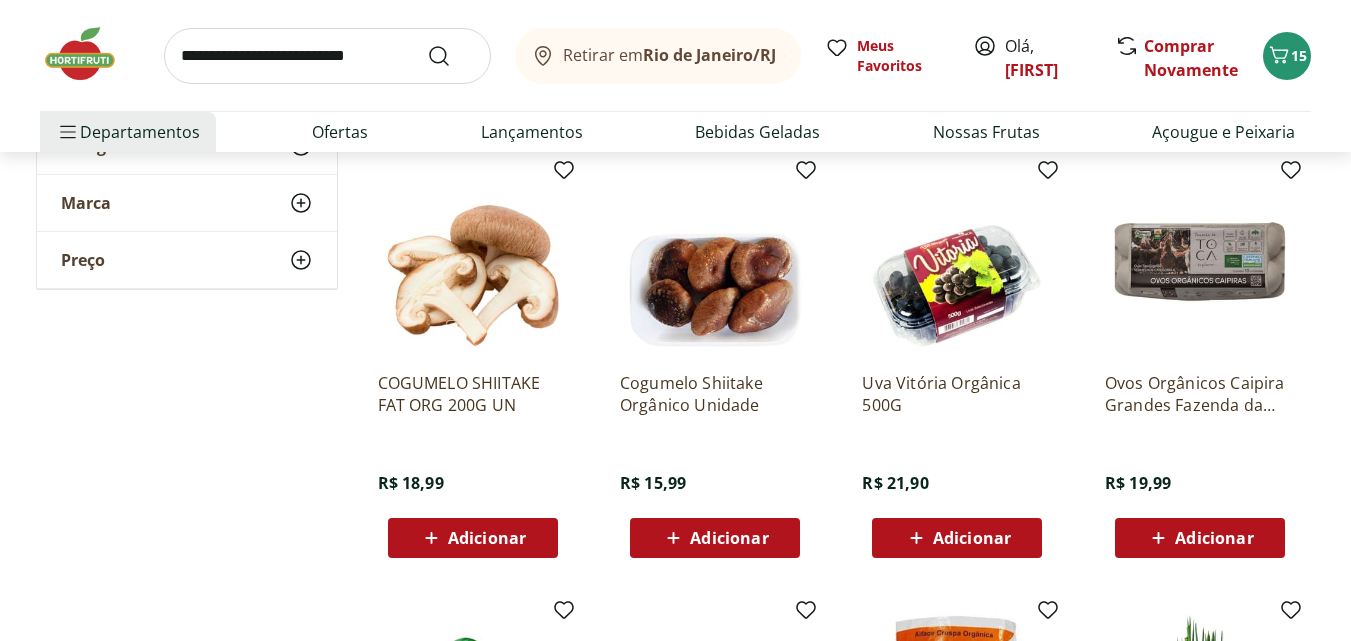 click on "Adicionar" at bounding box center (729, 538) 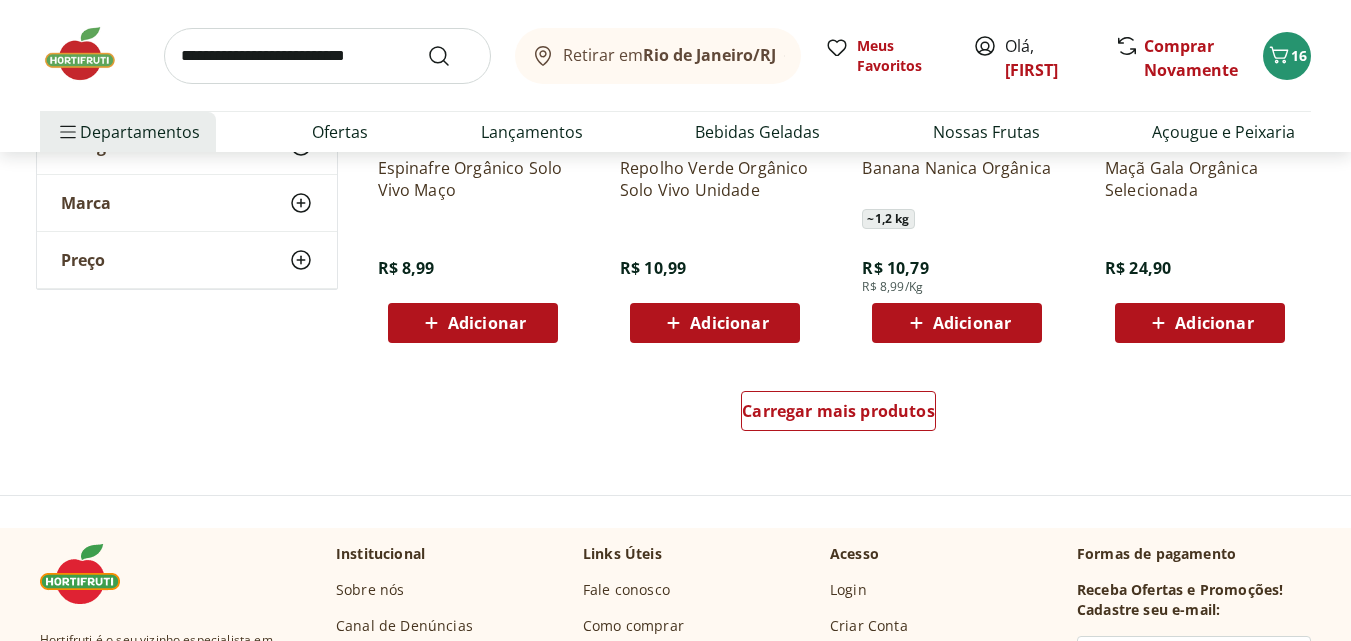 scroll, scrollTop: 6500, scrollLeft: 0, axis: vertical 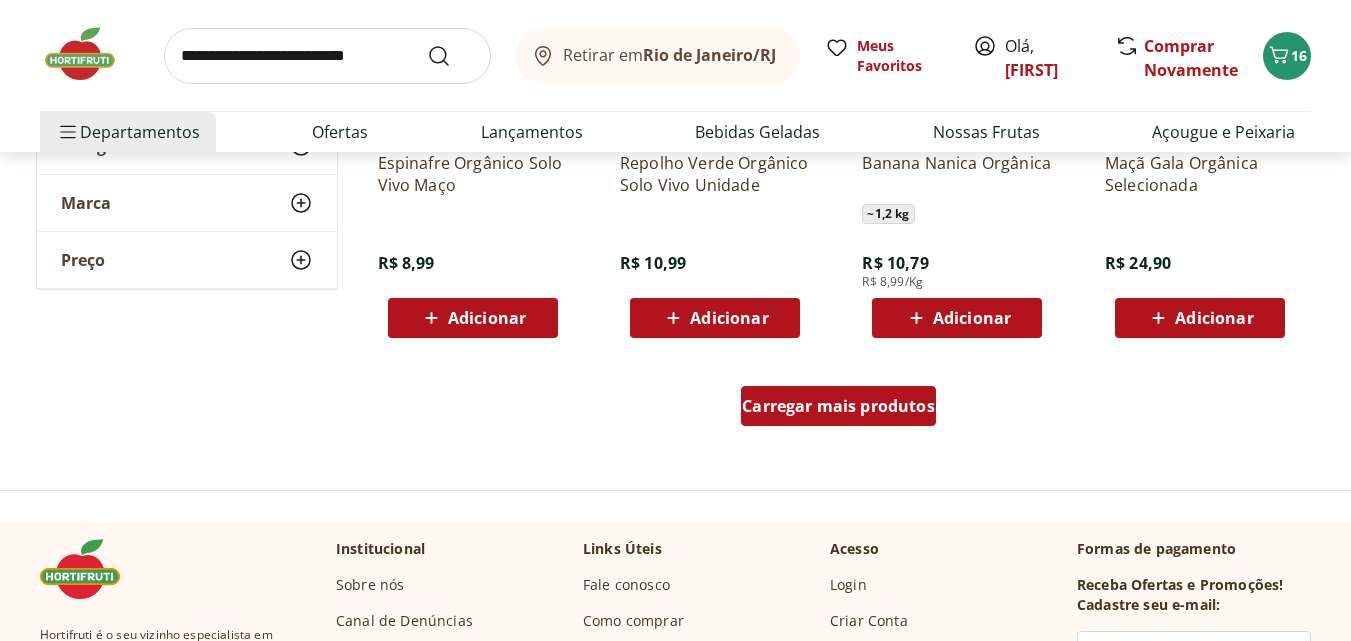 click on "Carregar mais produtos" at bounding box center (838, 406) 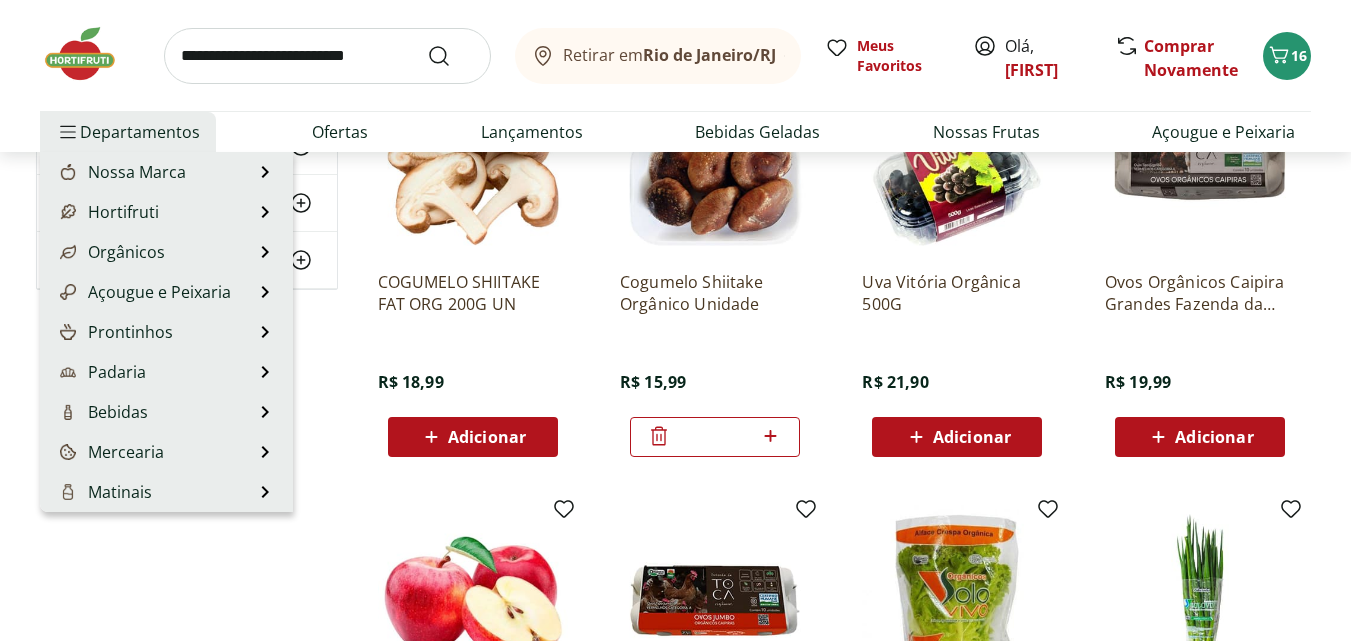 scroll, scrollTop: 5500, scrollLeft: 0, axis: vertical 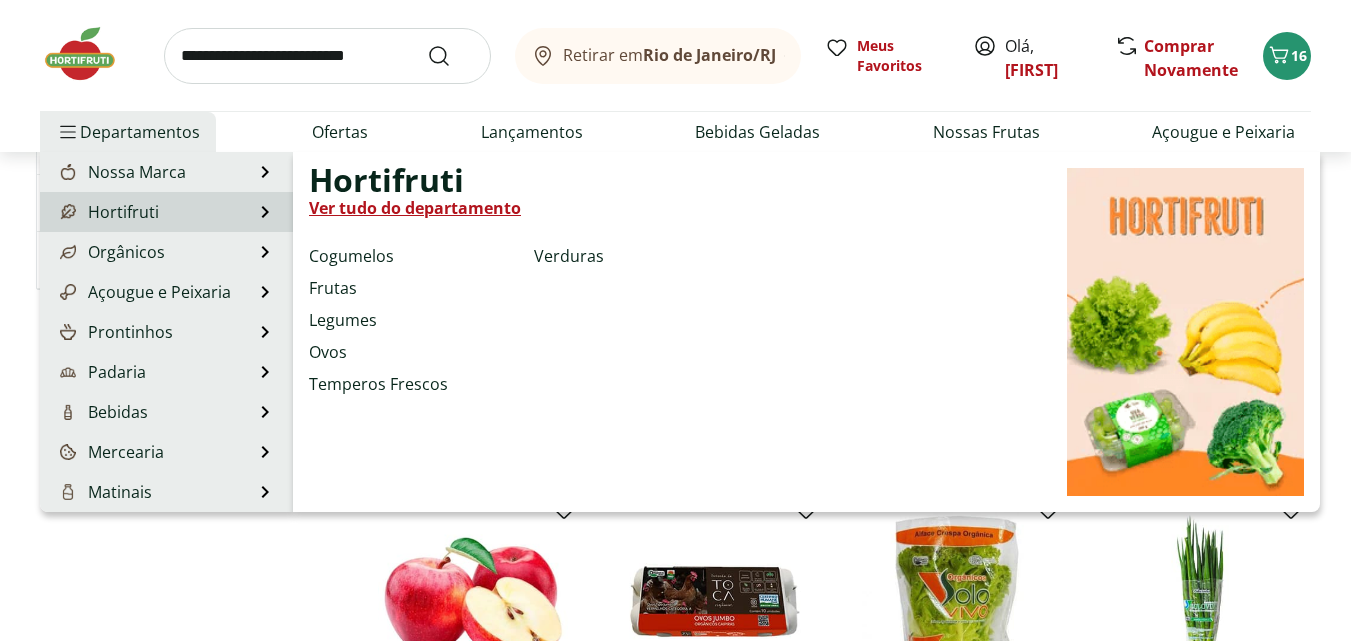 click on "Hortifruti" at bounding box center [107, 212] 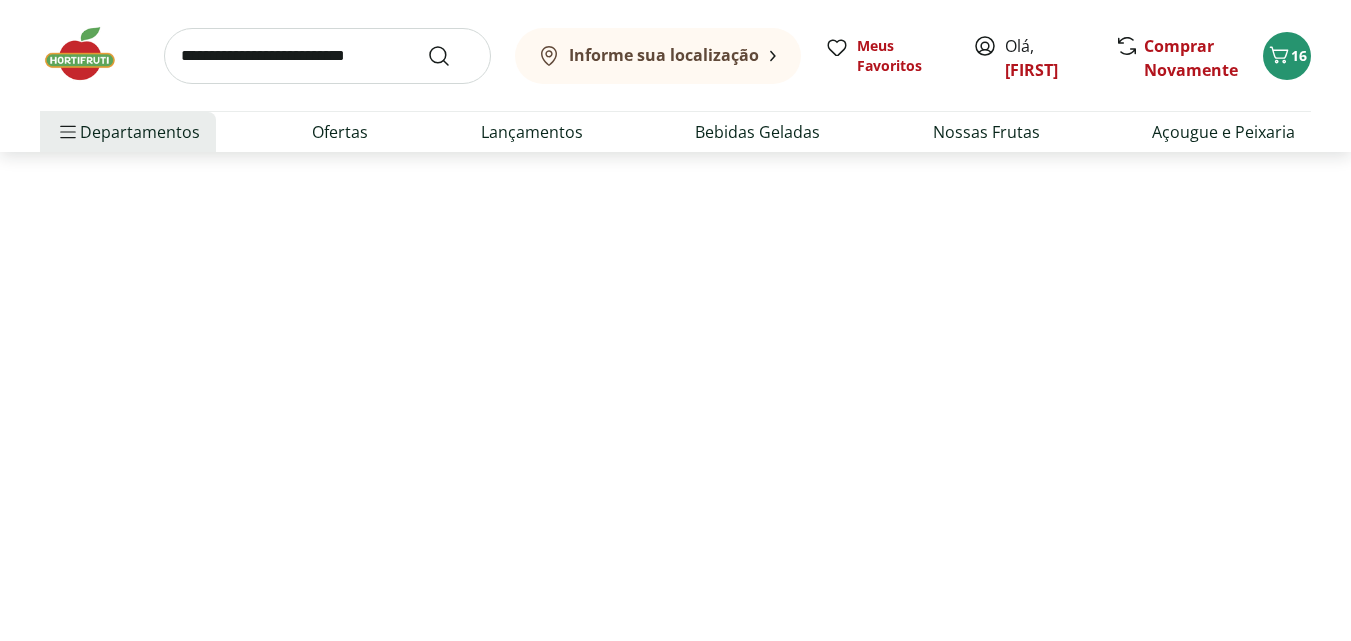 scroll, scrollTop: 0, scrollLeft: 0, axis: both 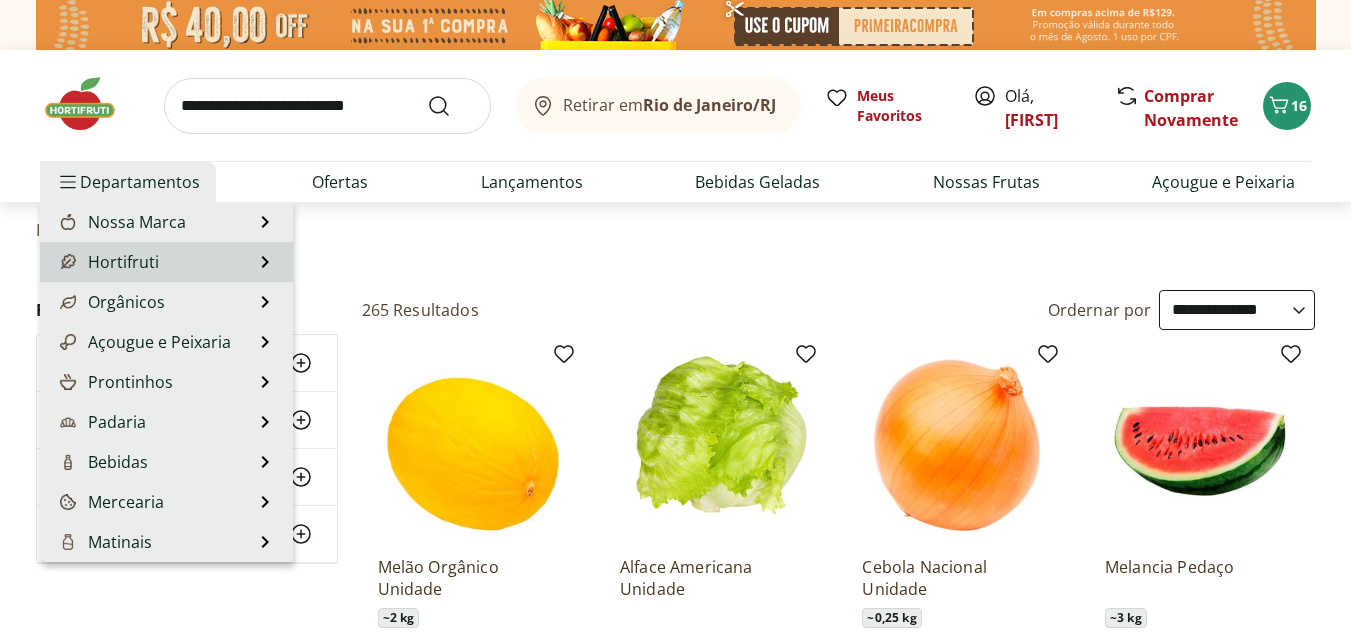 click on "Hortifruti Hortifruti Ver tudo do departamento Cogumelos Frutas Legumes Ovos Temperos Frescos Verduras" at bounding box center (166, 262) 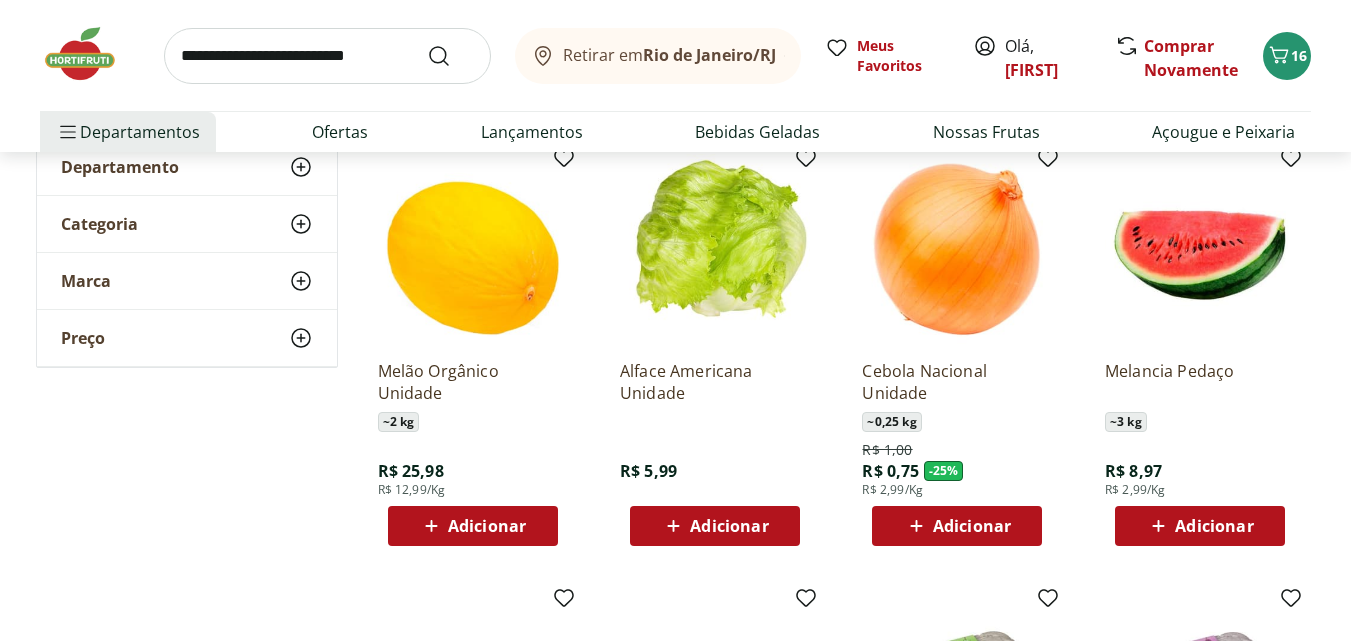 scroll, scrollTop: 200, scrollLeft: 0, axis: vertical 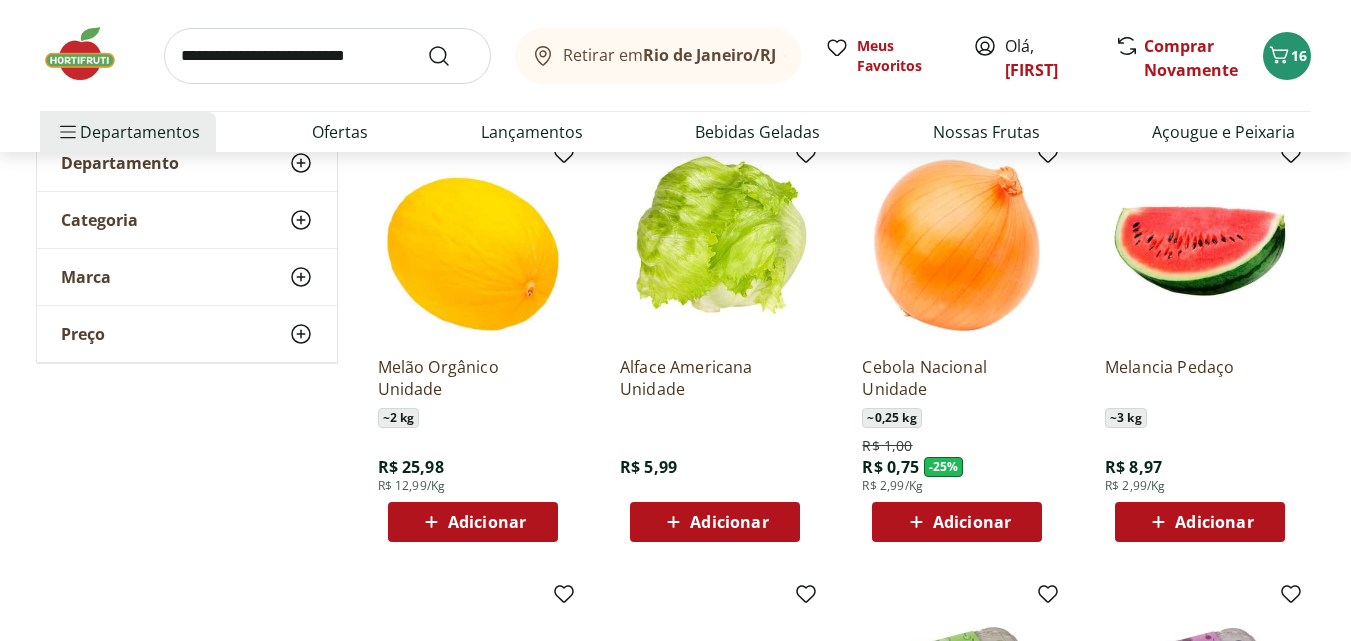 click on "Adicionar" at bounding box center [972, 522] 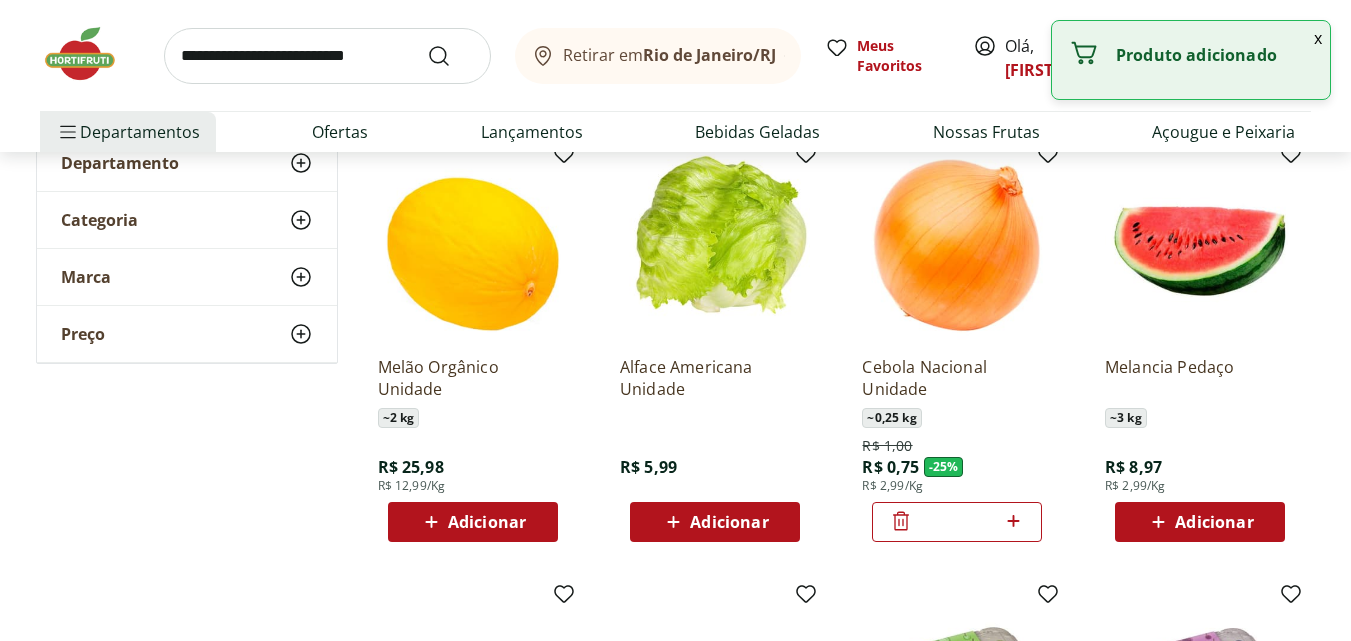 click 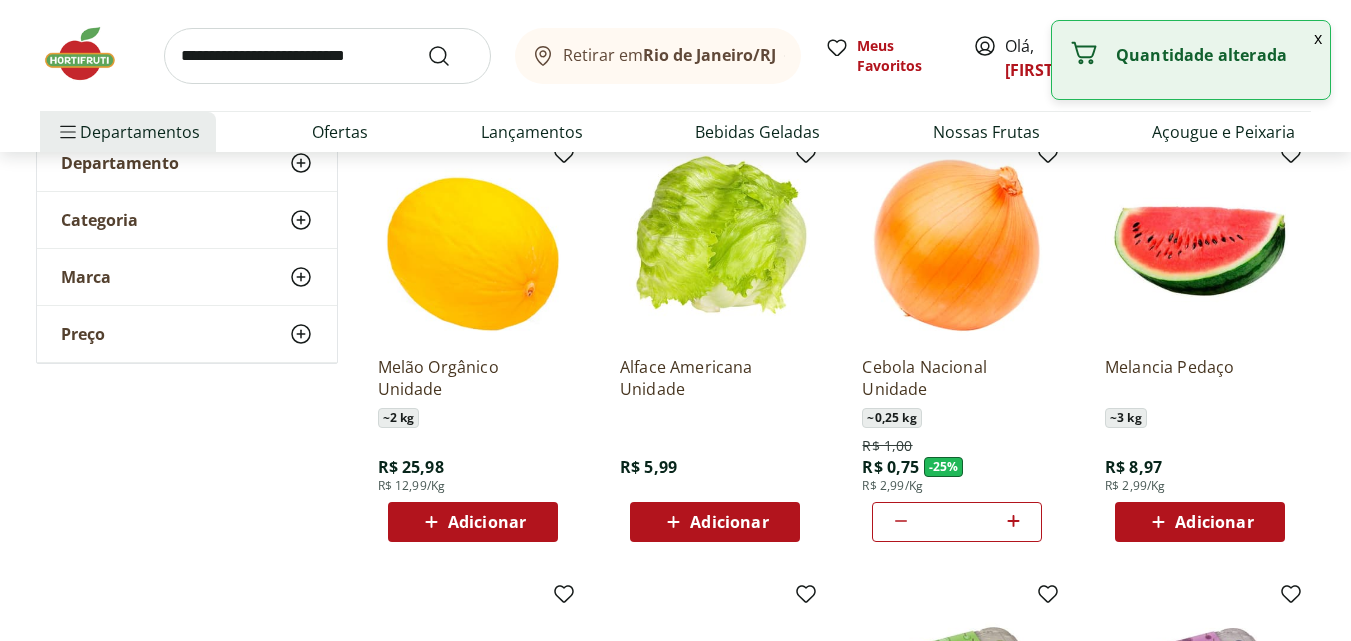 click 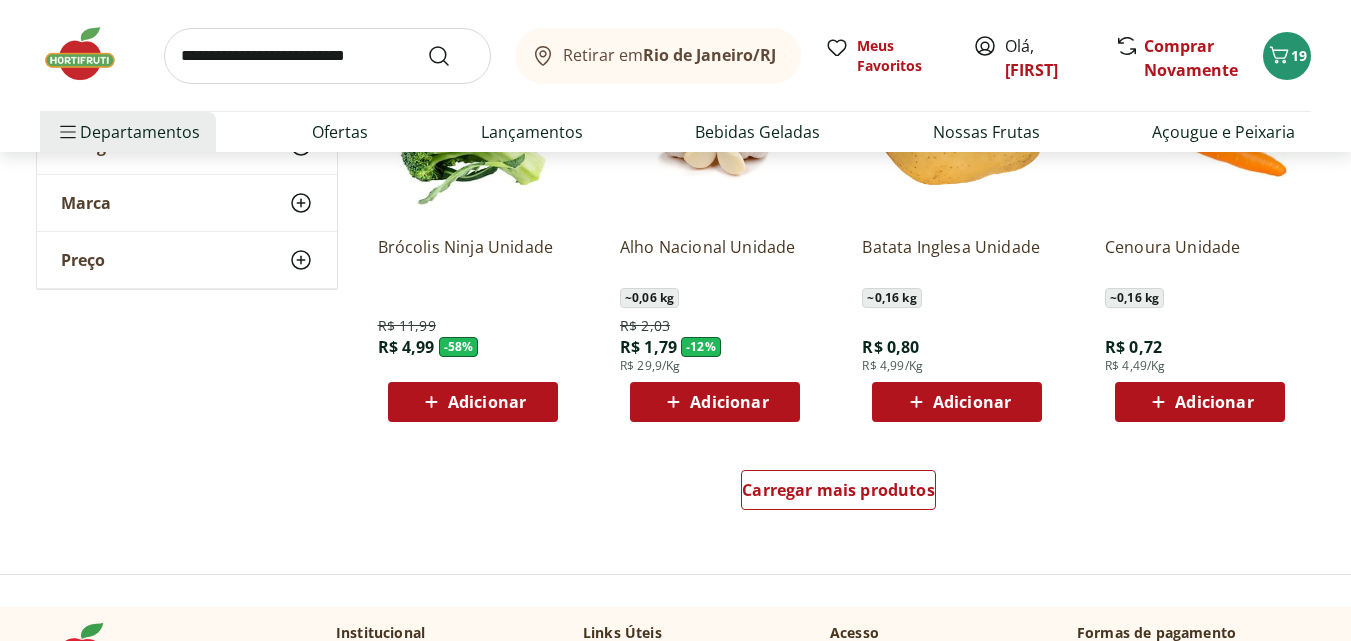 scroll, scrollTop: 1400, scrollLeft: 0, axis: vertical 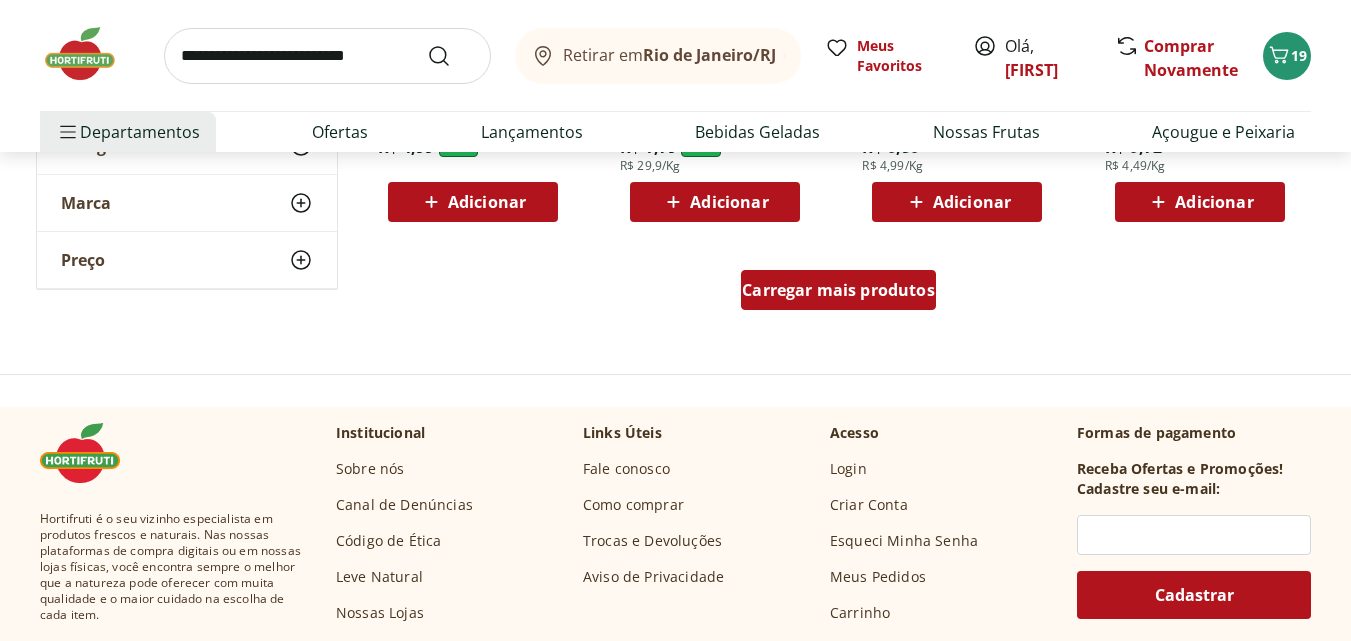 click on "Carregar mais produtos" at bounding box center (838, 290) 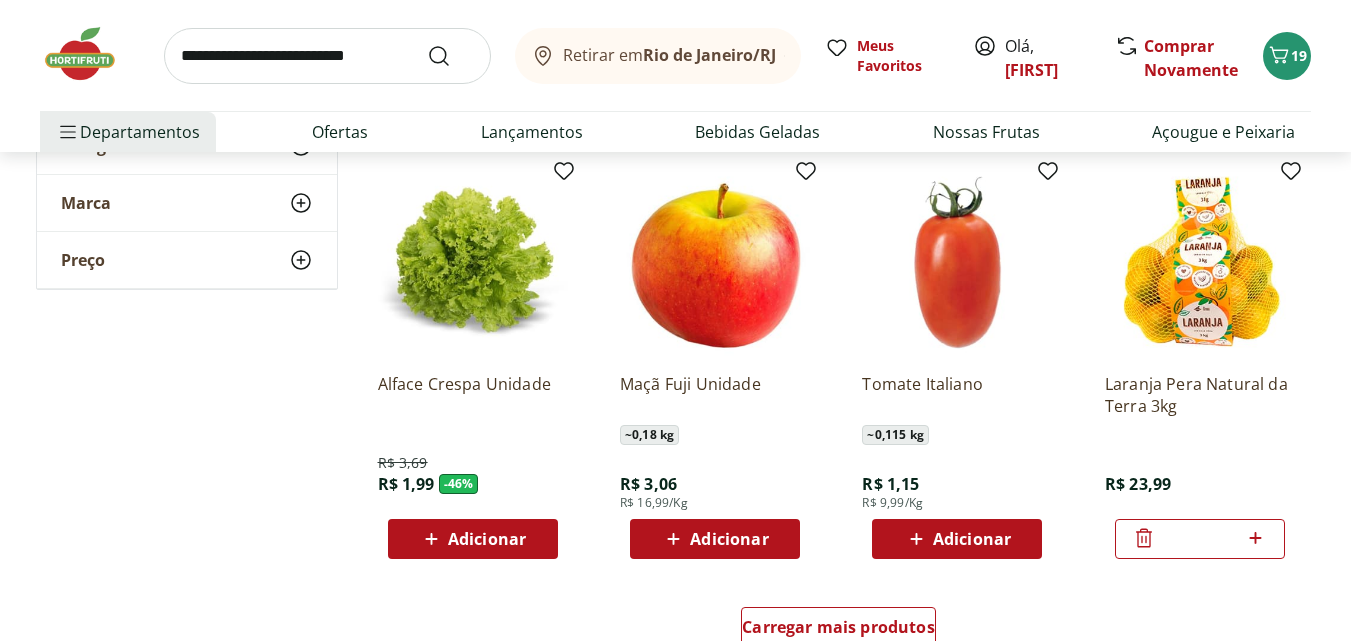 scroll, scrollTop: 2400, scrollLeft: 0, axis: vertical 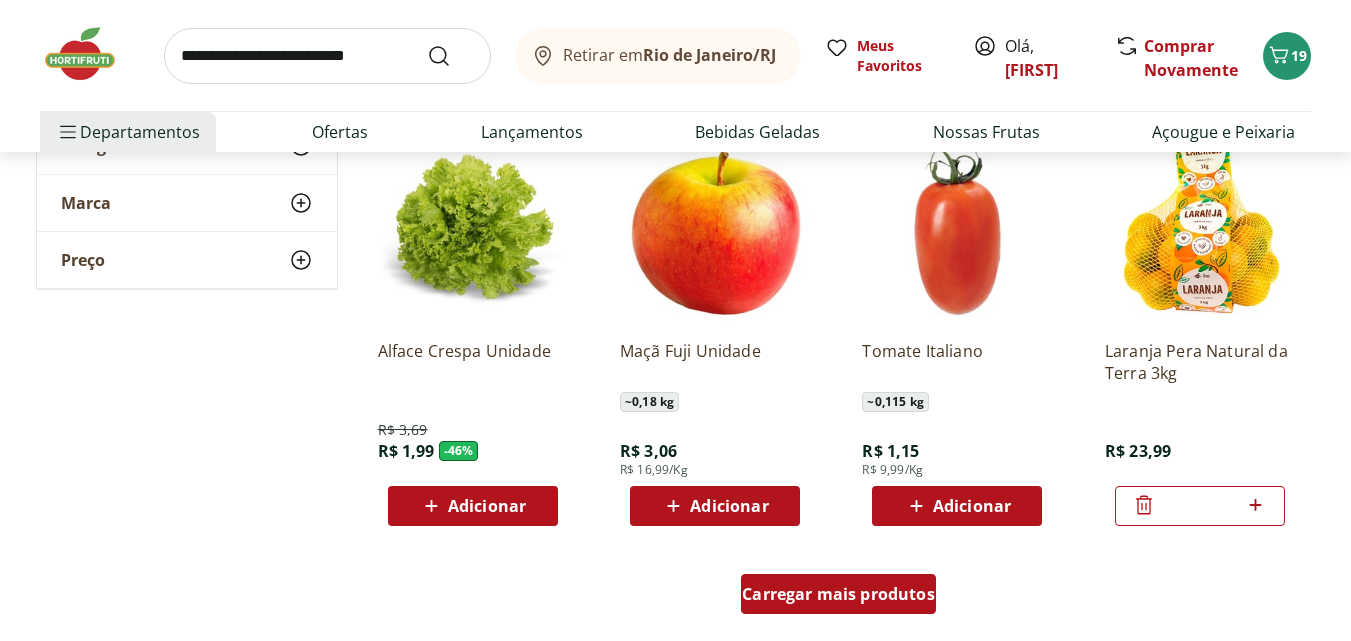 click on "Carregar mais produtos" at bounding box center [838, 594] 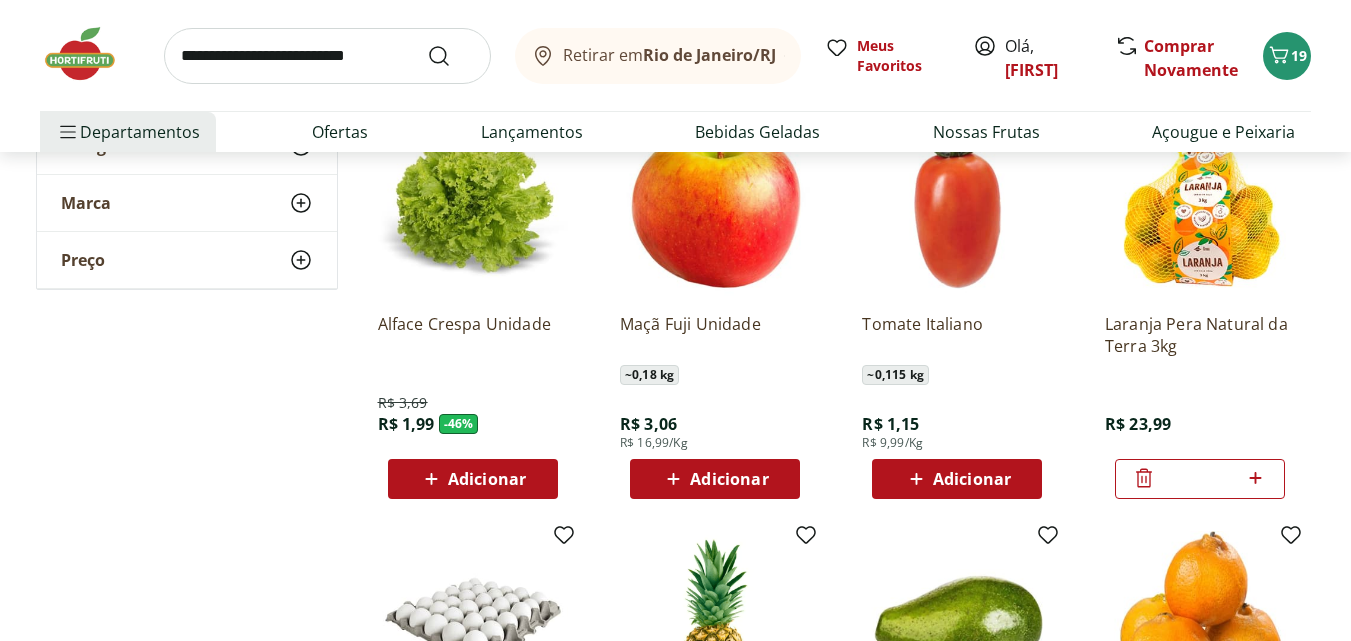 scroll, scrollTop: 2400, scrollLeft: 0, axis: vertical 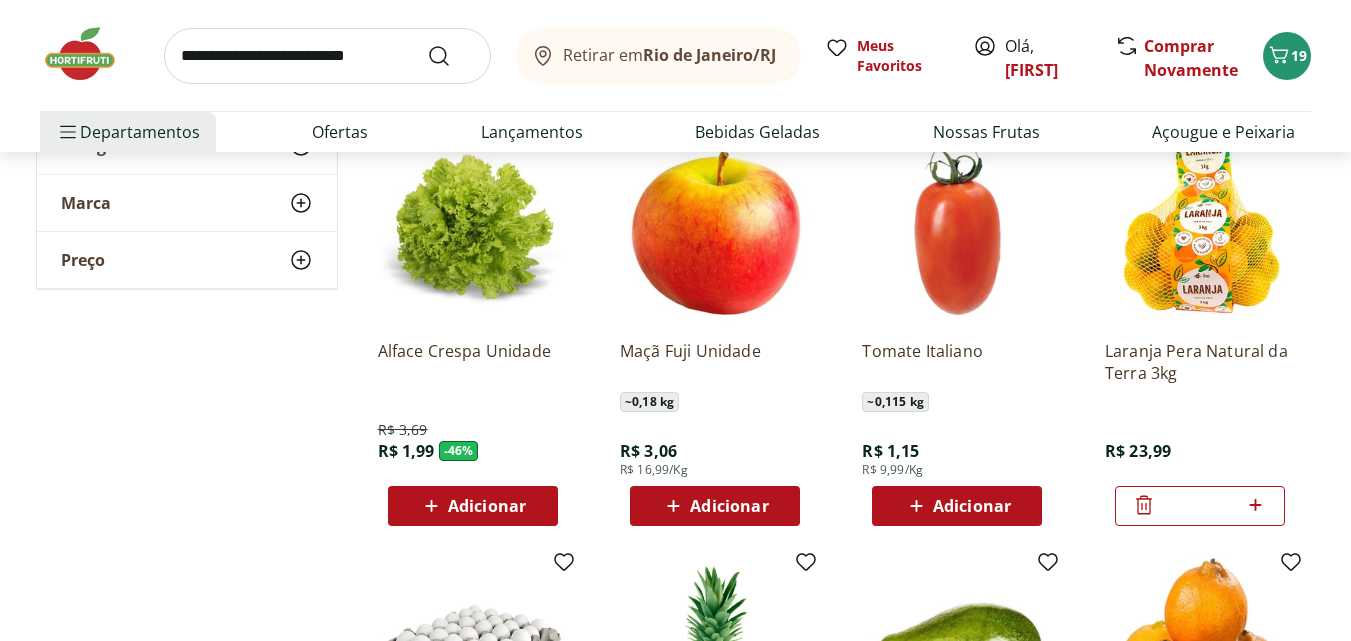click on "Adicionar" at bounding box center (972, 506) 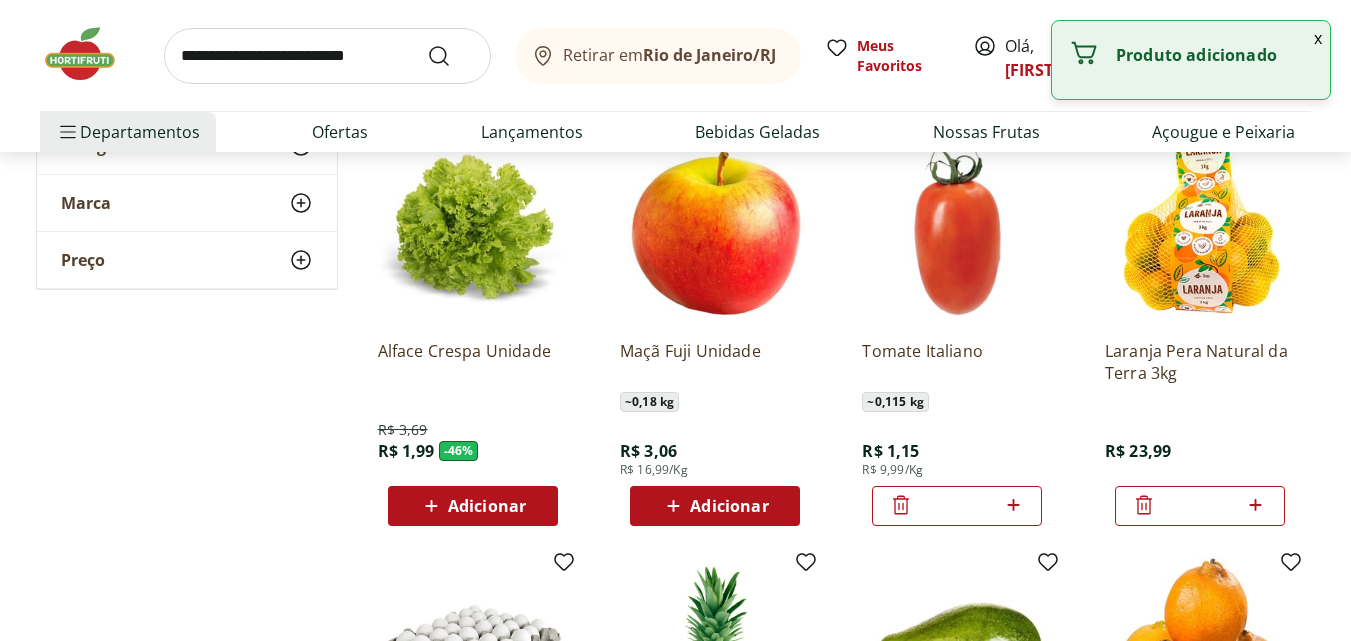 click 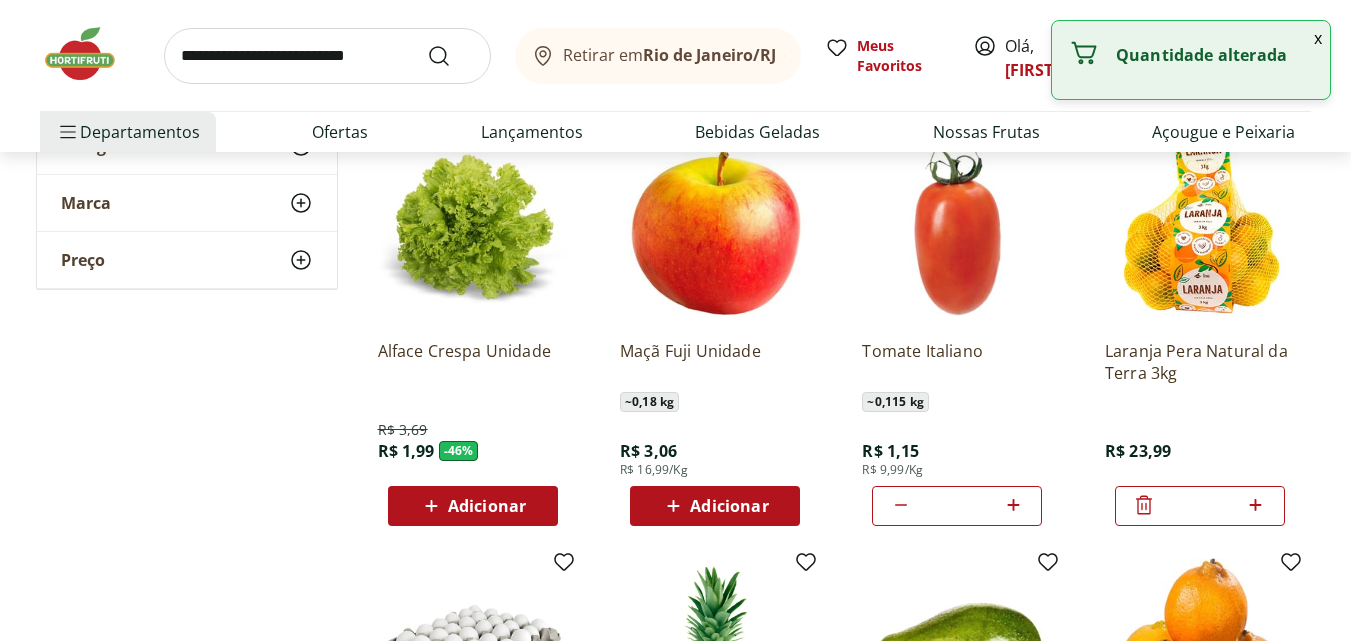 click 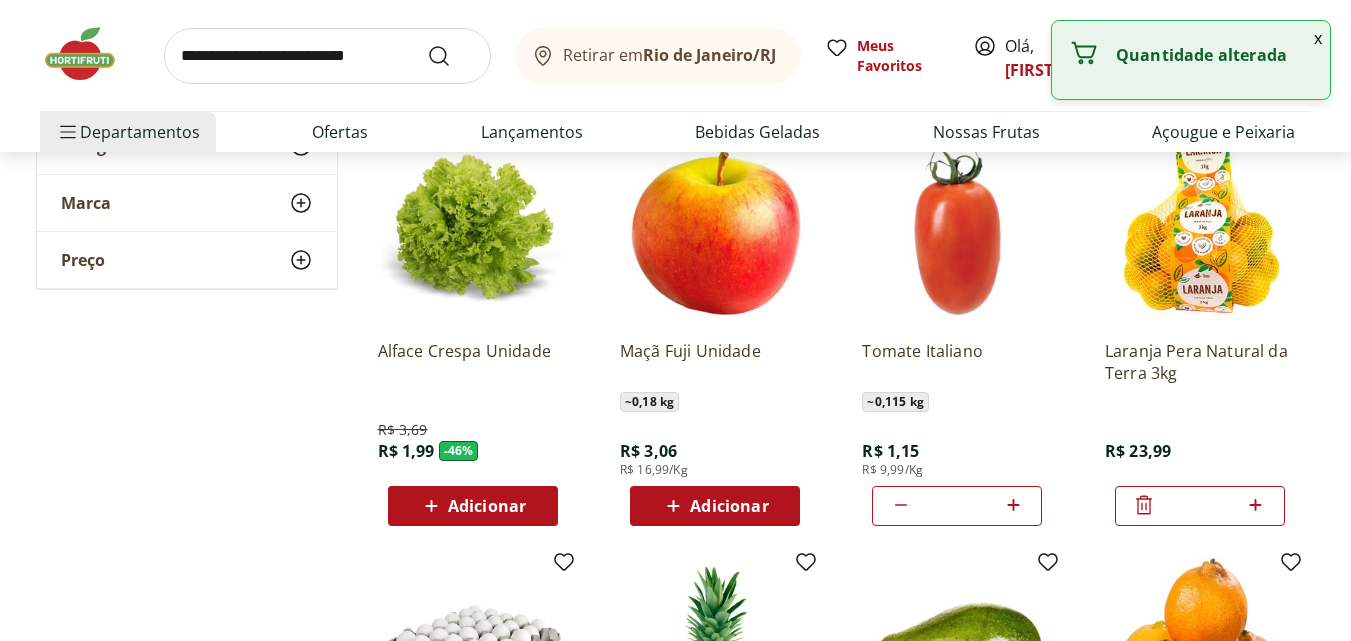 click 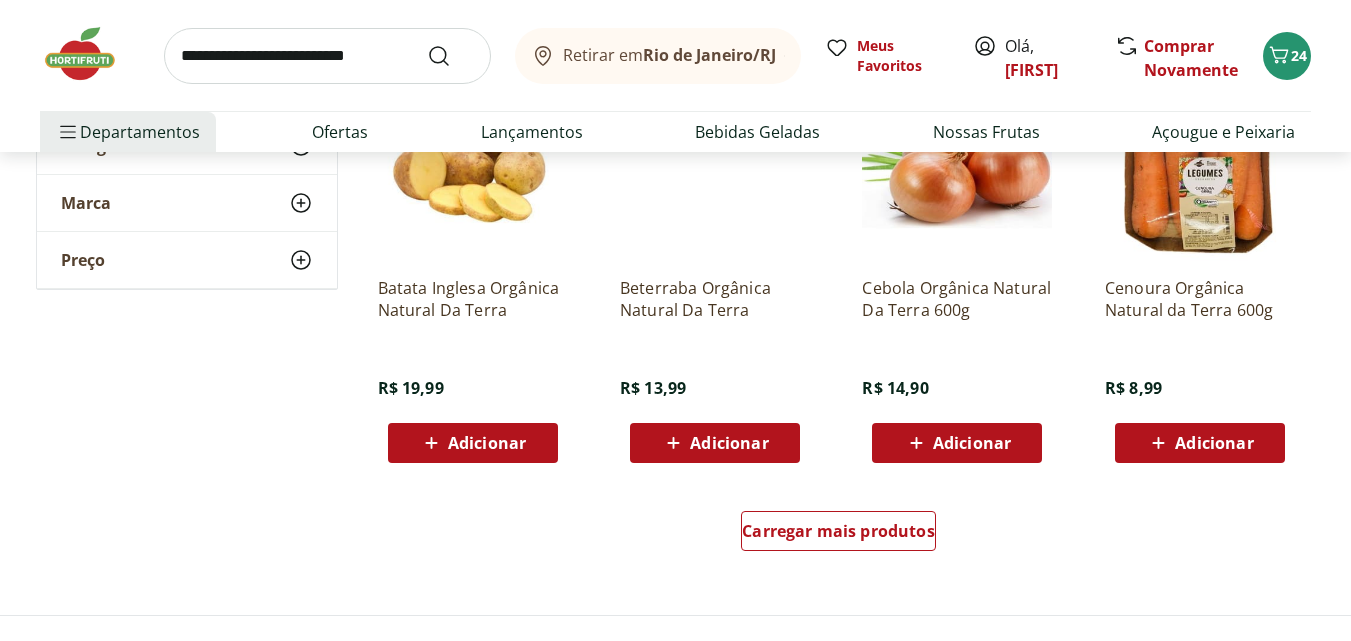 scroll, scrollTop: 4000, scrollLeft: 0, axis: vertical 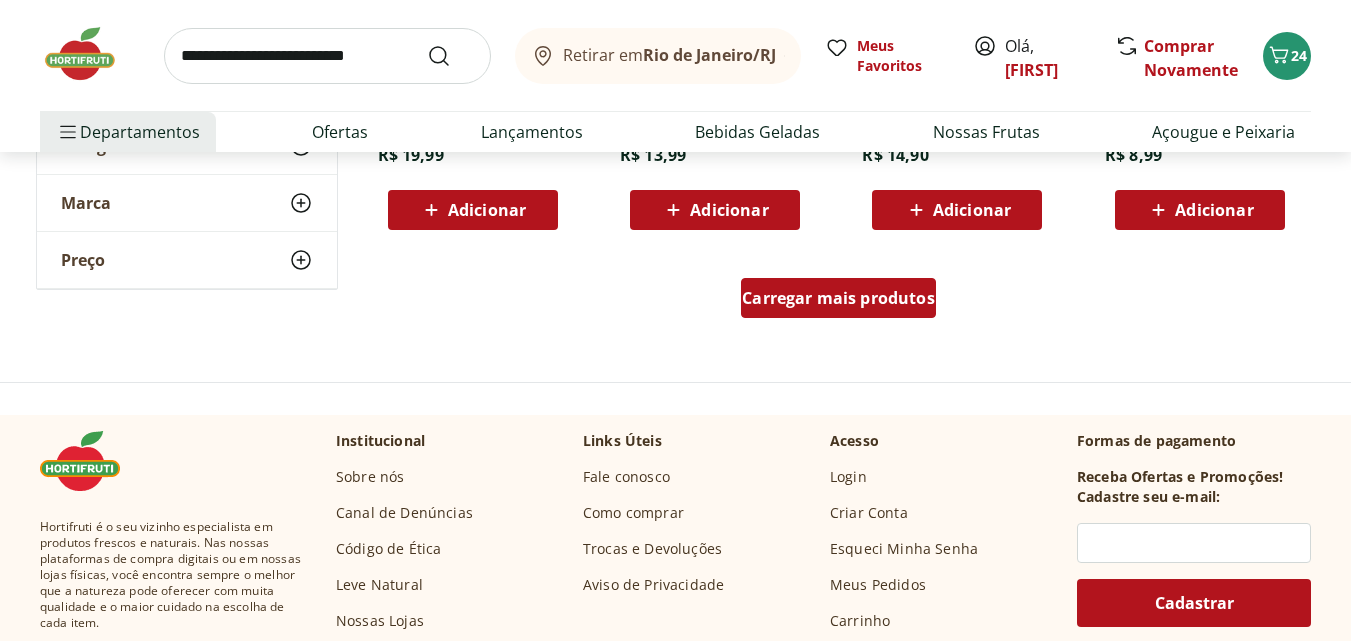 click on "Carregar mais produtos" at bounding box center (838, 298) 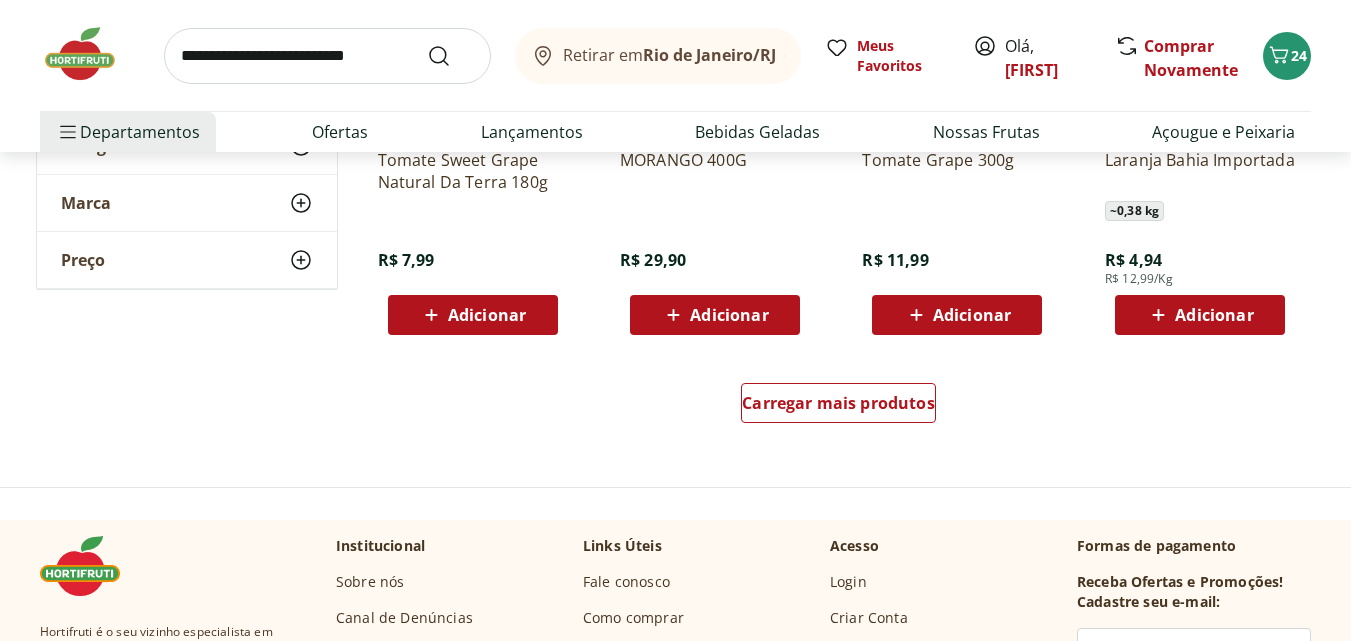 scroll, scrollTop: 5200, scrollLeft: 0, axis: vertical 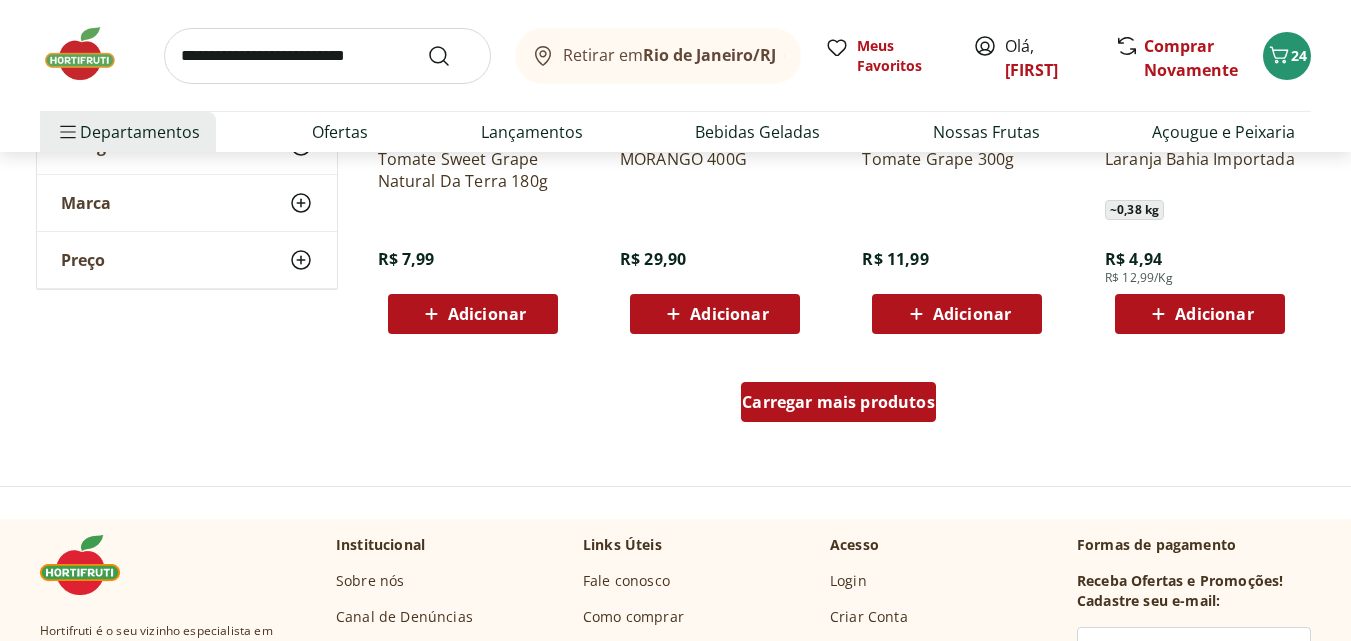 click on "Carregar mais produtos" at bounding box center (838, 402) 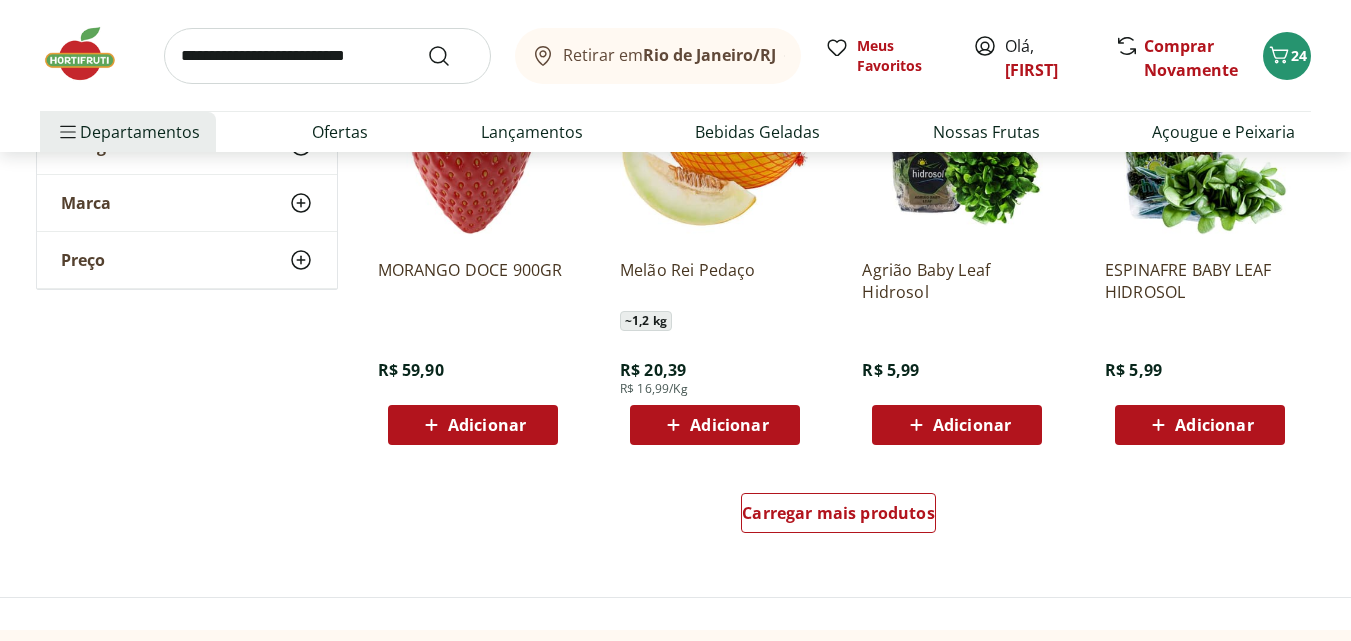 scroll, scrollTop: 6500, scrollLeft: 0, axis: vertical 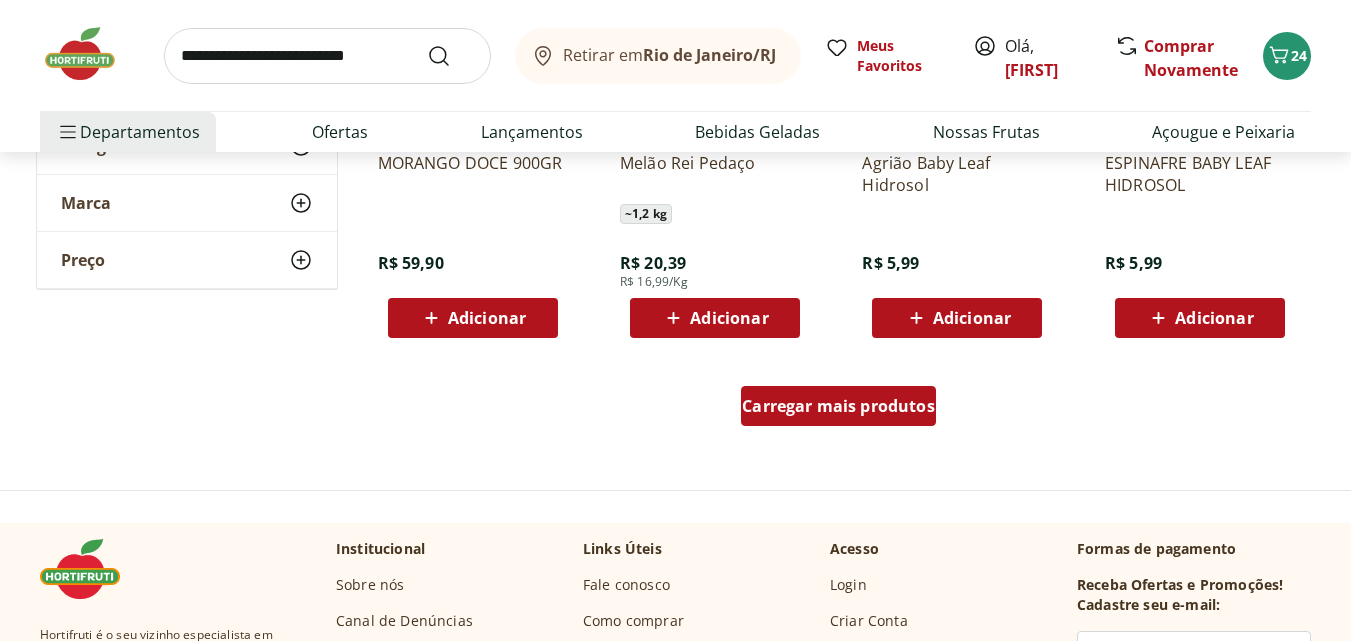 click on "Carregar mais produtos" at bounding box center (838, 406) 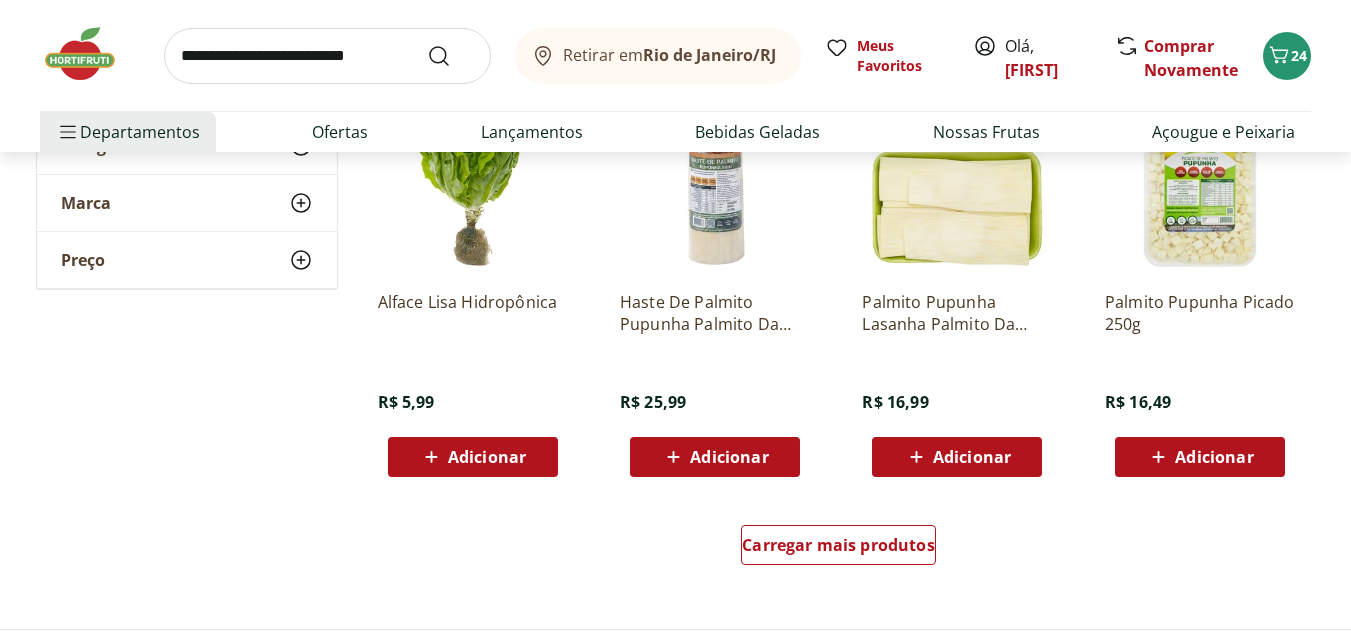 scroll, scrollTop: 7700, scrollLeft: 0, axis: vertical 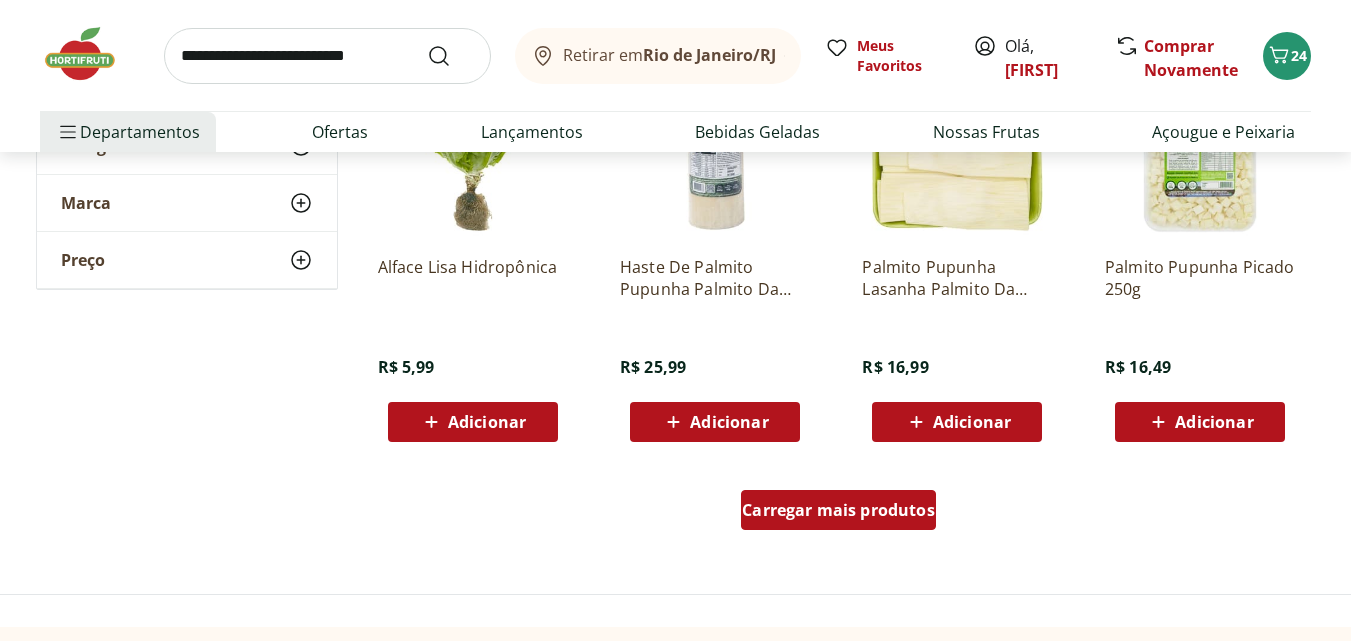 click on "Carregar mais produtos" at bounding box center (838, 510) 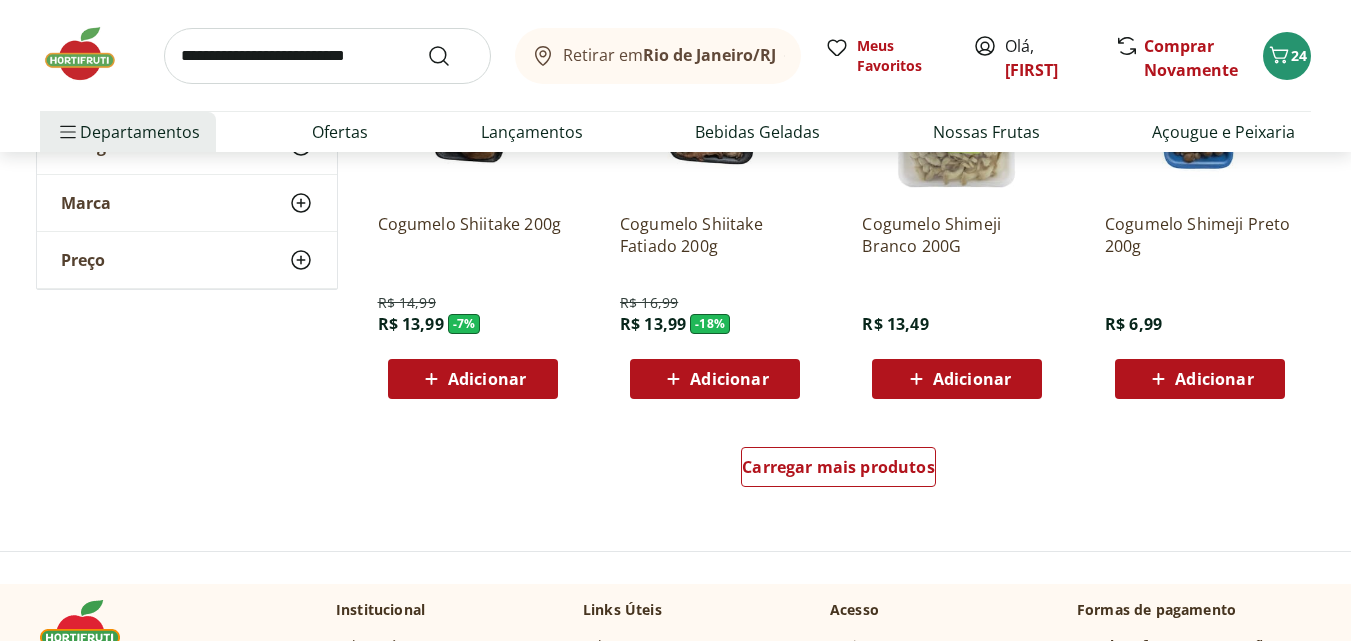 scroll, scrollTop: 9100, scrollLeft: 0, axis: vertical 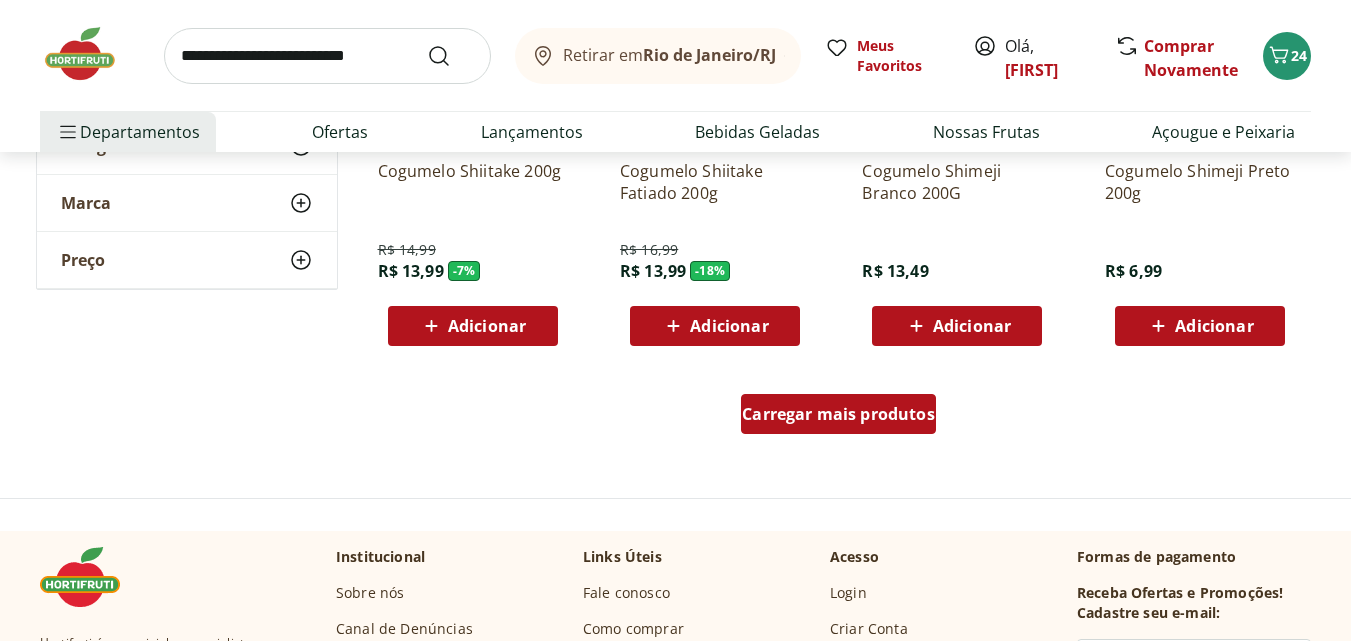 click on "Carregar mais produtos" at bounding box center [838, 414] 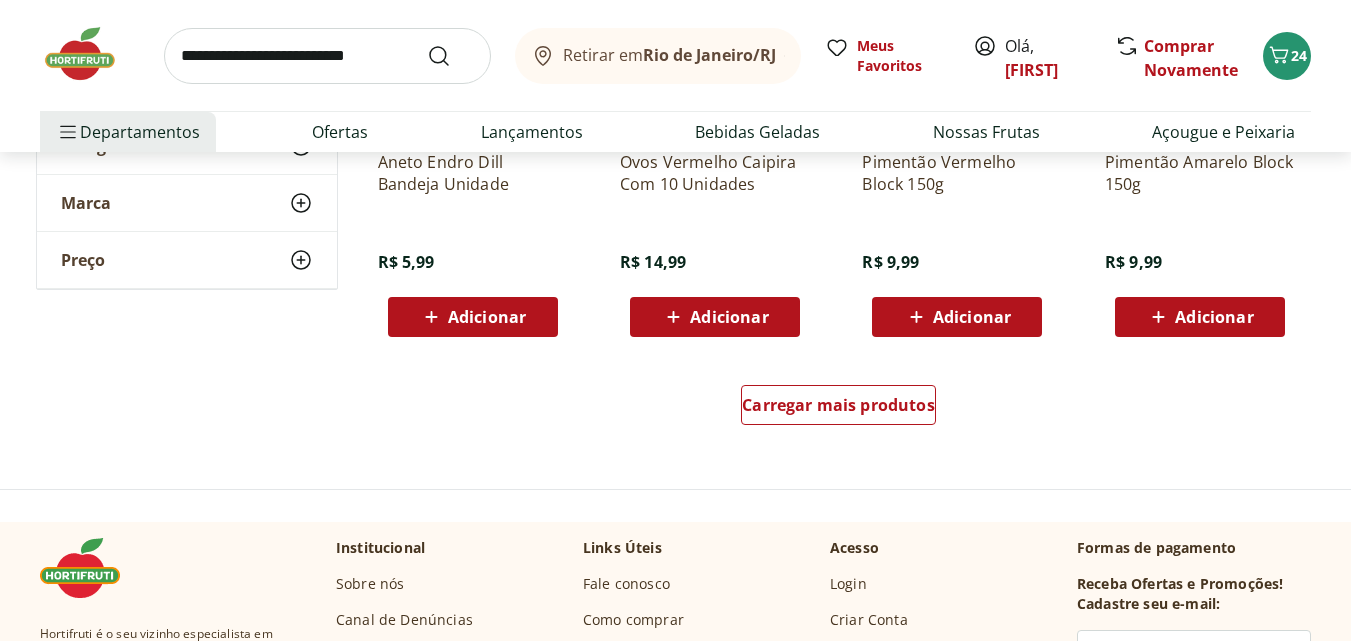 scroll, scrollTop: 10500, scrollLeft: 0, axis: vertical 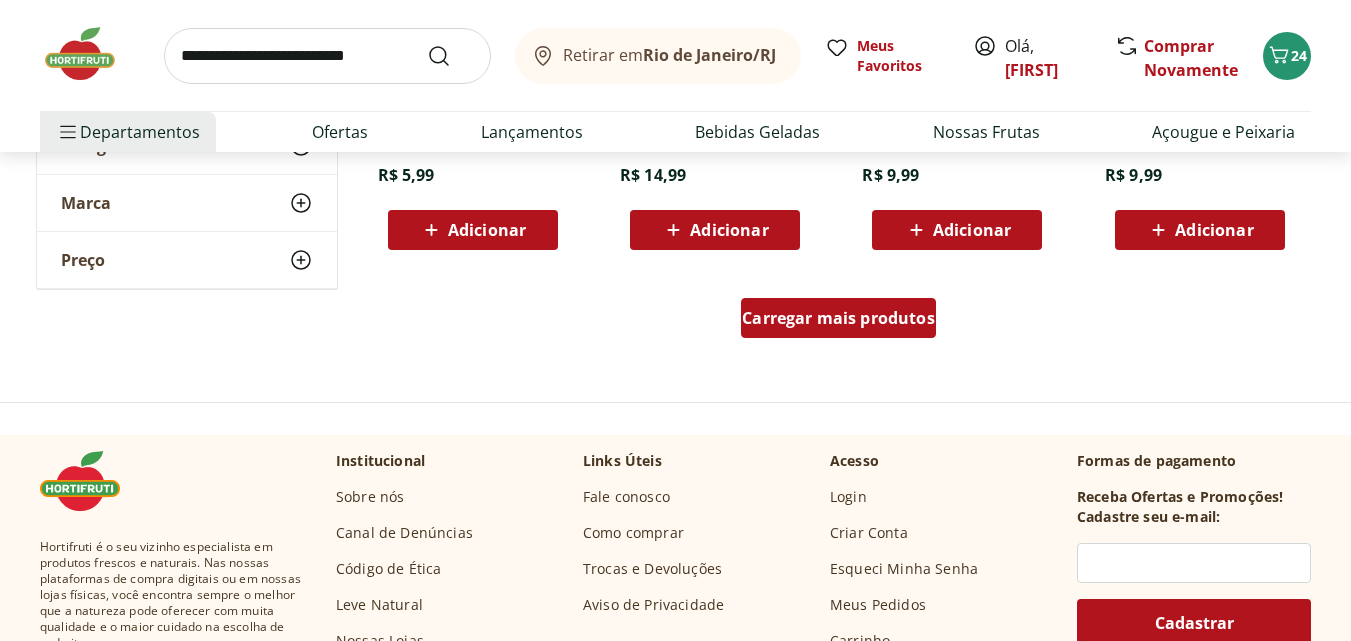 click on "Carregar mais produtos" at bounding box center [838, 318] 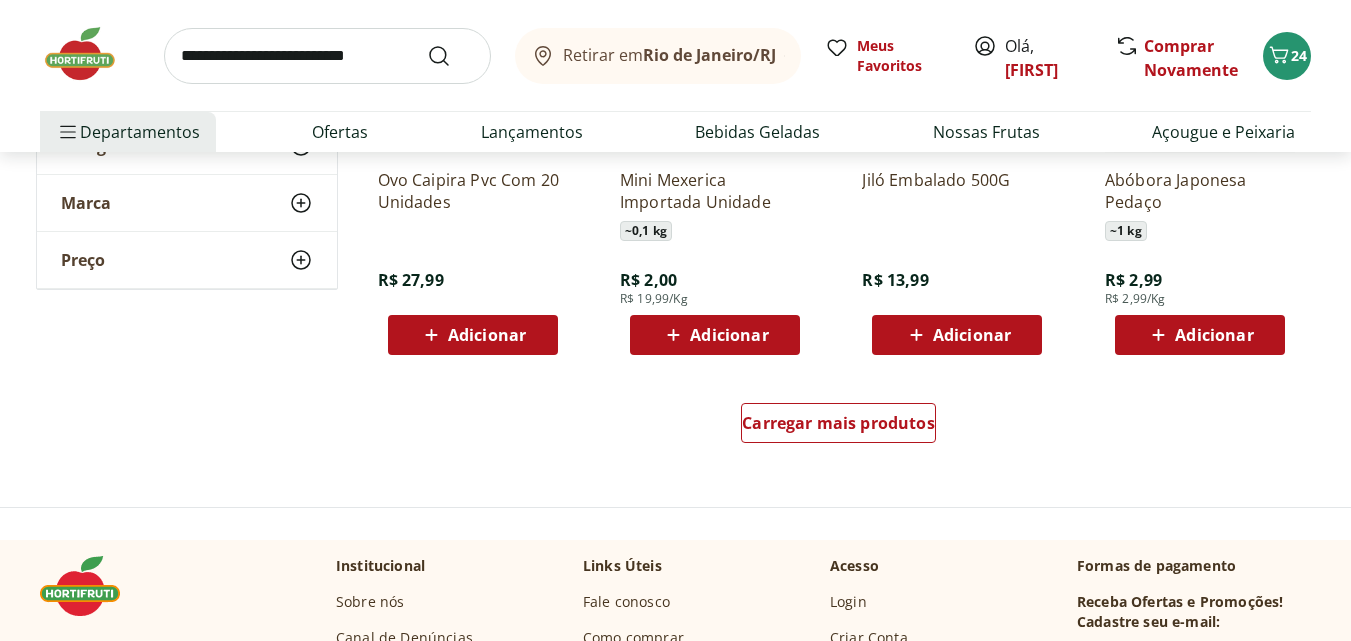 scroll, scrollTop: 11700, scrollLeft: 0, axis: vertical 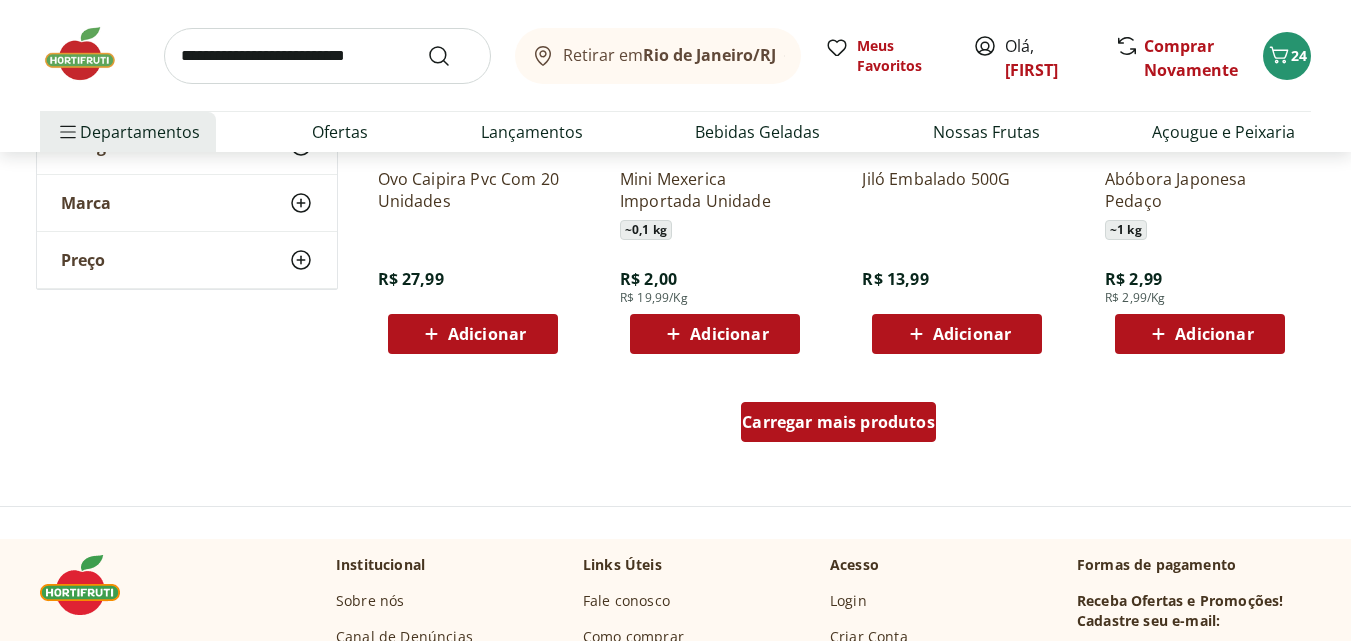 click on "Carregar mais produtos" at bounding box center [838, 422] 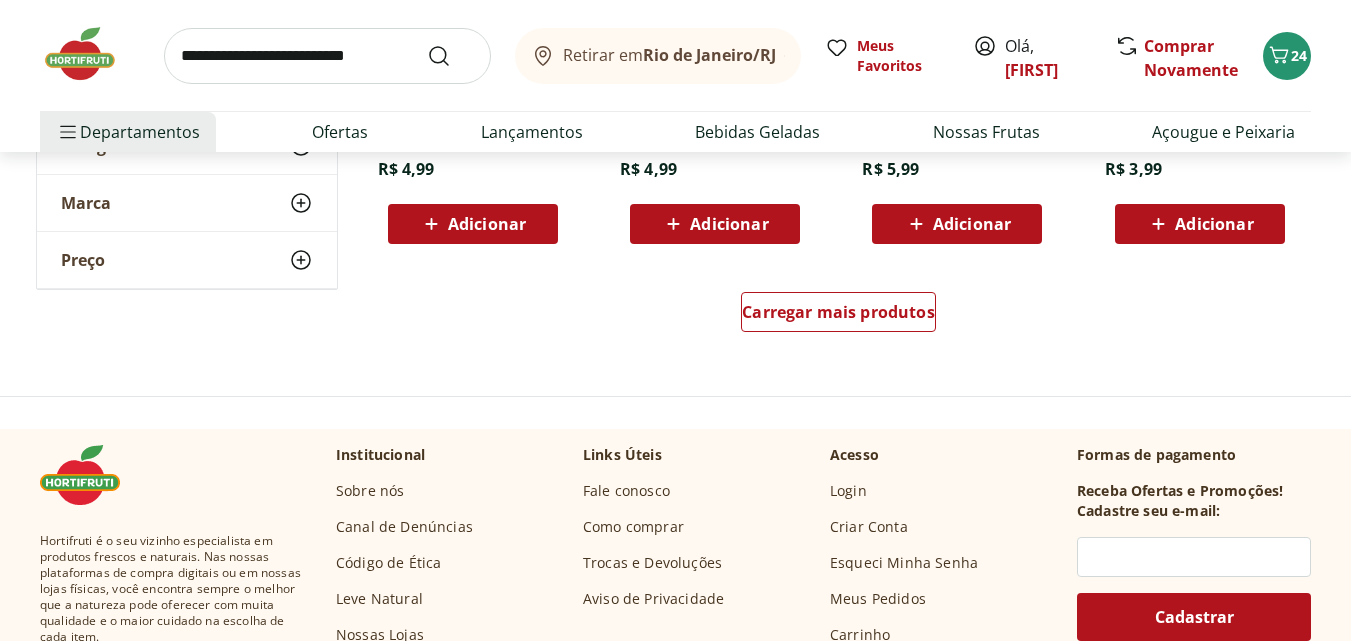 scroll, scrollTop: 13200, scrollLeft: 0, axis: vertical 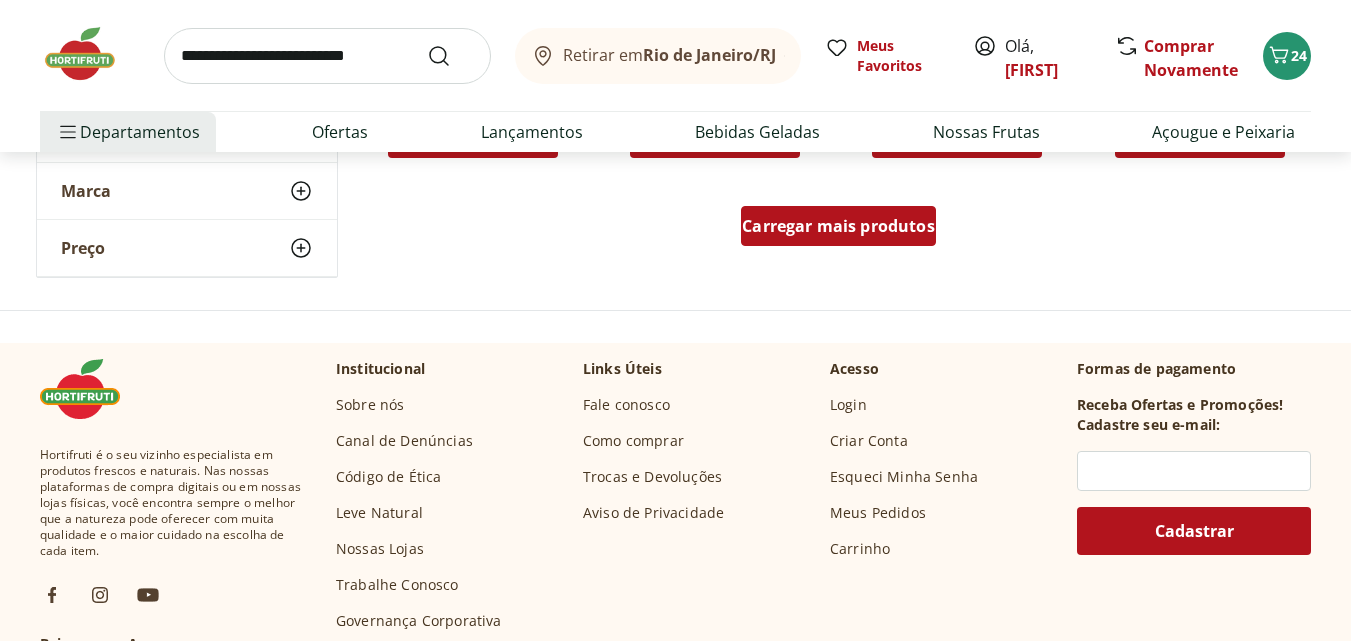 click on "Carregar mais produtos" at bounding box center [838, 226] 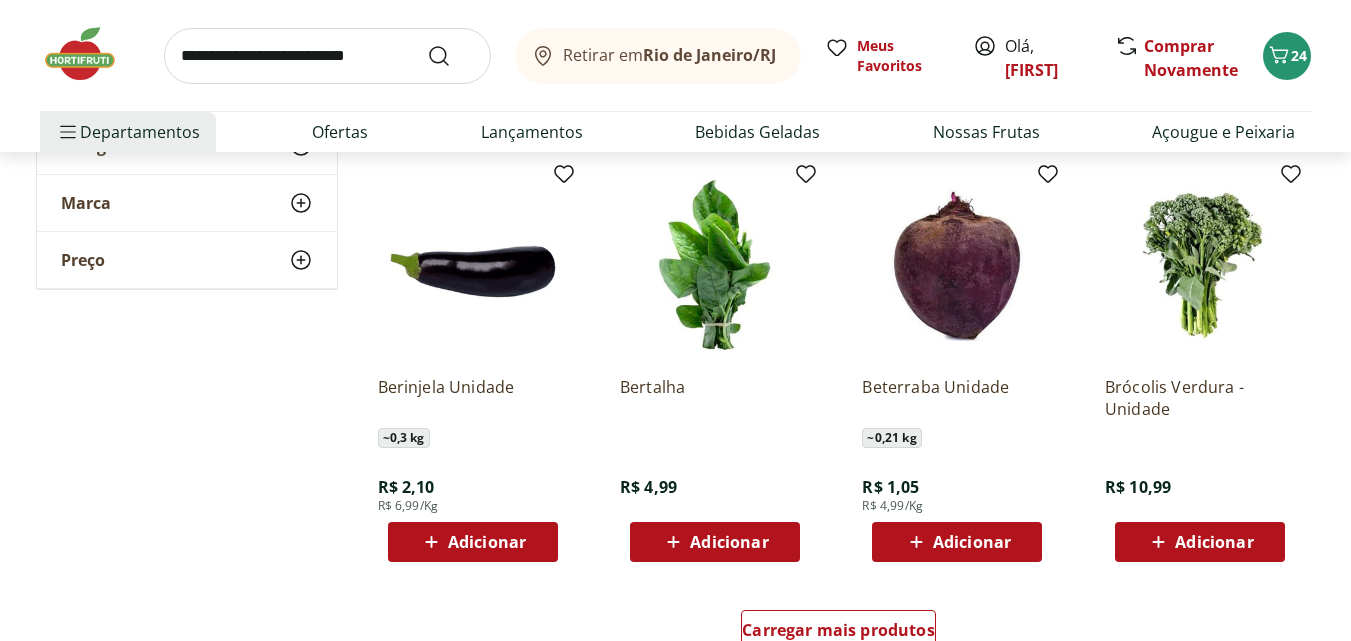 scroll, scrollTop: 14300, scrollLeft: 0, axis: vertical 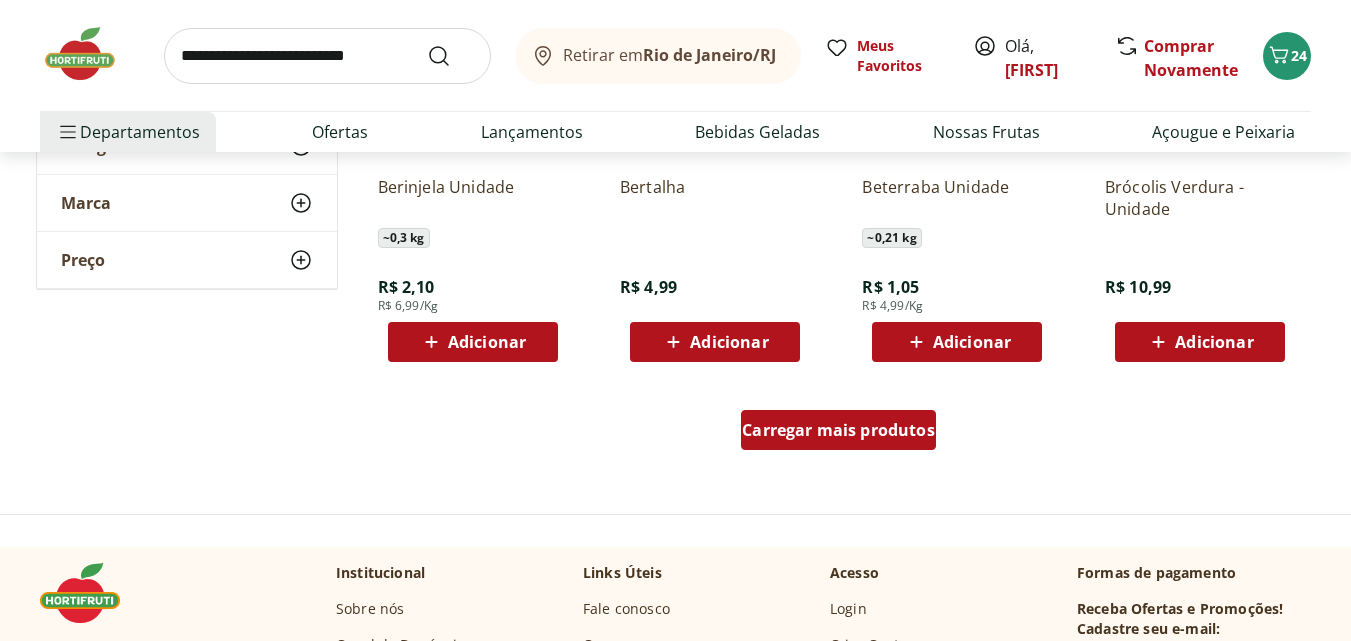 click on "Carregar mais produtos" at bounding box center [838, 430] 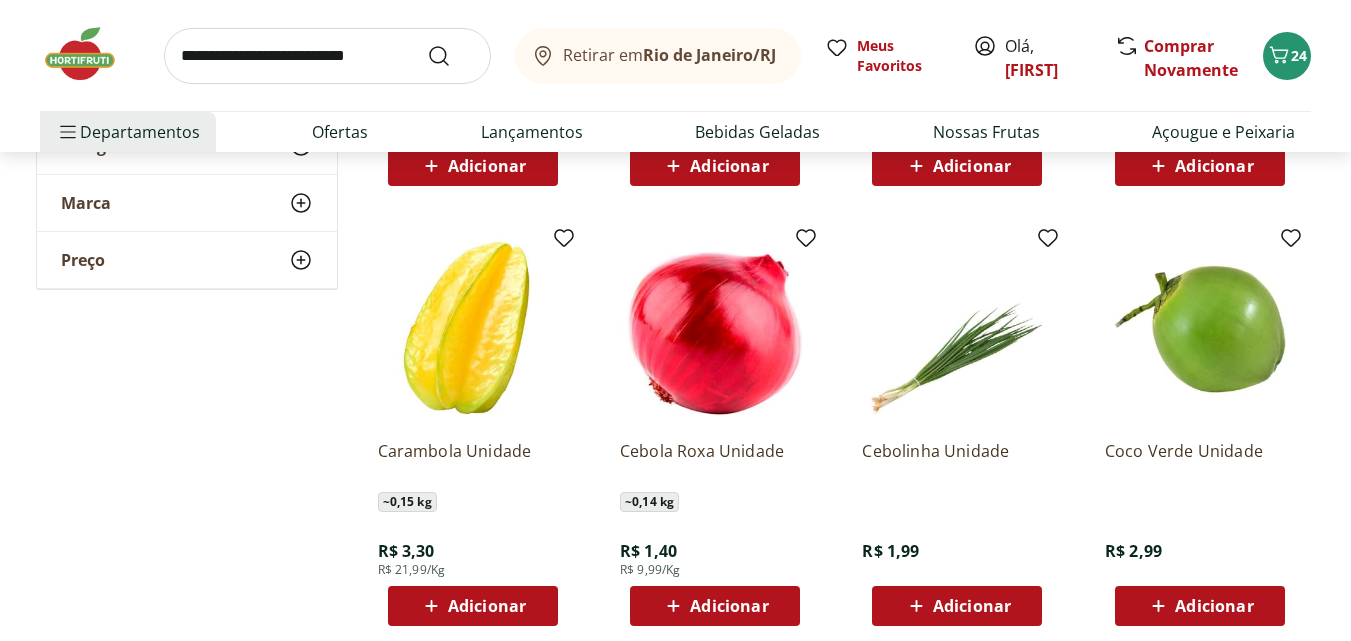 scroll, scrollTop: 15000, scrollLeft: 0, axis: vertical 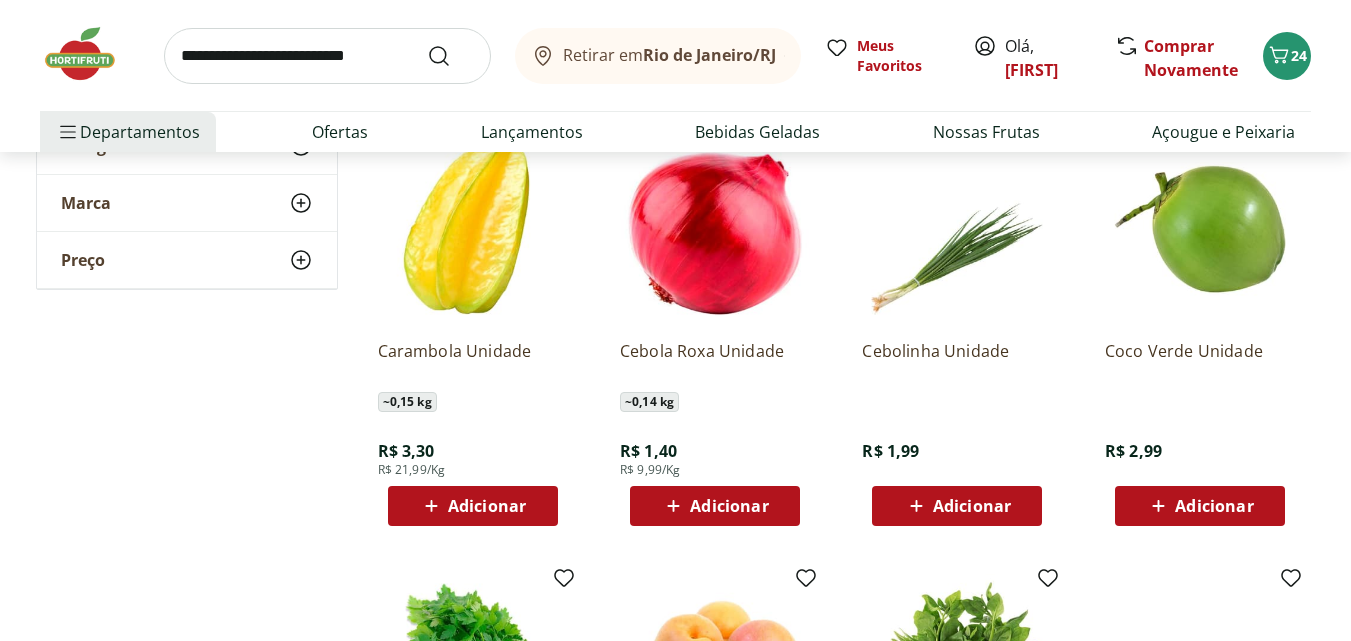 click on "Adicionar" at bounding box center (729, 506) 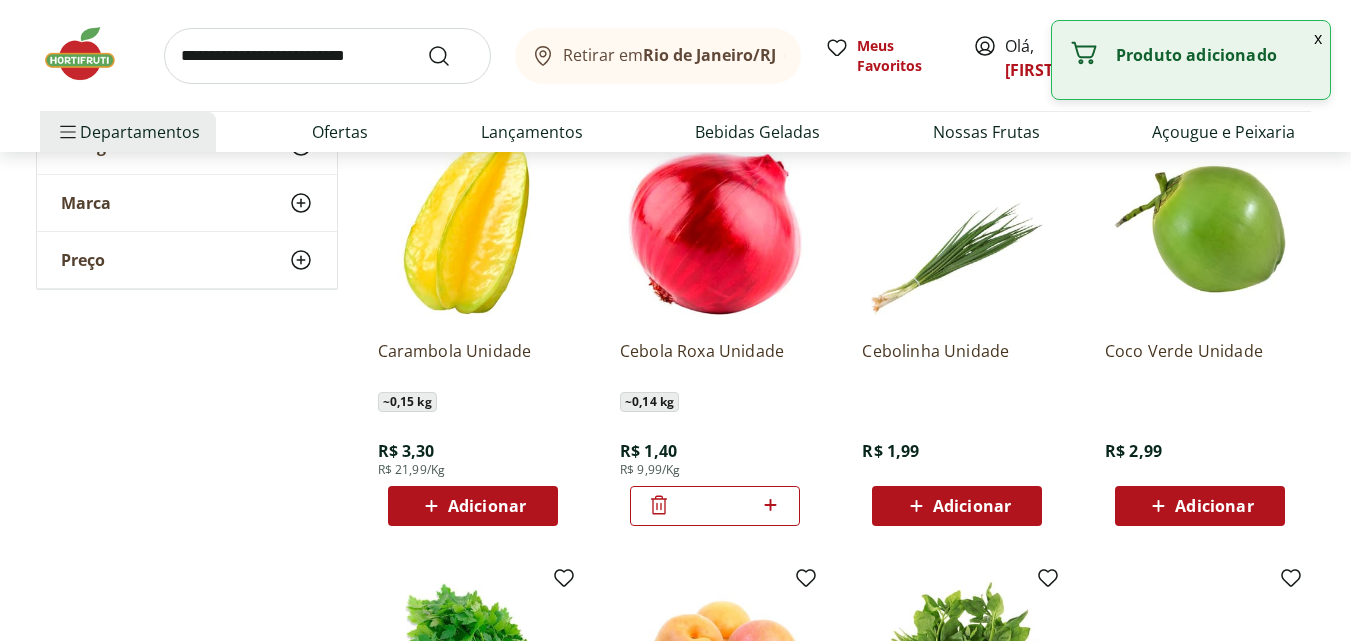 click 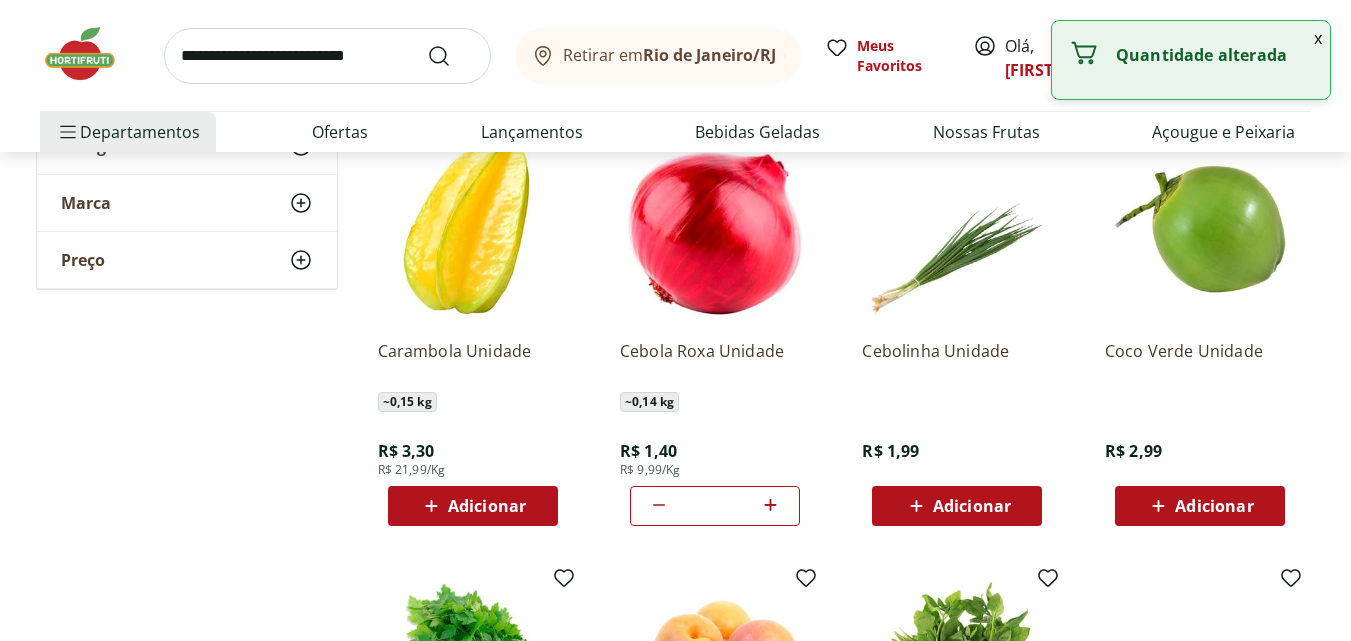 click 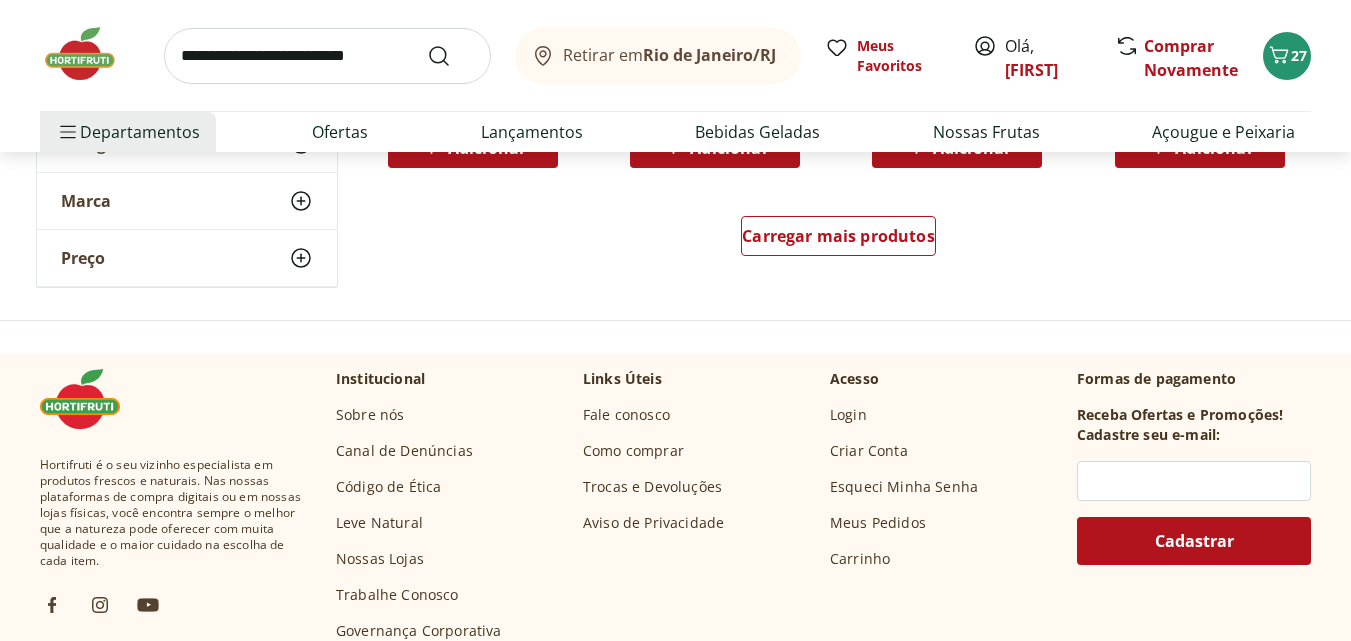 scroll, scrollTop: 15800, scrollLeft: 0, axis: vertical 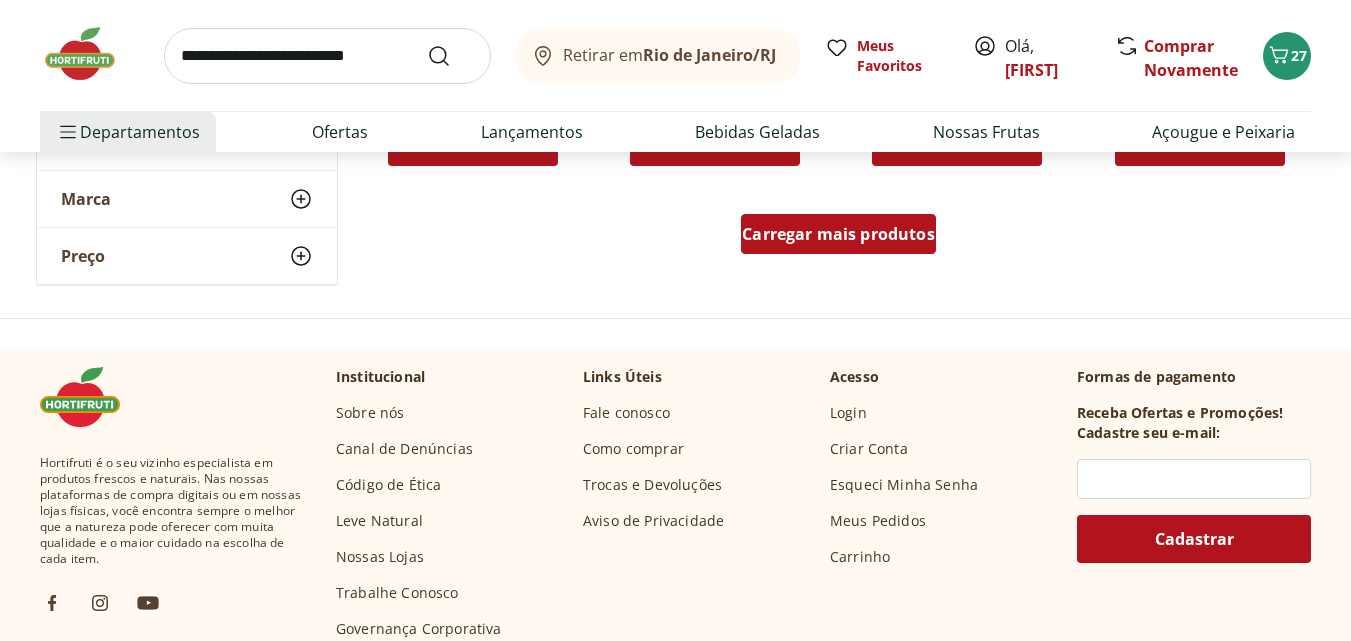click on "Carregar mais produtos" at bounding box center [838, 234] 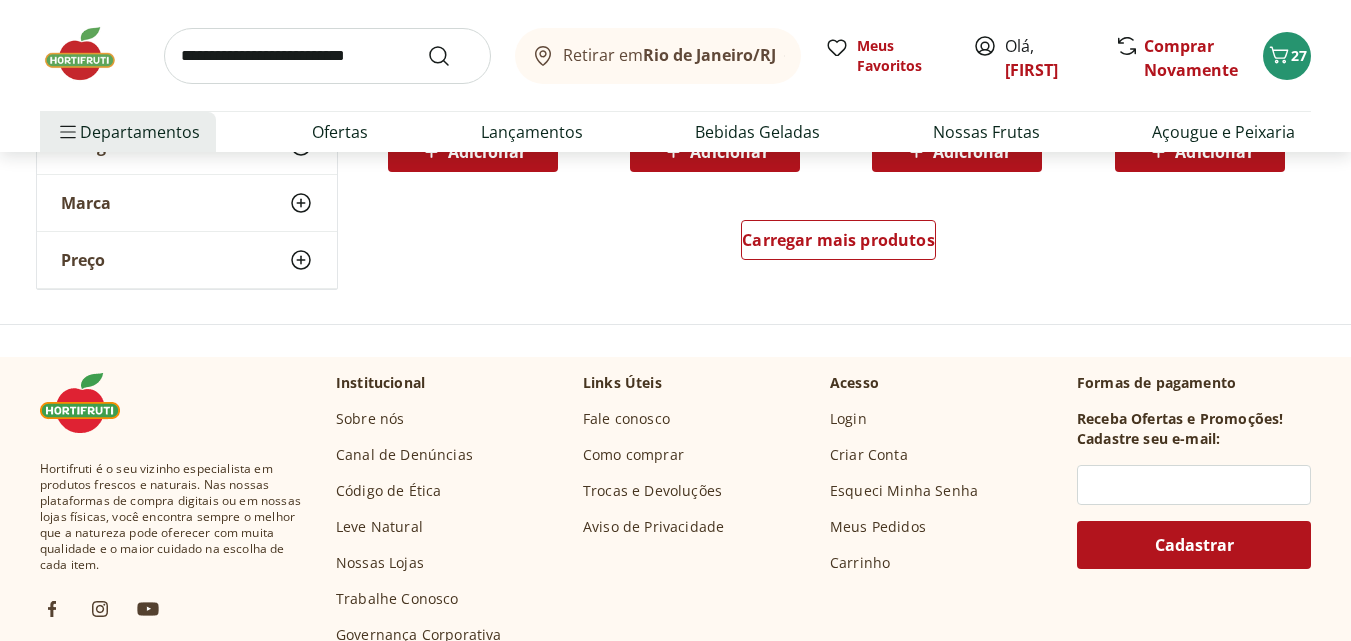 scroll, scrollTop: 17100, scrollLeft: 0, axis: vertical 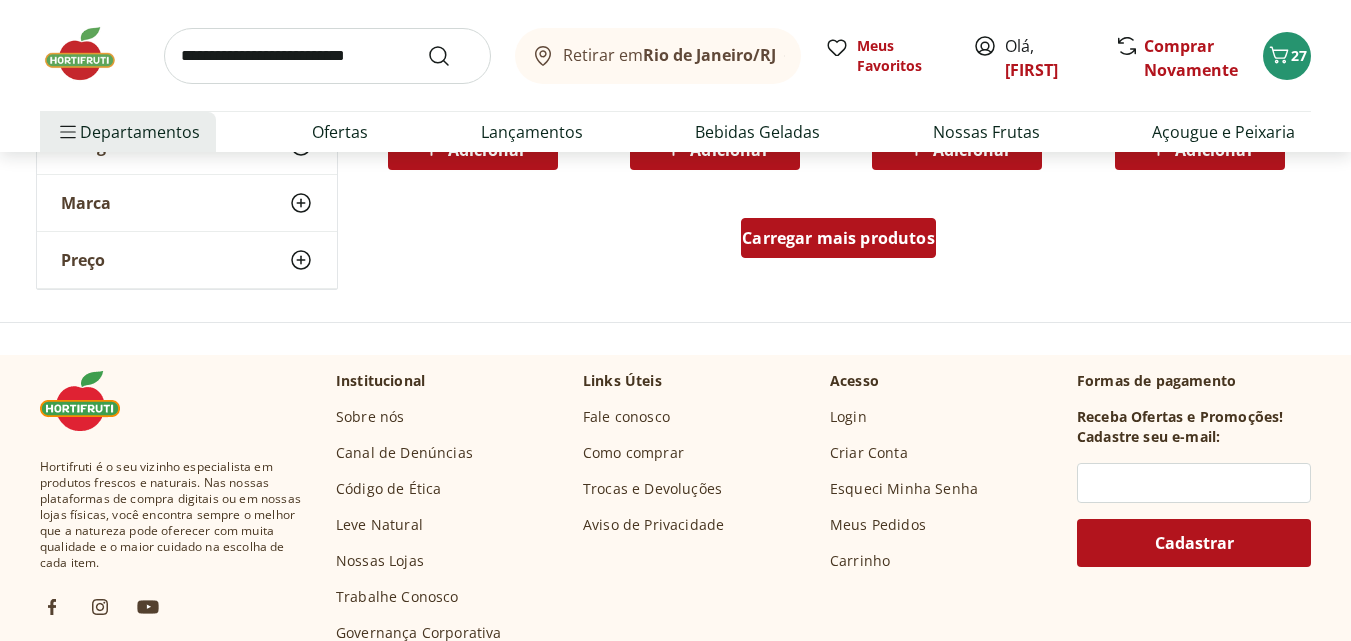 click on "Carregar mais produtos" at bounding box center (838, 238) 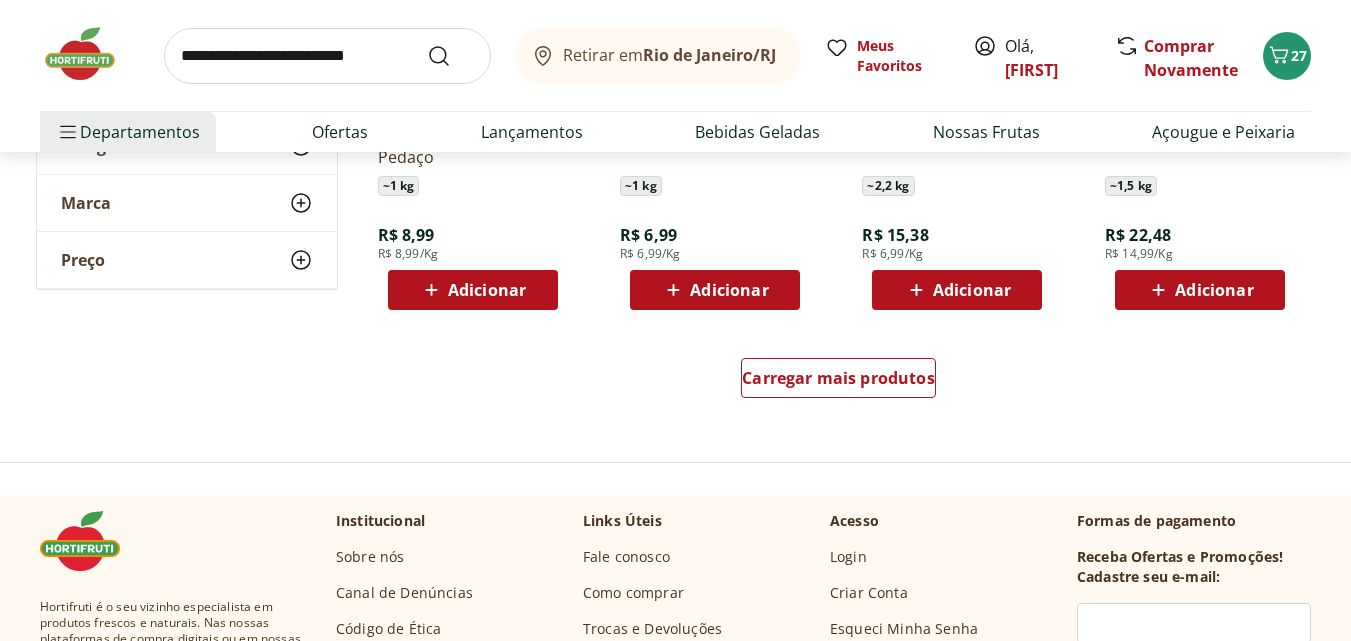 scroll, scrollTop: 18300, scrollLeft: 0, axis: vertical 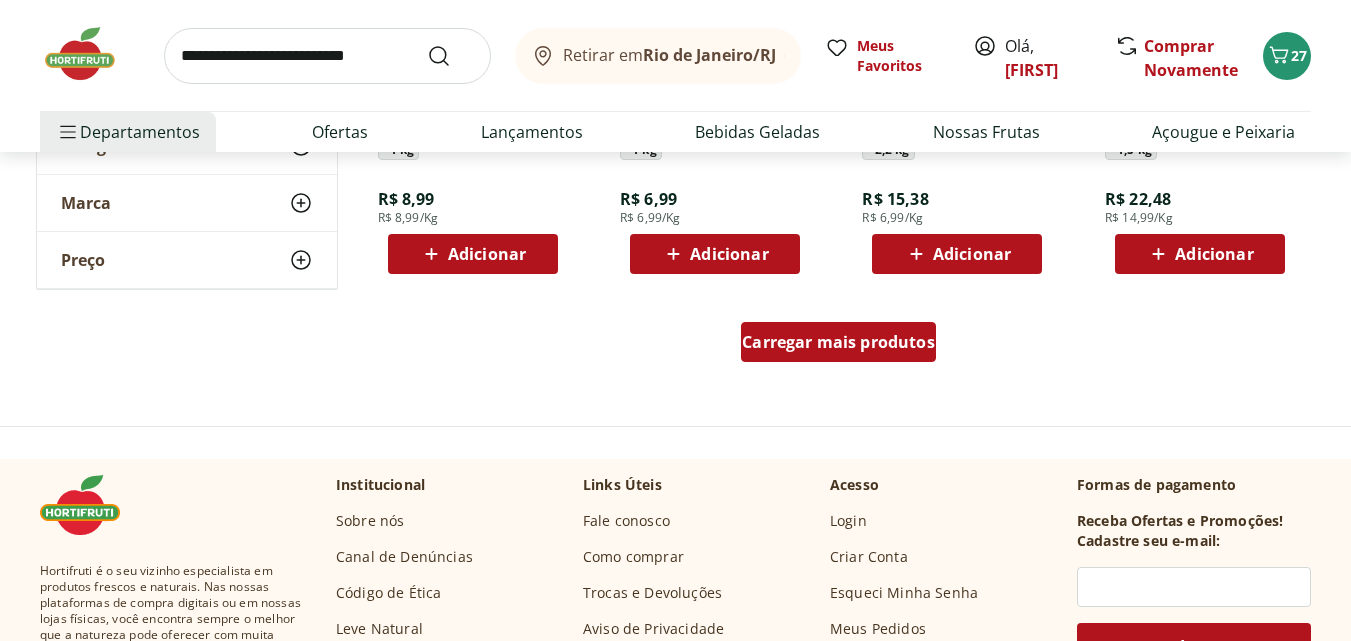 click on "Carregar mais produtos" at bounding box center (838, 342) 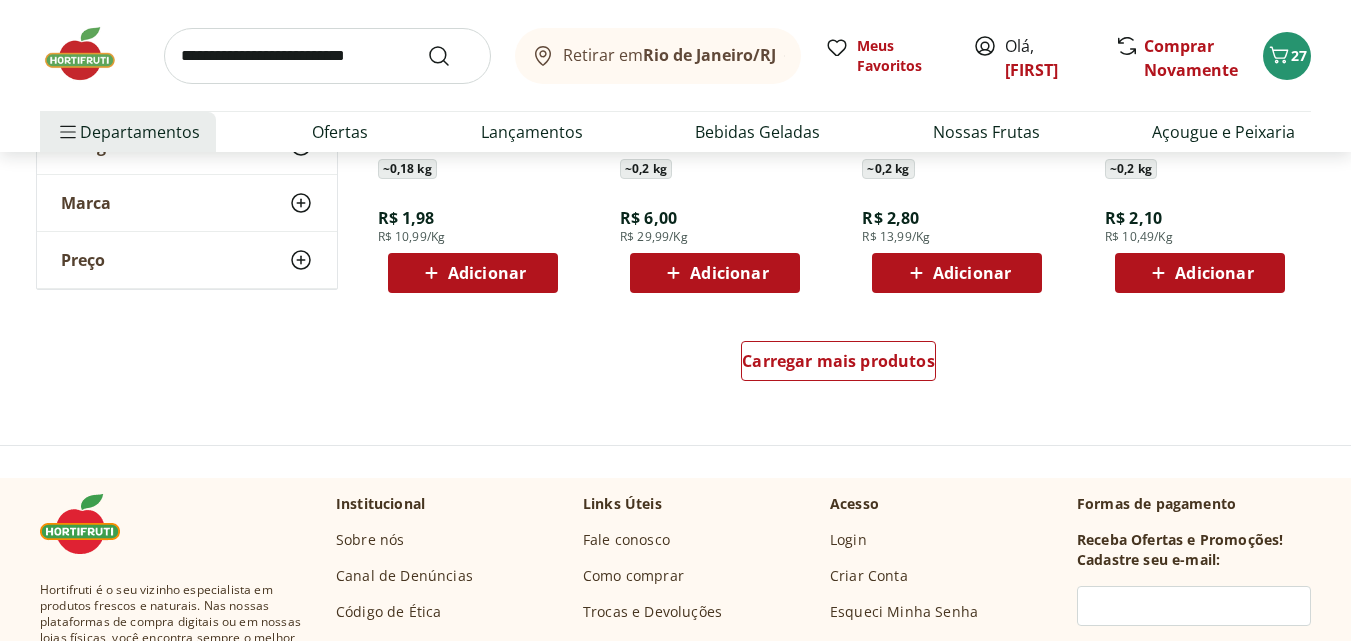 scroll, scrollTop: 19600, scrollLeft: 0, axis: vertical 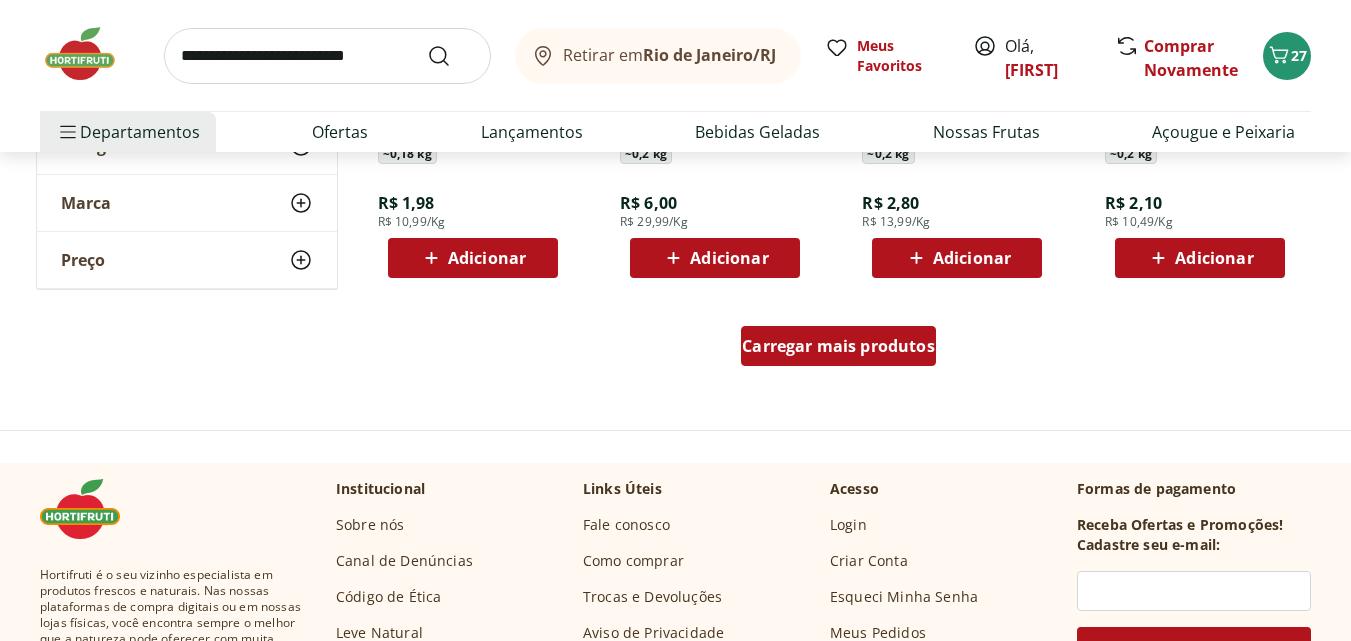 click on "Carregar mais produtos" at bounding box center [838, 346] 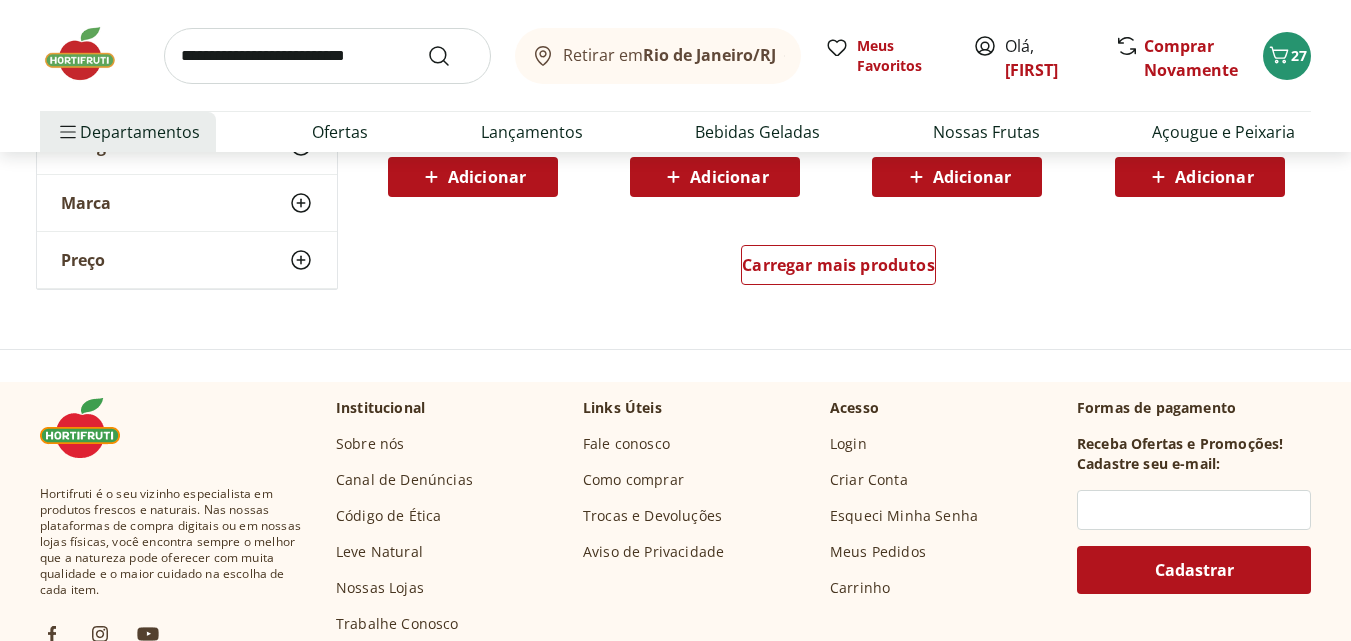 scroll, scrollTop: 21000, scrollLeft: 0, axis: vertical 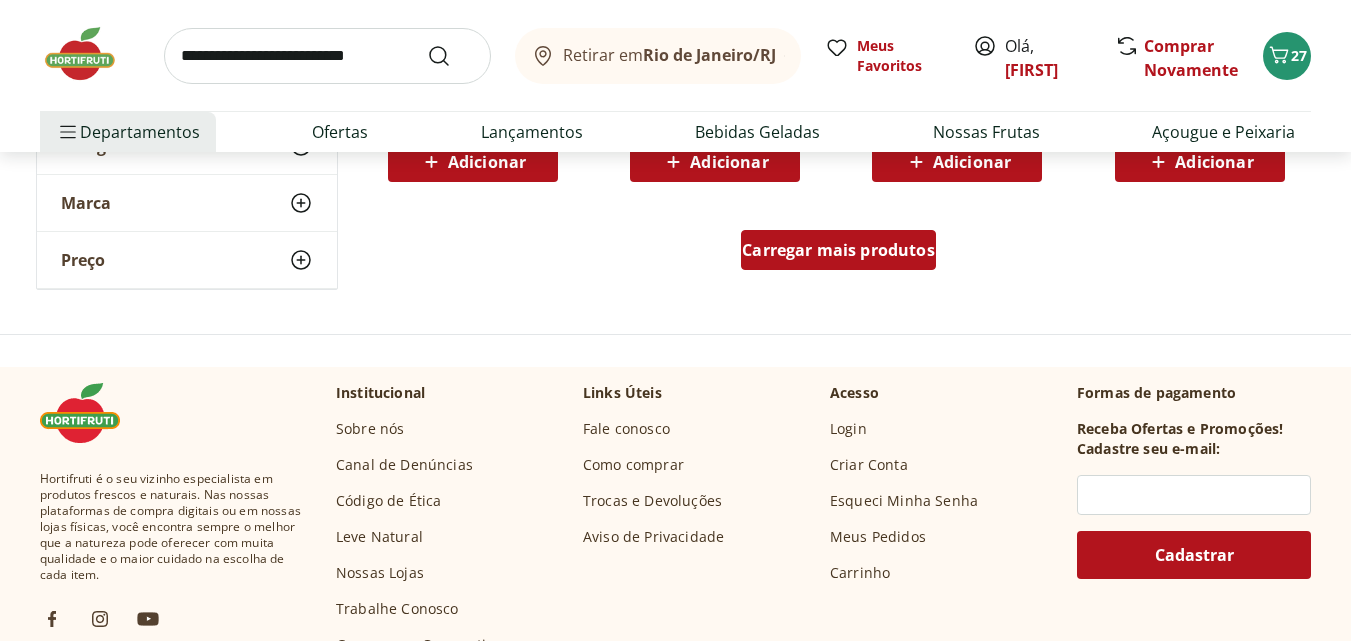 click on "Carregar mais produtos" at bounding box center (838, 250) 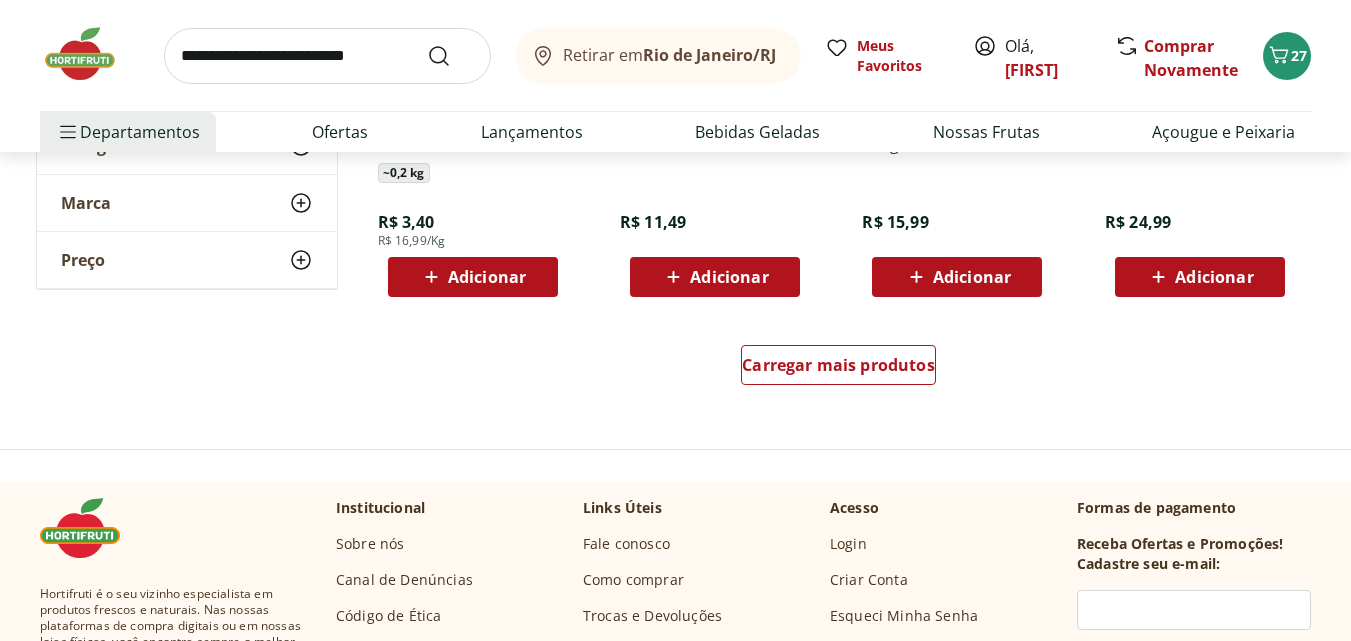 scroll, scrollTop: 22200, scrollLeft: 0, axis: vertical 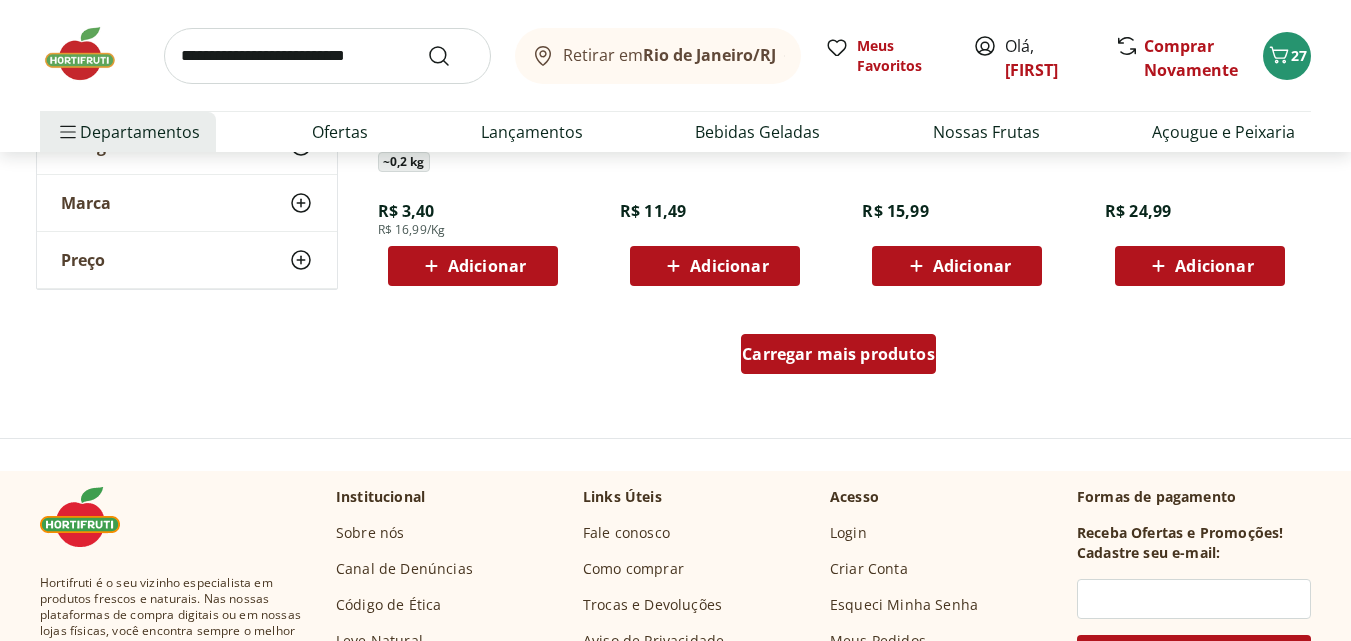click on "Carregar mais produtos" at bounding box center (838, 354) 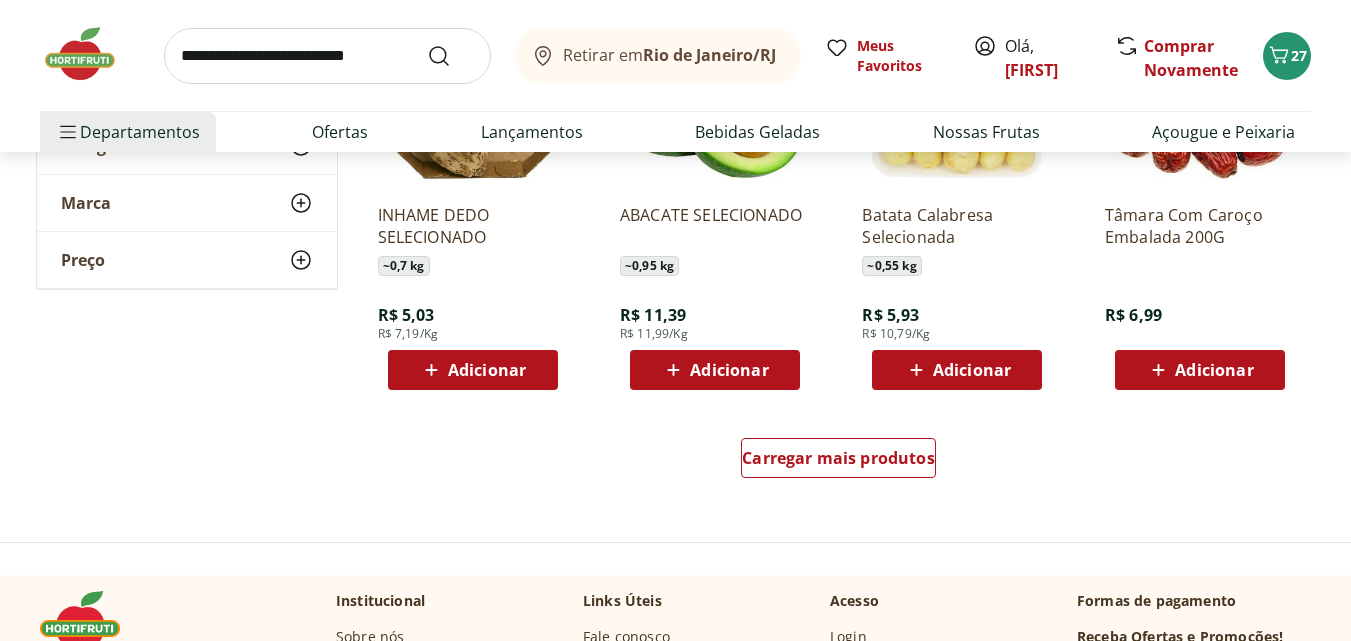 scroll, scrollTop: 23500, scrollLeft: 0, axis: vertical 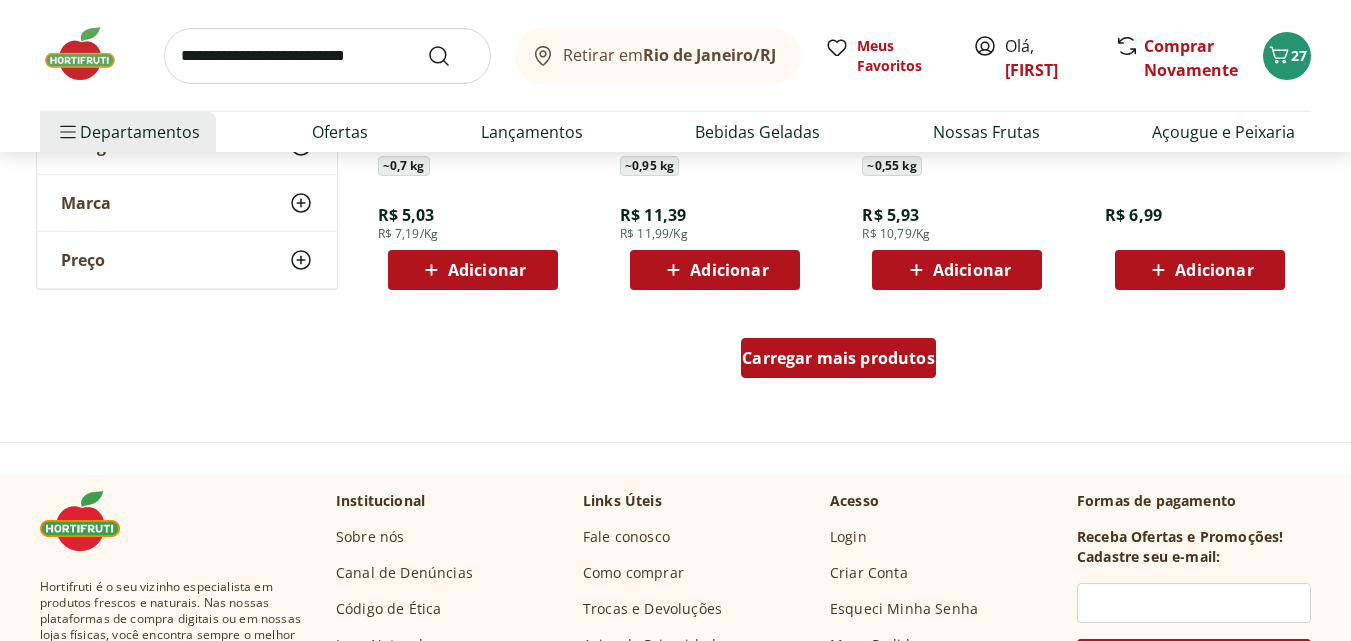 click on "Carregar mais produtos" at bounding box center [838, 358] 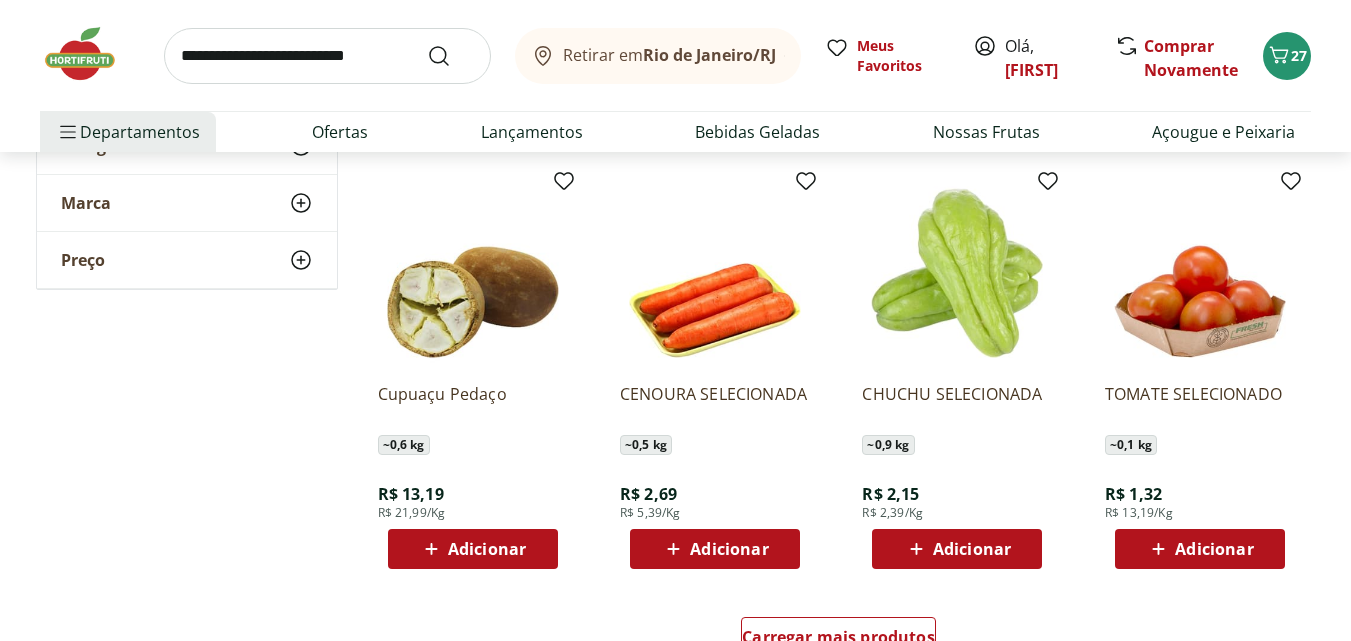 scroll, scrollTop: 24600, scrollLeft: 0, axis: vertical 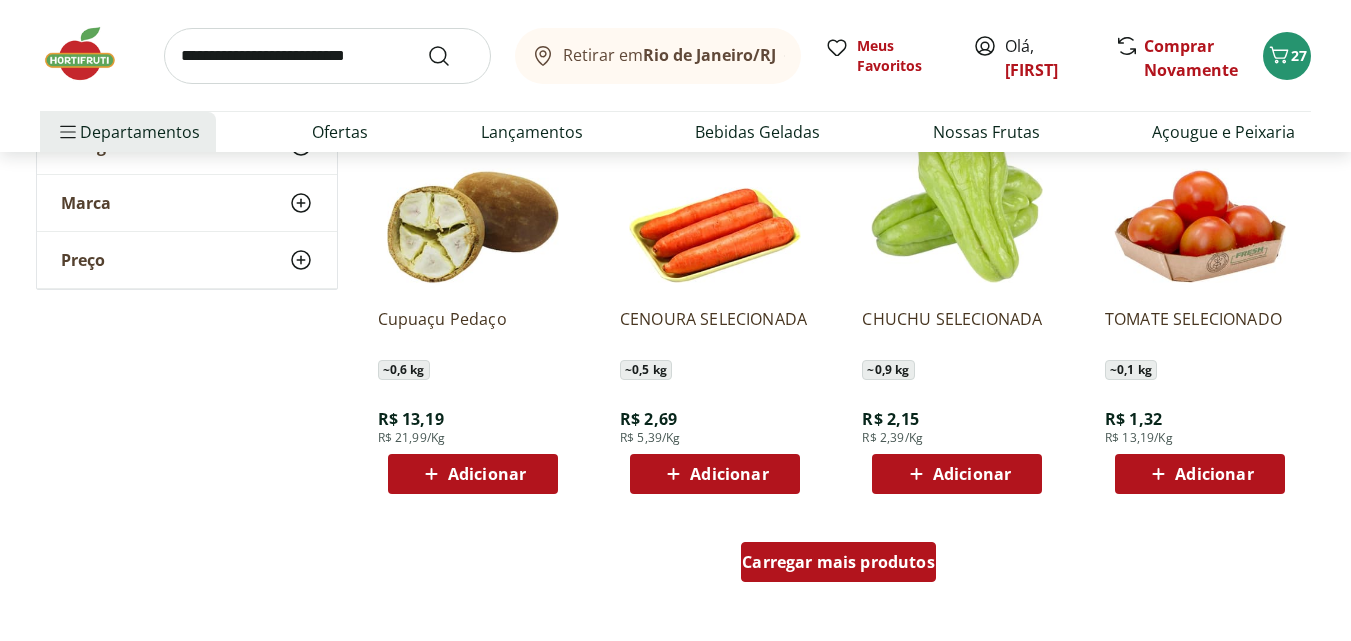 click on "Carregar mais produtos" at bounding box center [838, 562] 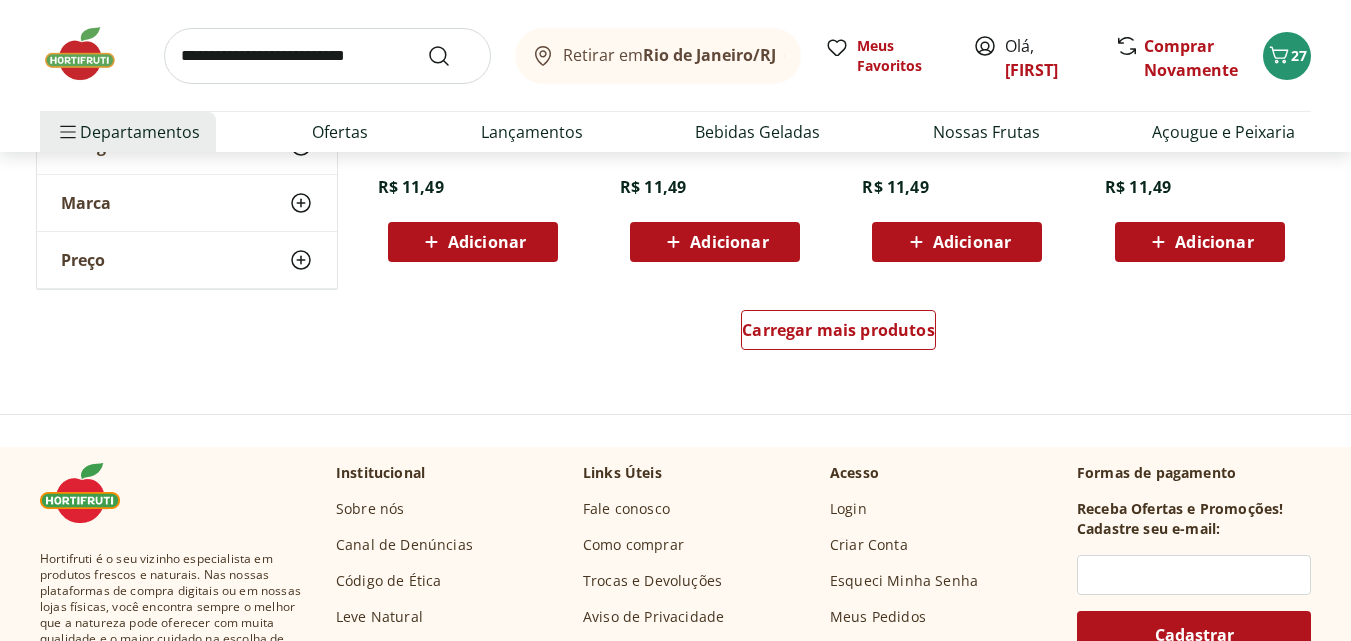 scroll, scrollTop: 26100, scrollLeft: 0, axis: vertical 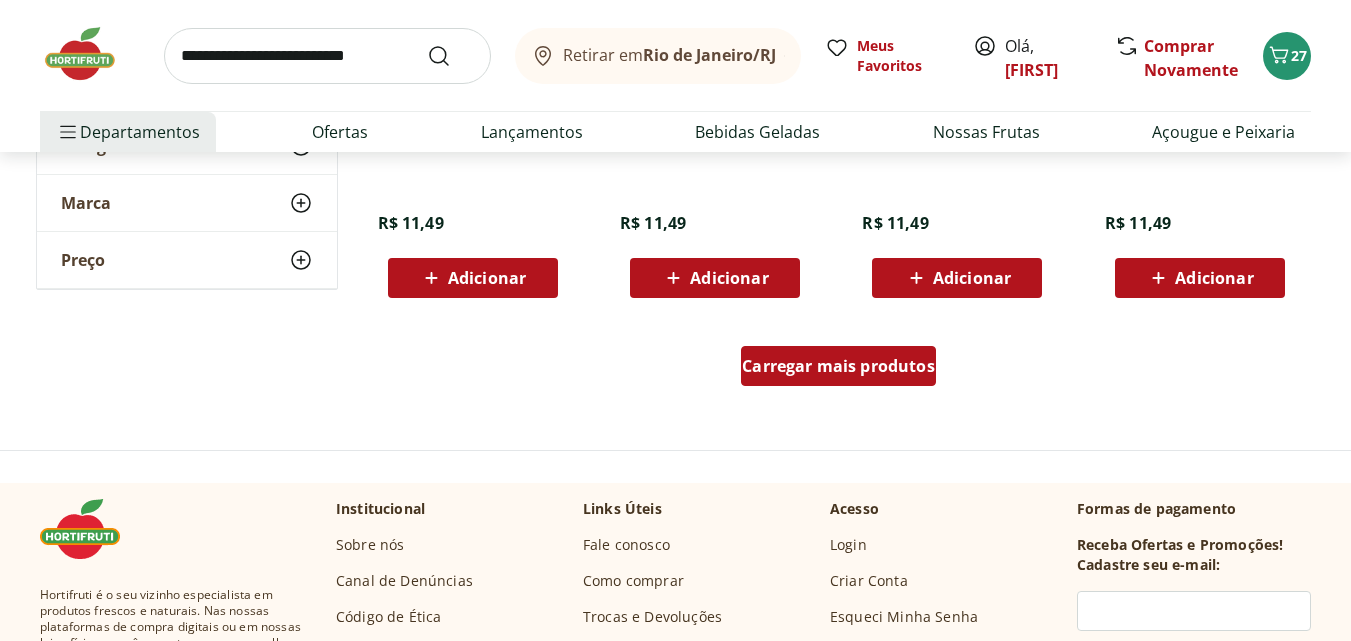 click on "Carregar mais produtos" at bounding box center [838, 366] 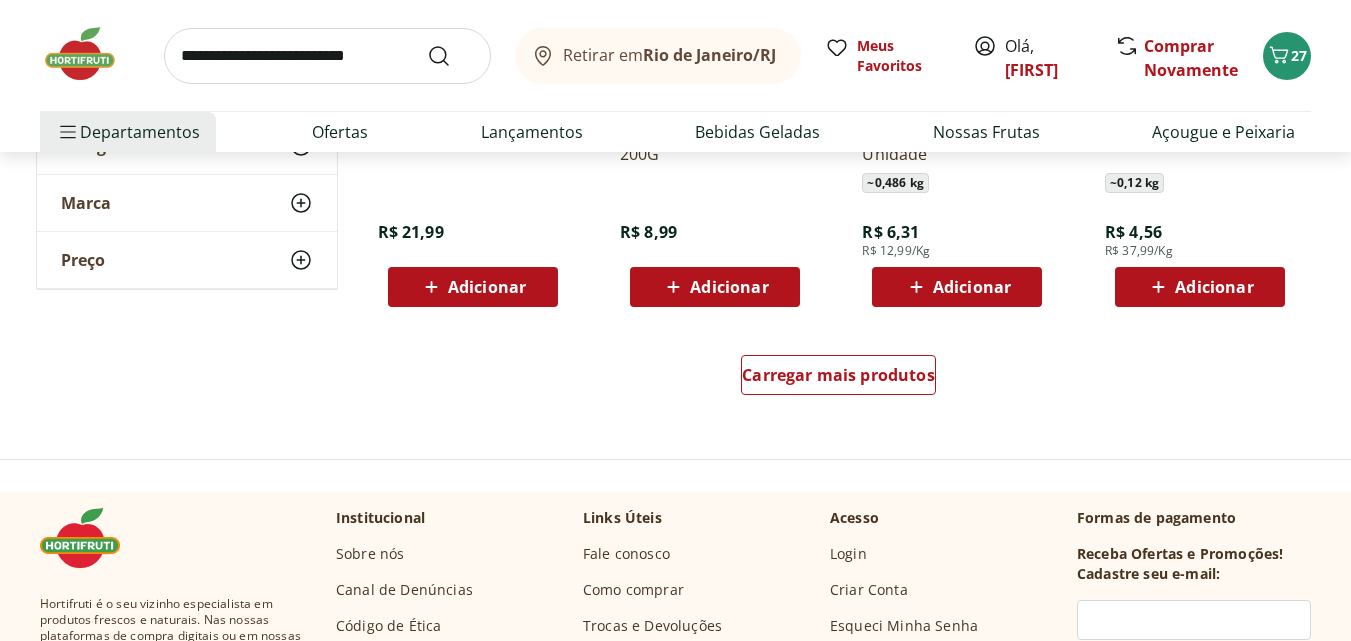 scroll, scrollTop: 27500, scrollLeft: 0, axis: vertical 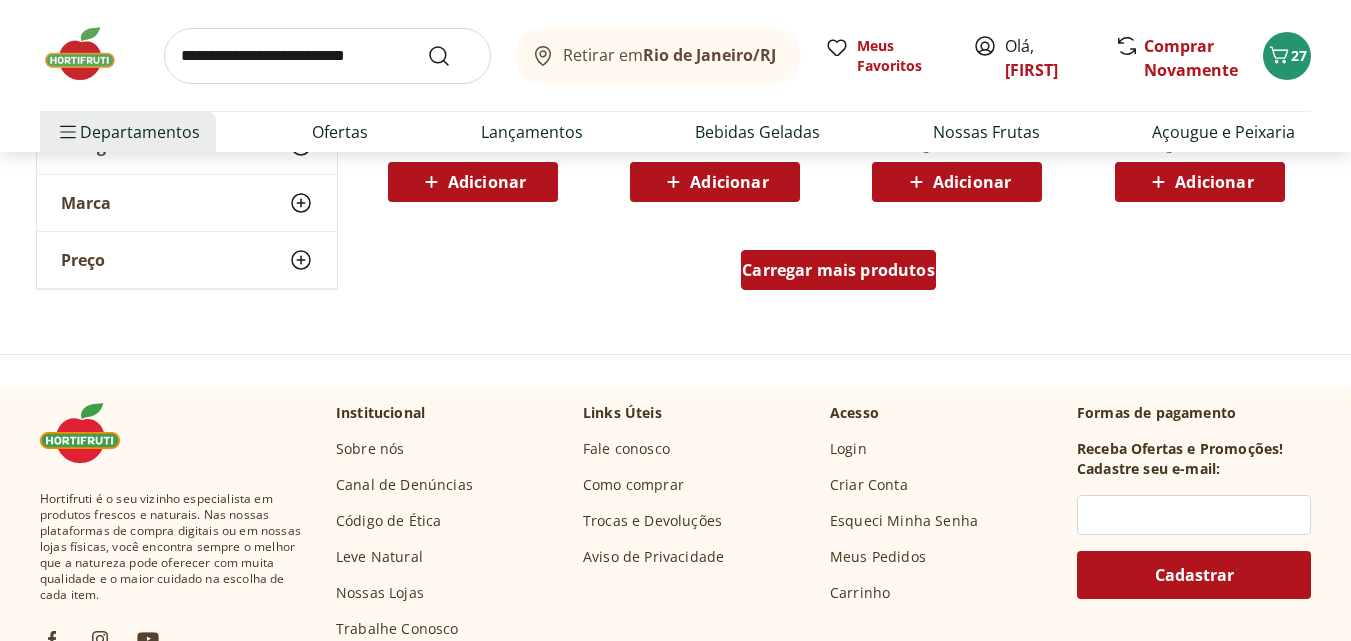 click on "Carregar mais produtos" at bounding box center (838, 270) 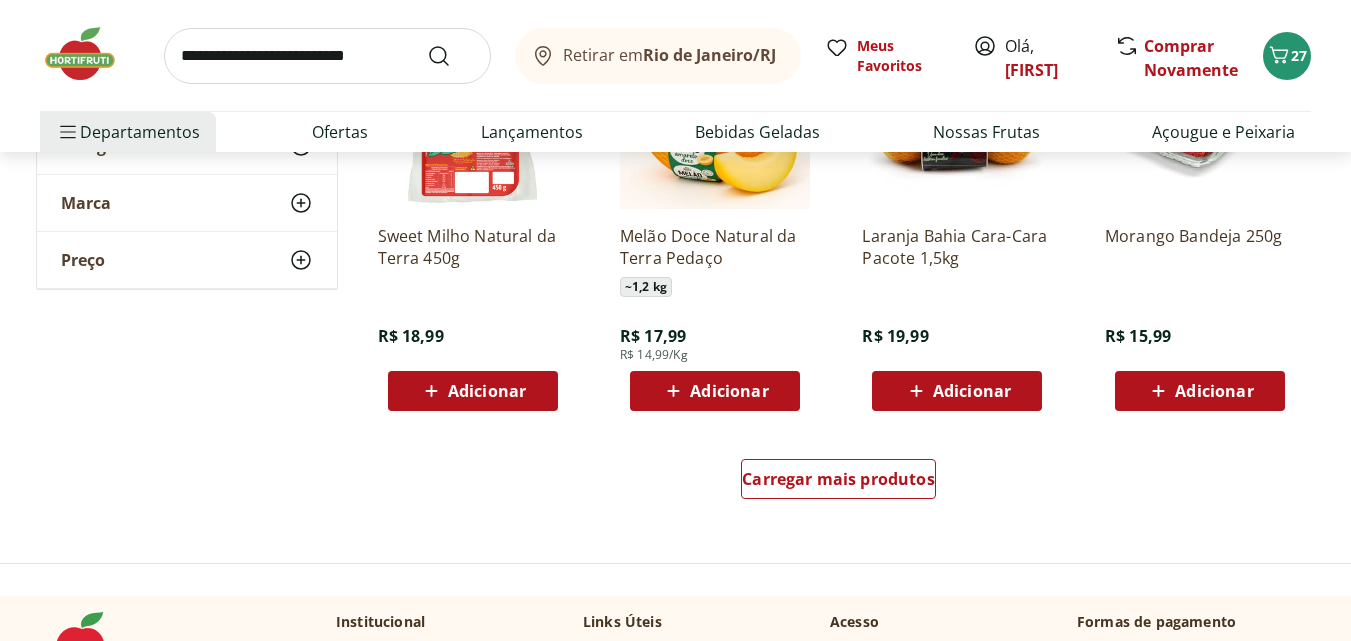 scroll, scrollTop: 28700, scrollLeft: 0, axis: vertical 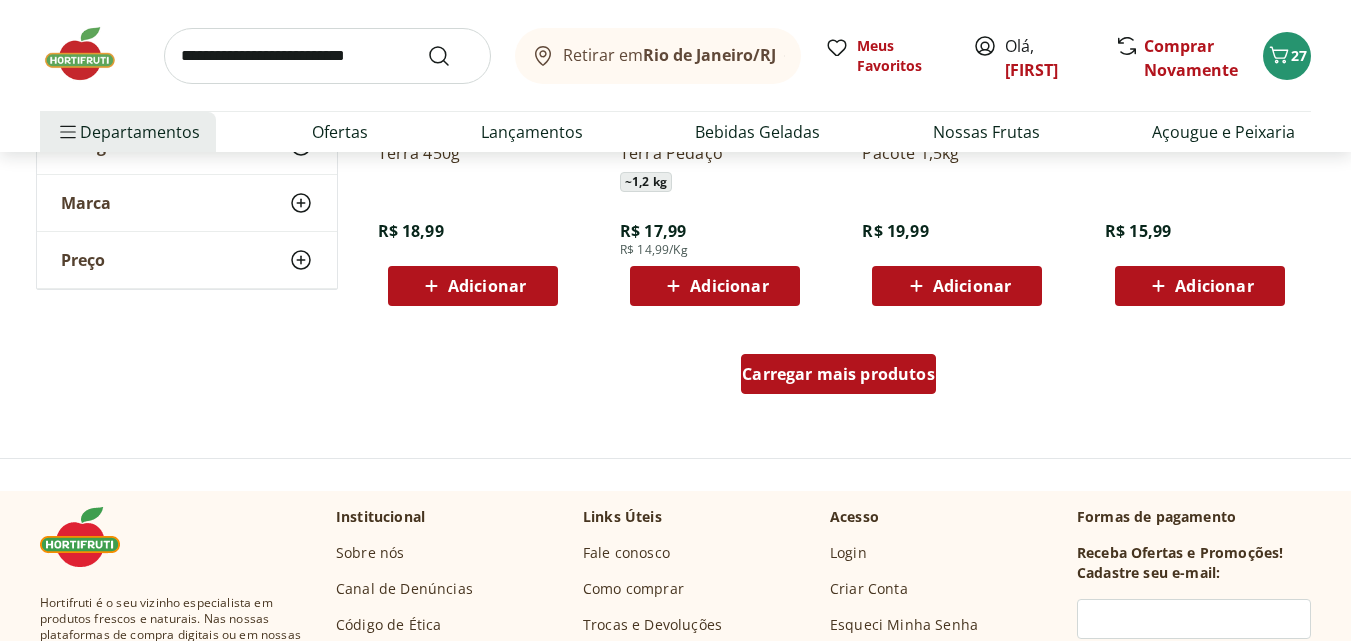 click on "Carregar mais produtos" at bounding box center (838, 374) 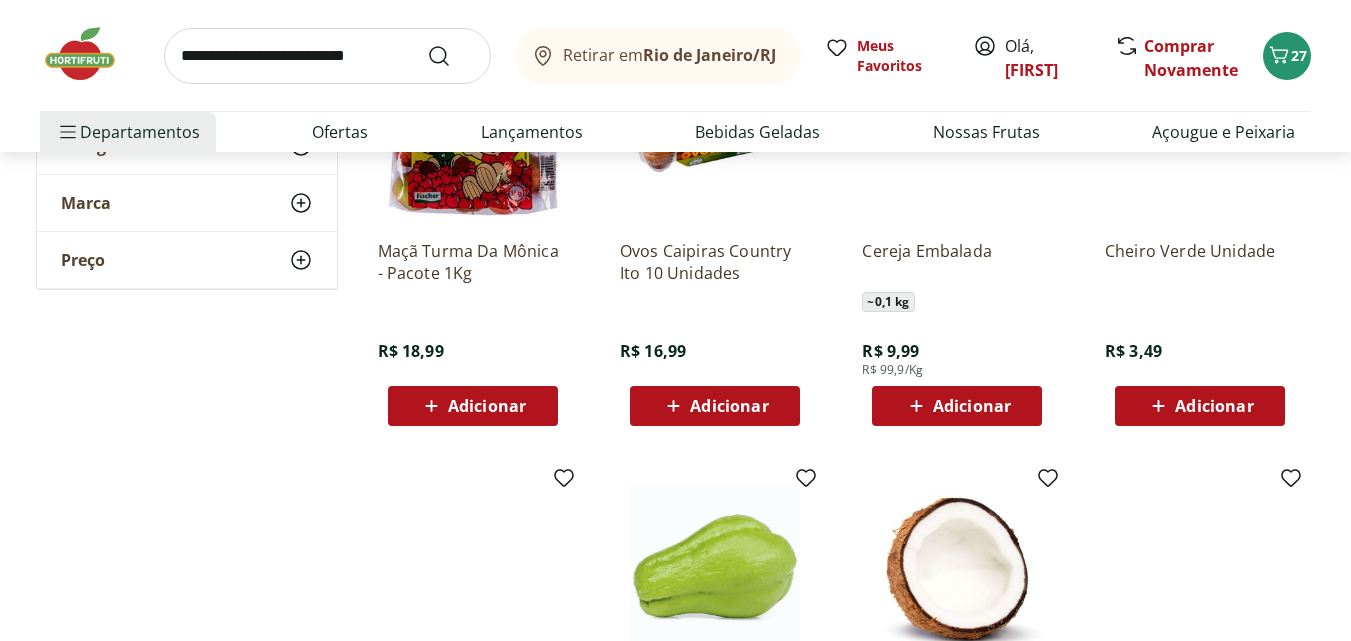 scroll, scrollTop: 23500, scrollLeft: 0, axis: vertical 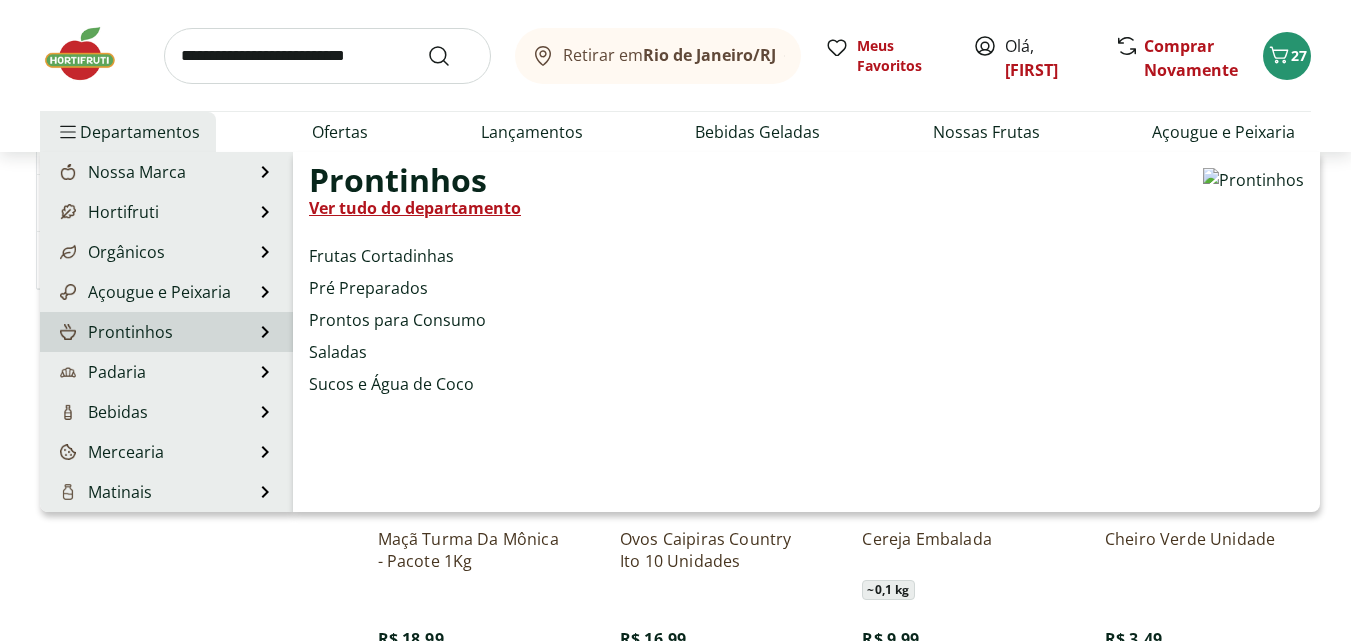 click on "Prontinhos" at bounding box center [114, 332] 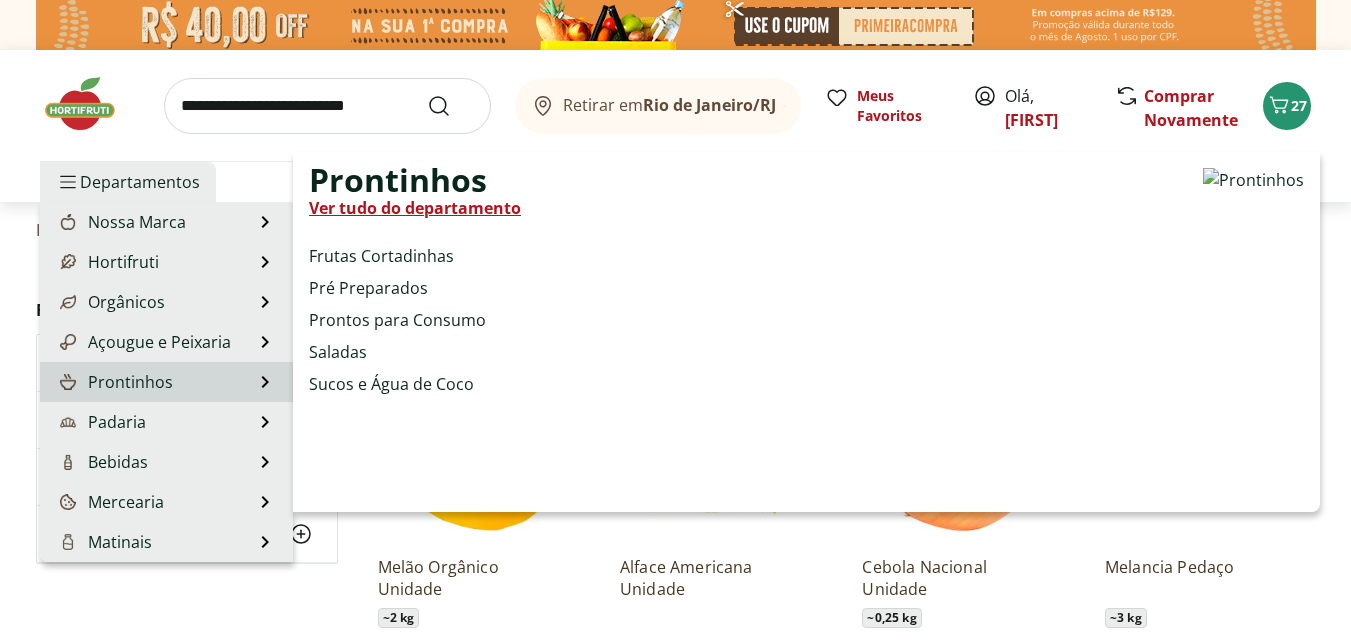select on "**********" 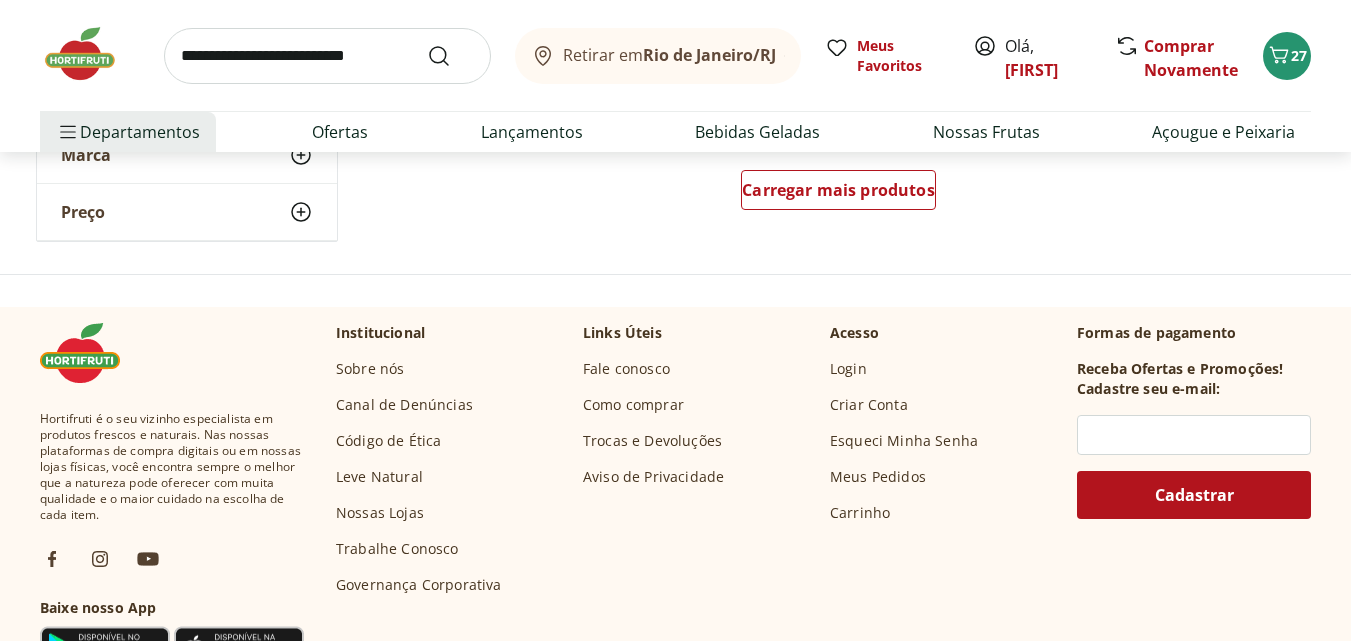 scroll, scrollTop: 1400, scrollLeft: 0, axis: vertical 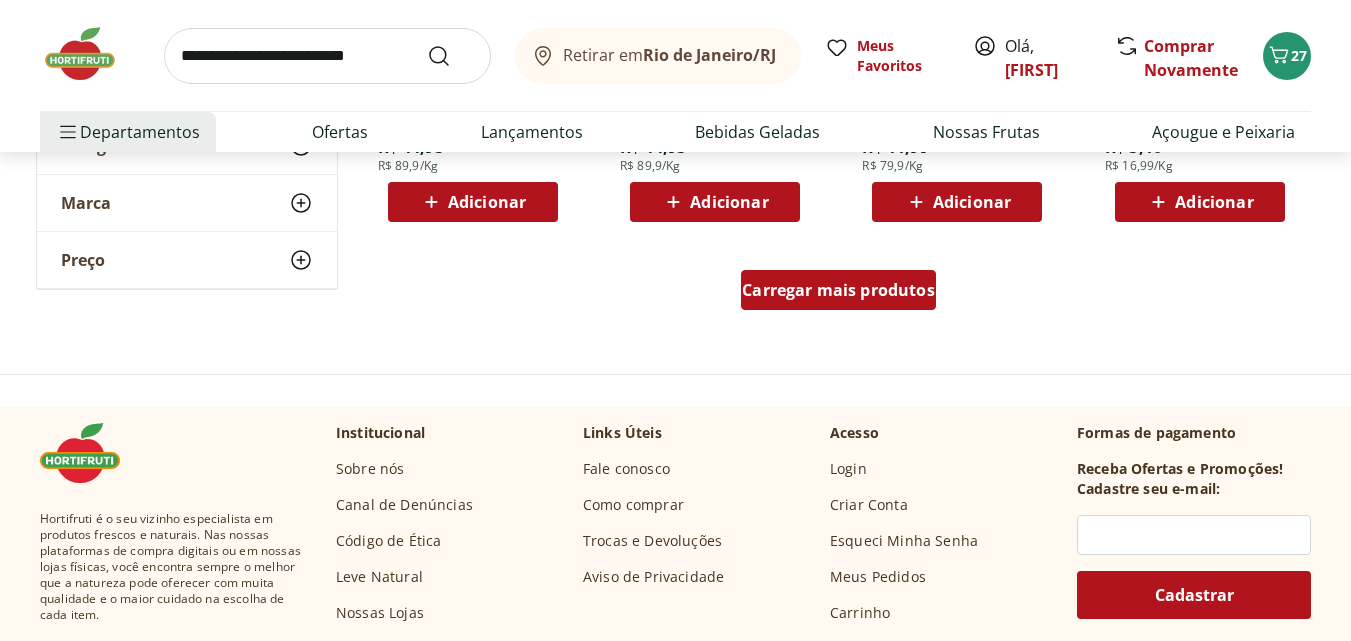 click on "Carregar mais produtos" at bounding box center [838, 290] 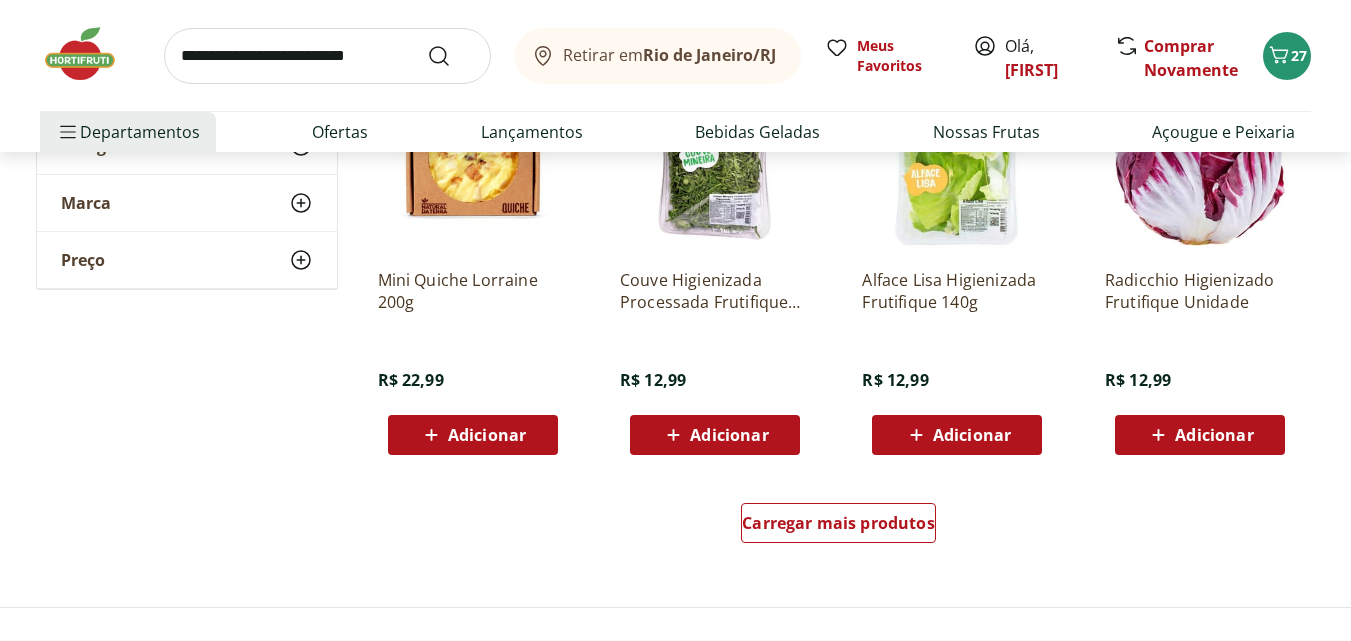 scroll, scrollTop: 2600, scrollLeft: 0, axis: vertical 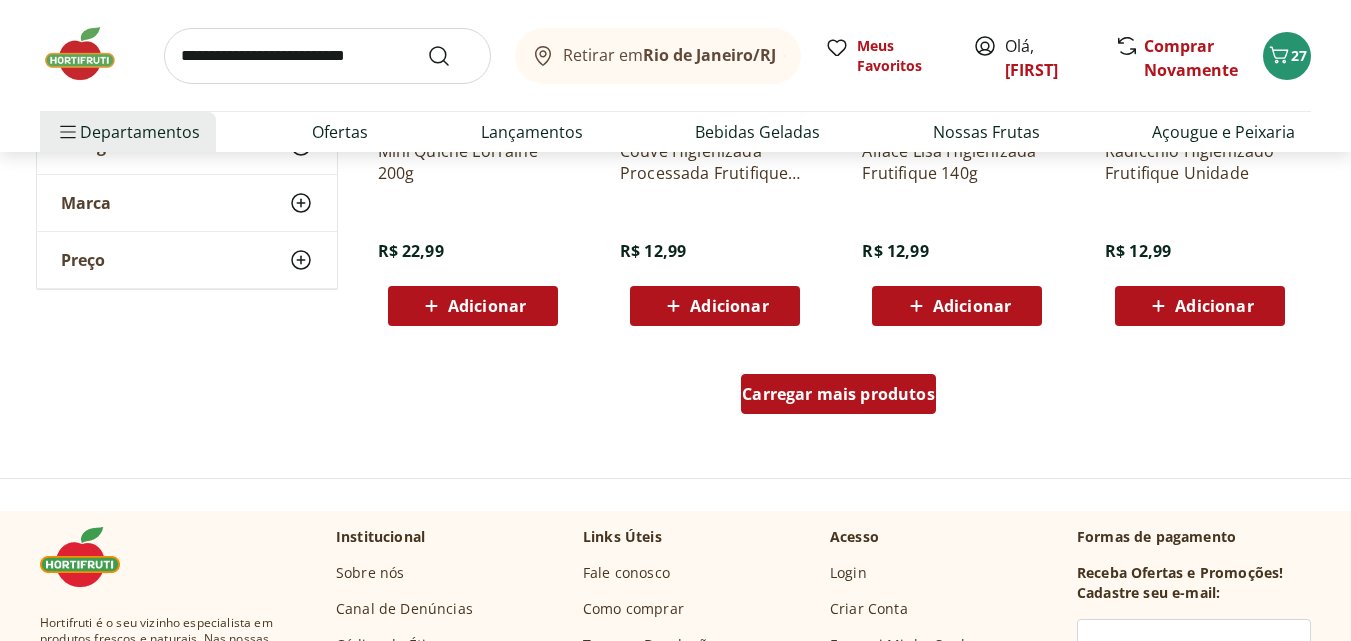 click on "Carregar mais produtos" at bounding box center [838, 394] 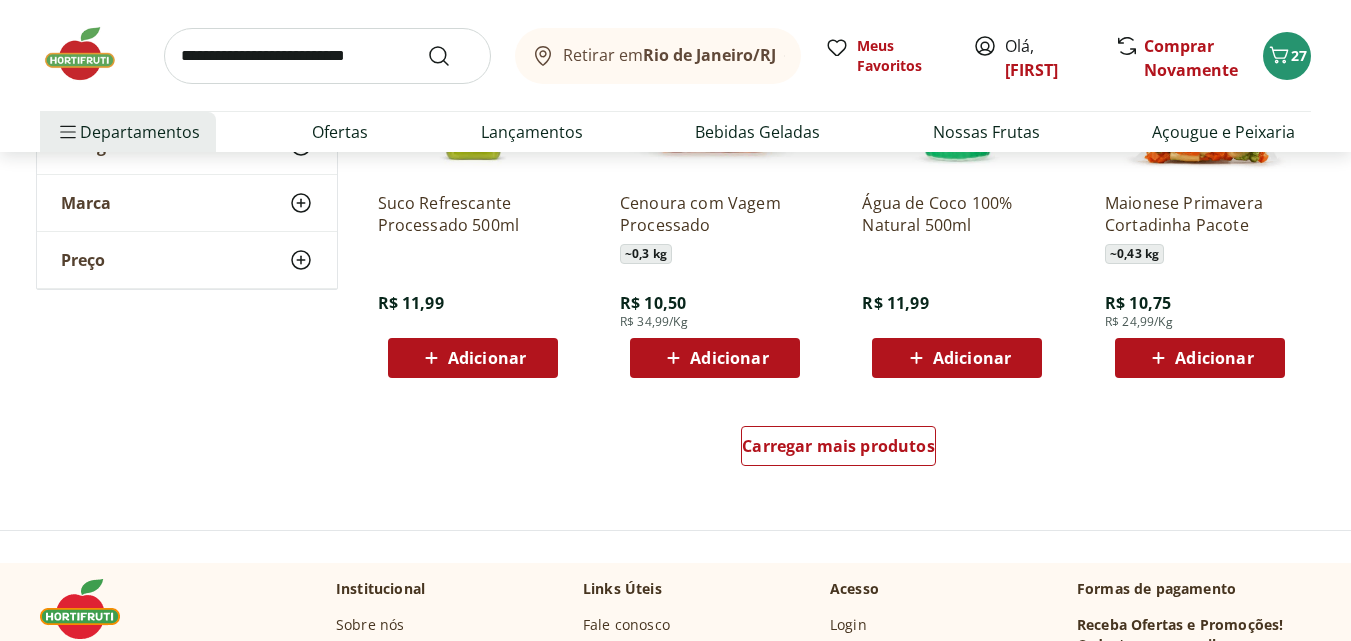scroll, scrollTop: 3900, scrollLeft: 0, axis: vertical 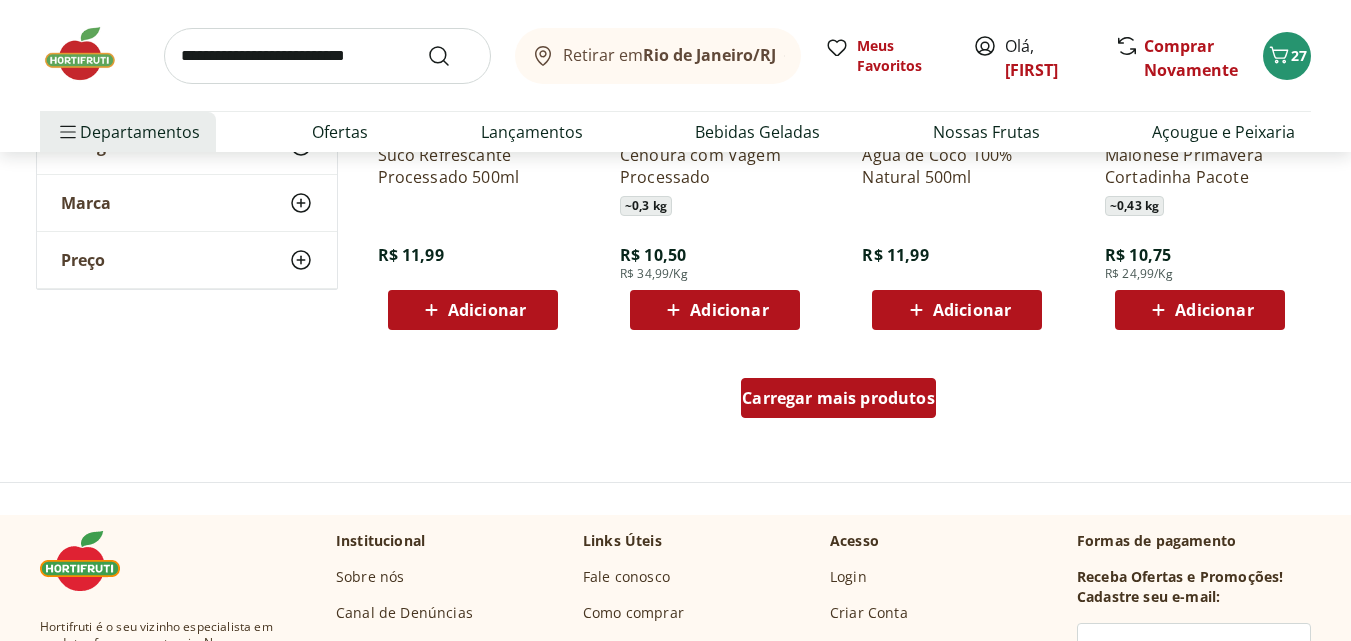 click on "Carregar mais produtos" at bounding box center (838, 398) 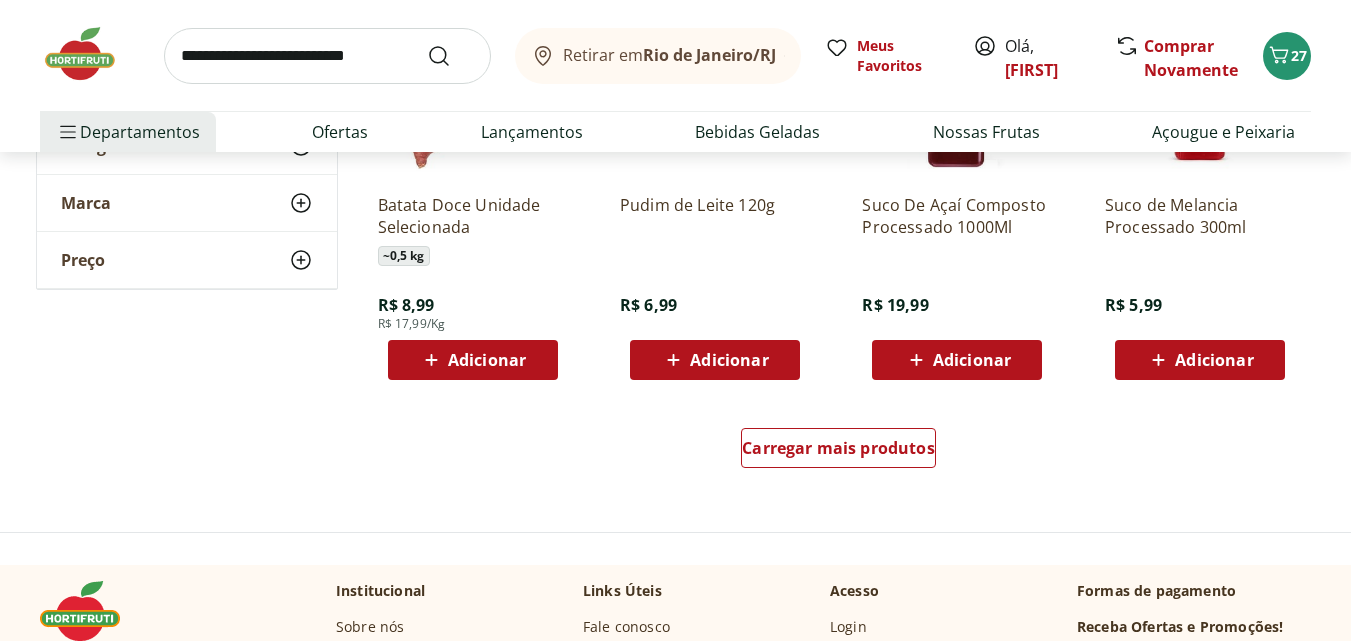 scroll, scrollTop: 5200, scrollLeft: 0, axis: vertical 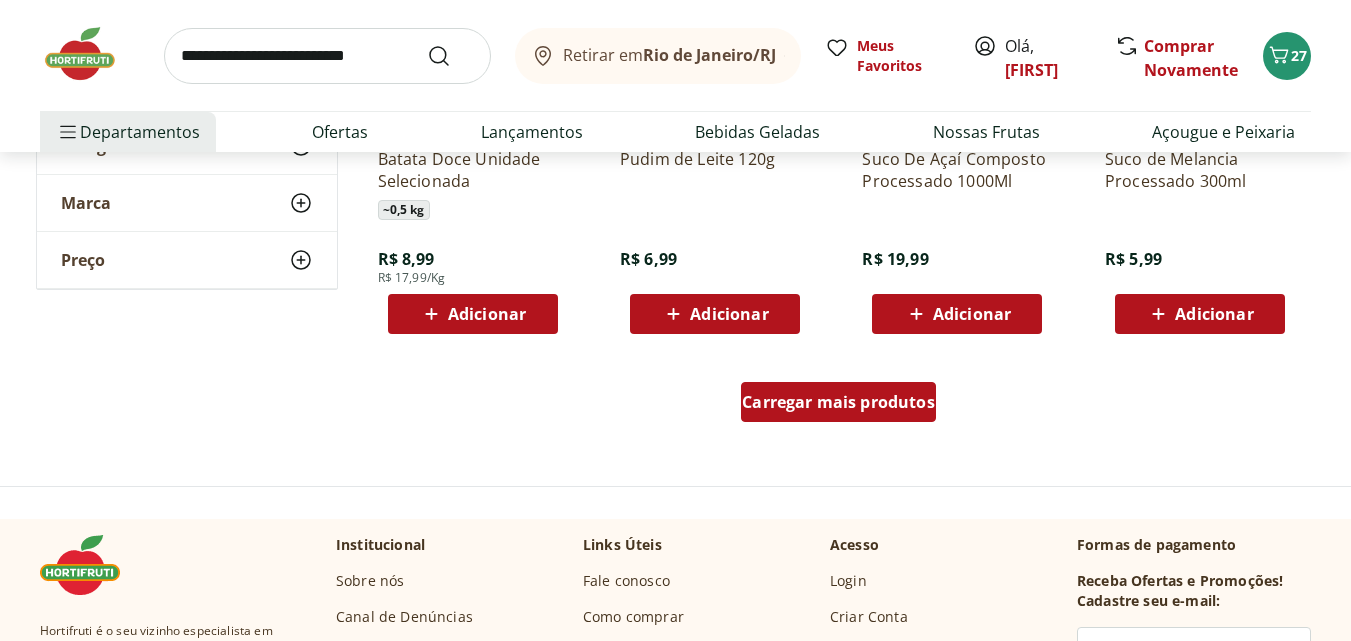 click on "Carregar mais produtos" at bounding box center (838, 402) 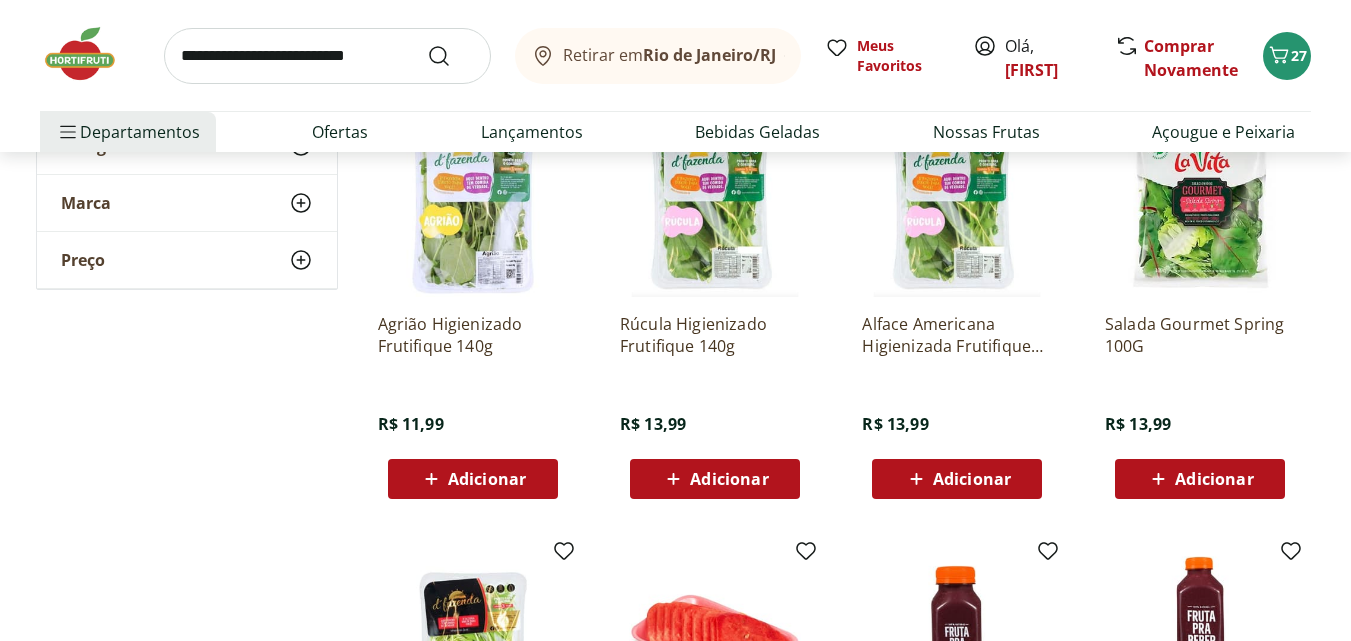 scroll, scrollTop: 5900, scrollLeft: 0, axis: vertical 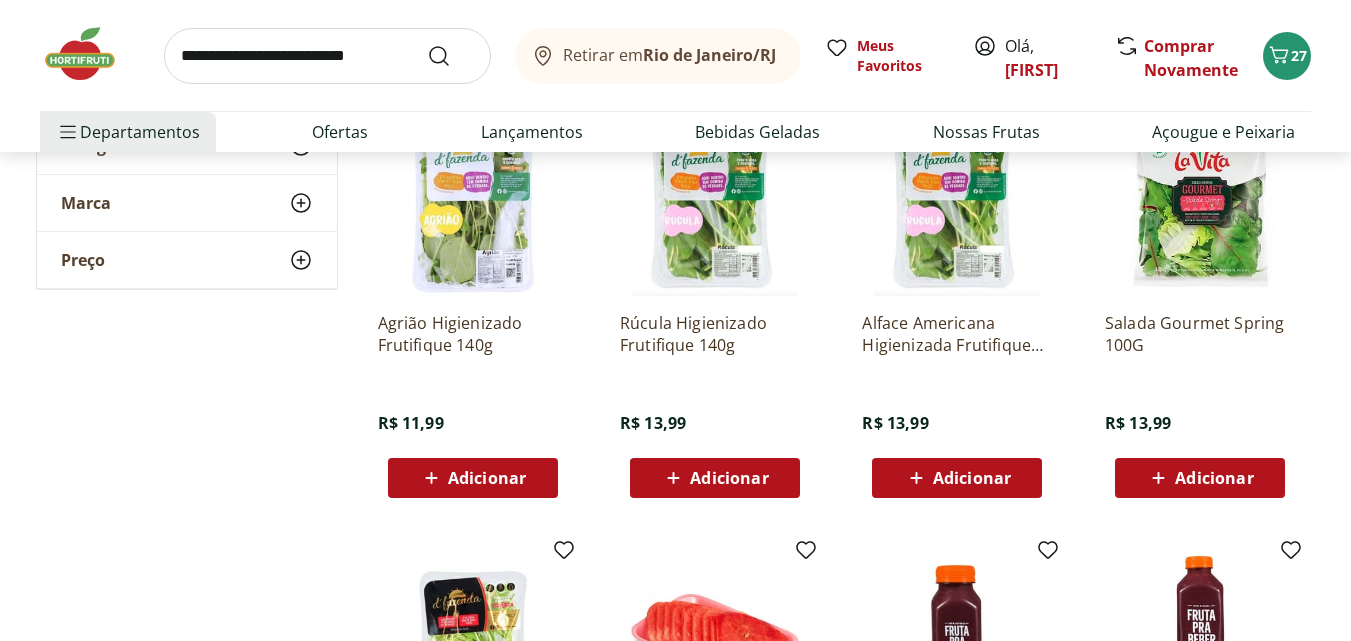 click on "Adicionar" at bounding box center (729, 478) 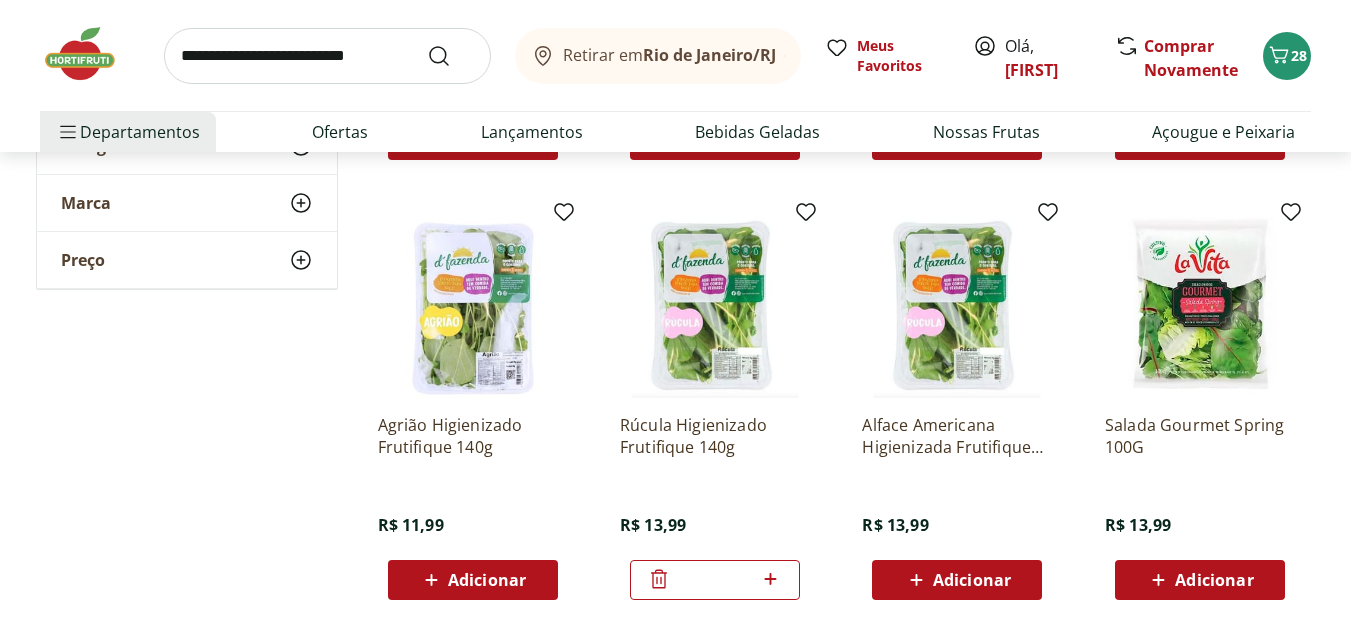 scroll, scrollTop: 5800, scrollLeft: 0, axis: vertical 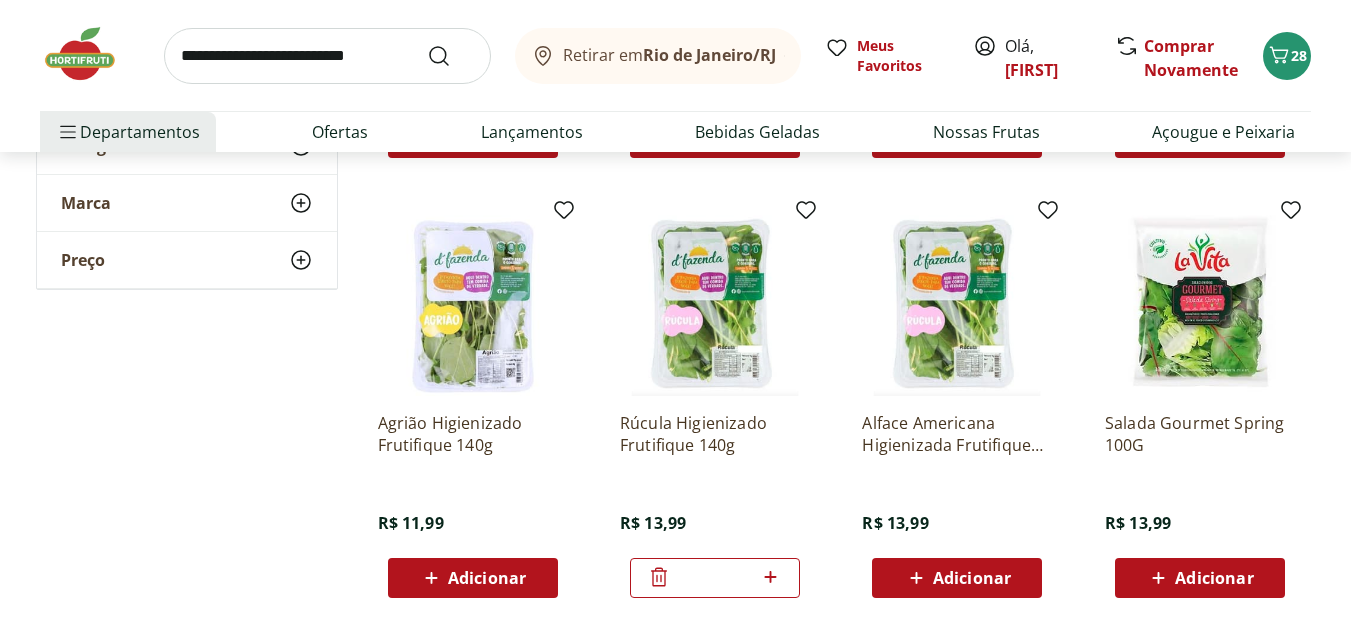 click on "Adicionar" at bounding box center [487, 578] 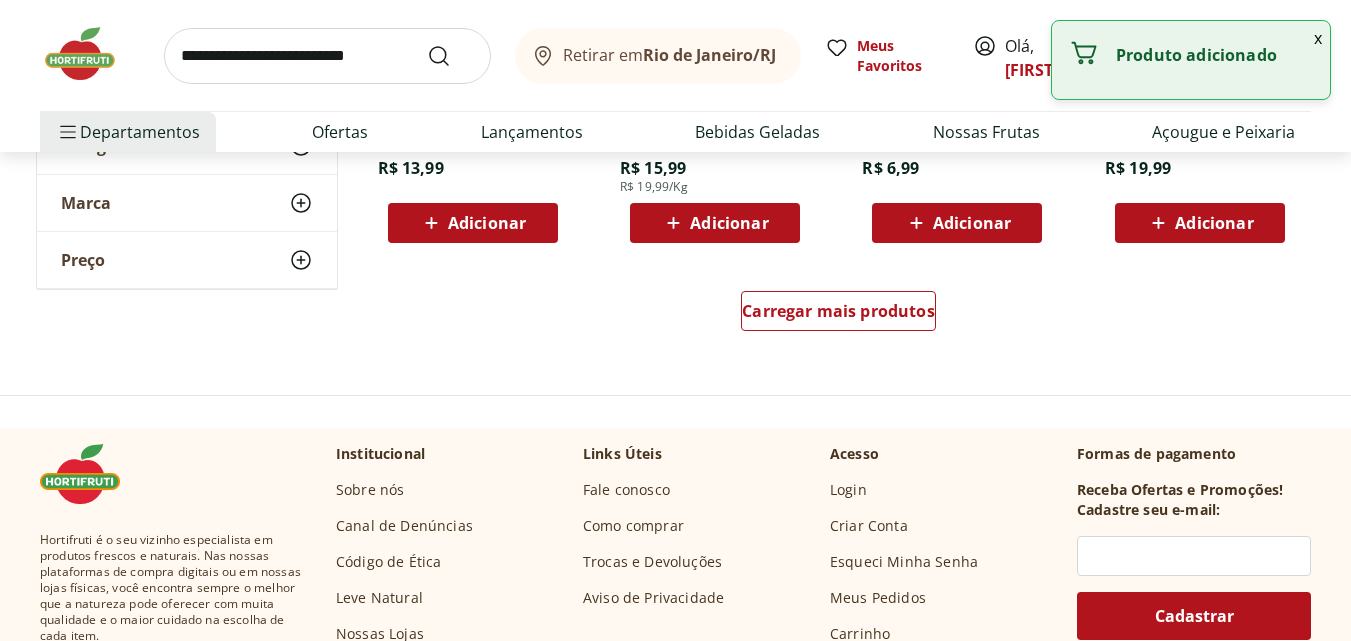 scroll, scrollTop: 6700, scrollLeft: 0, axis: vertical 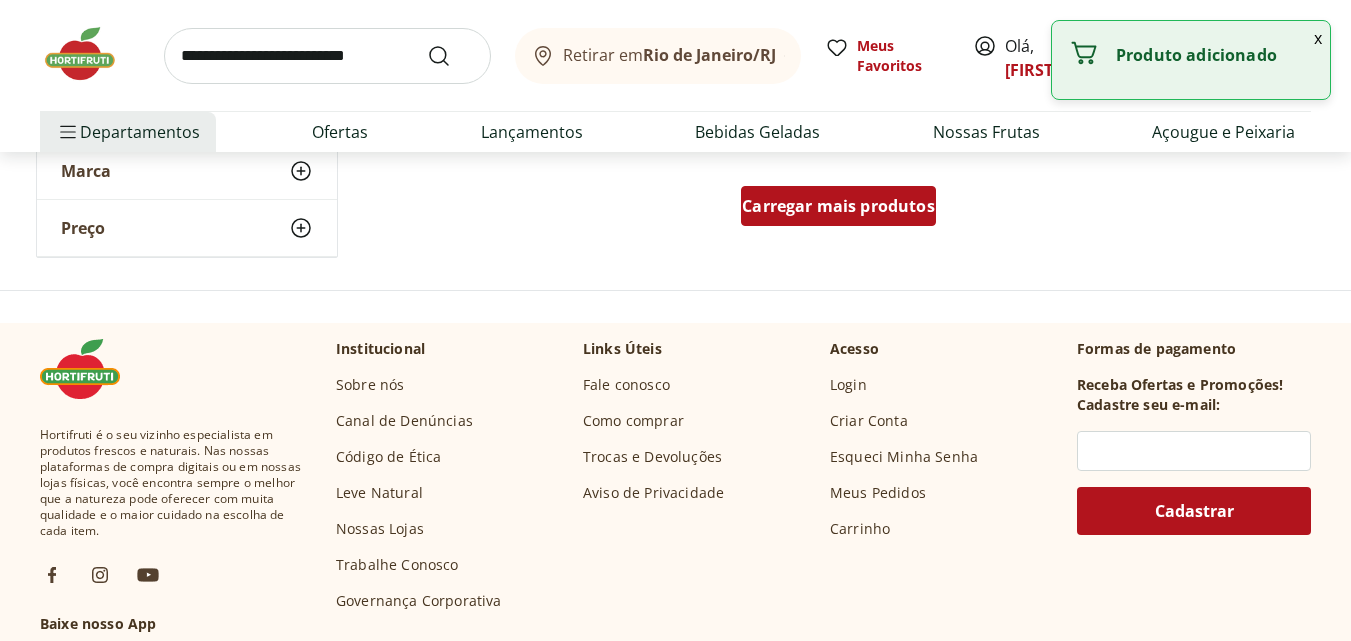 click on "Carregar mais produtos" at bounding box center (838, 206) 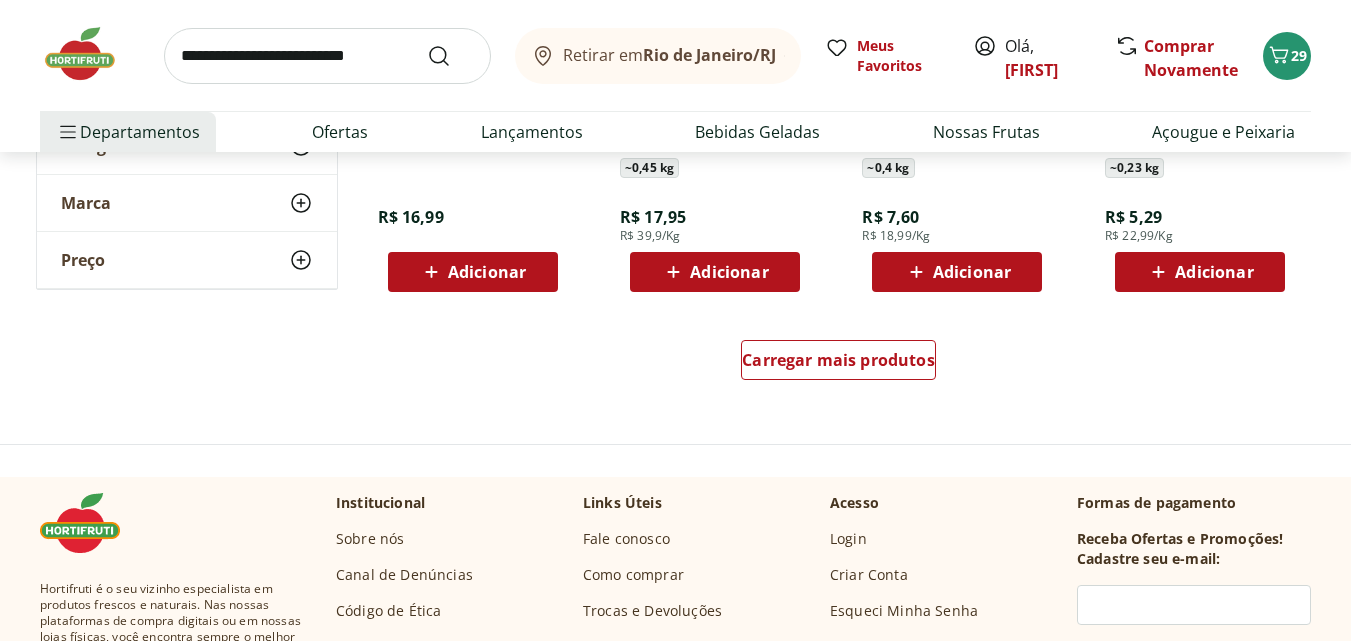 scroll, scrollTop: 7900, scrollLeft: 0, axis: vertical 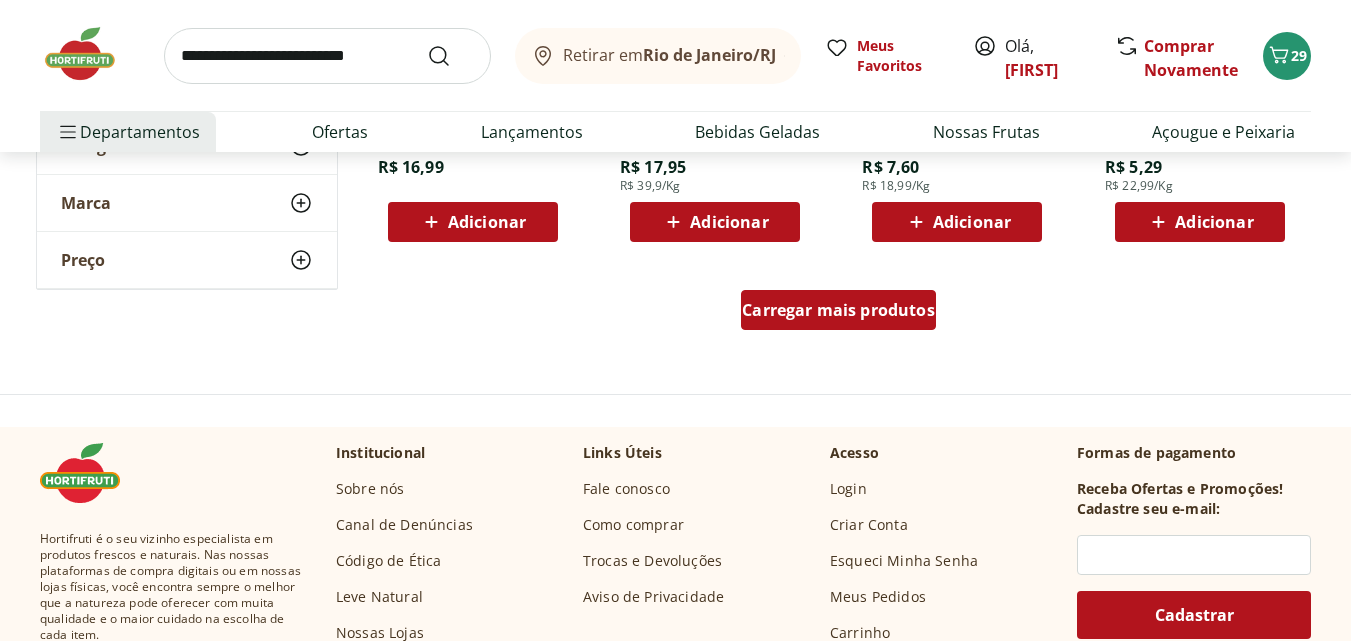 click on "Carregar mais produtos" at bounding box center [838, 310] 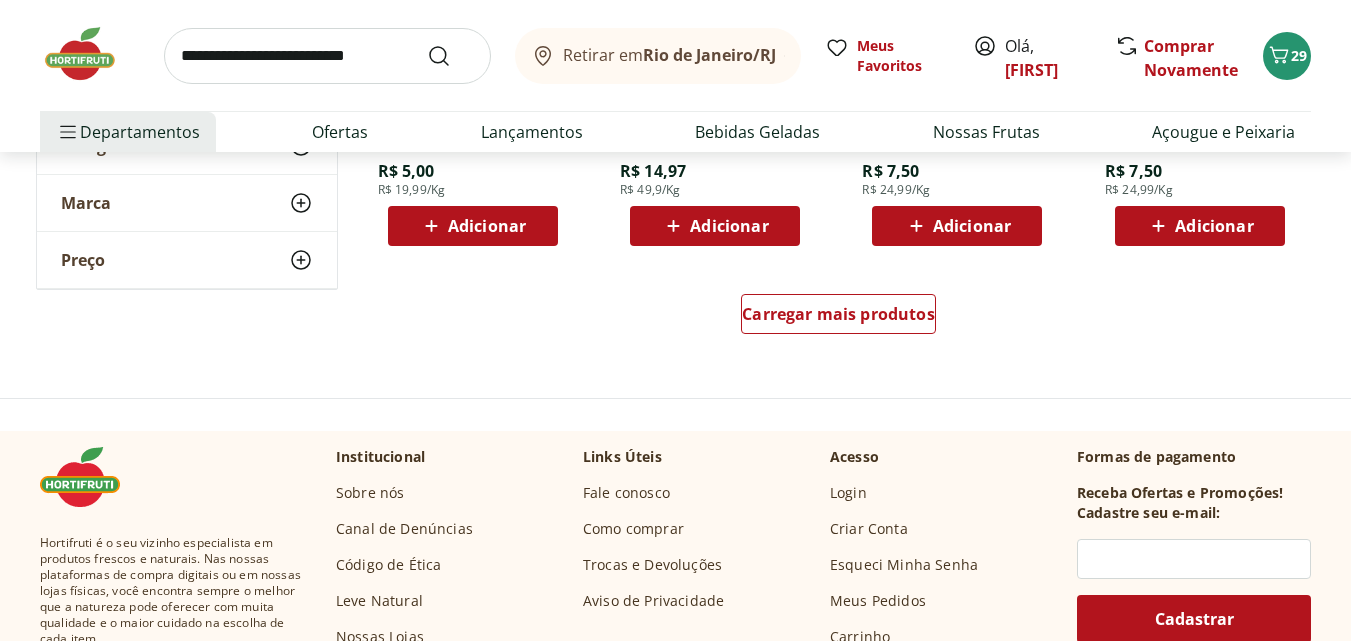 scroll, scrollTop: 9300, scrollLeft: 0, axis: vertical 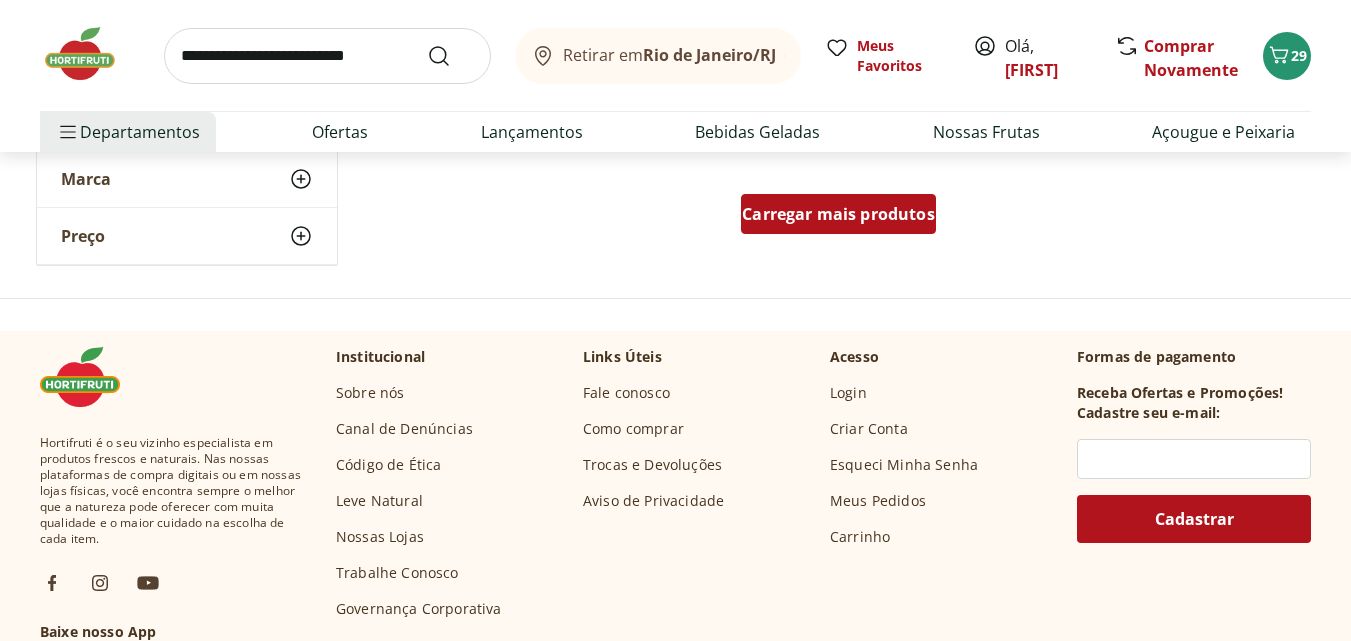 click on "Carregar mais produtos" at bounding box center (838, 214) 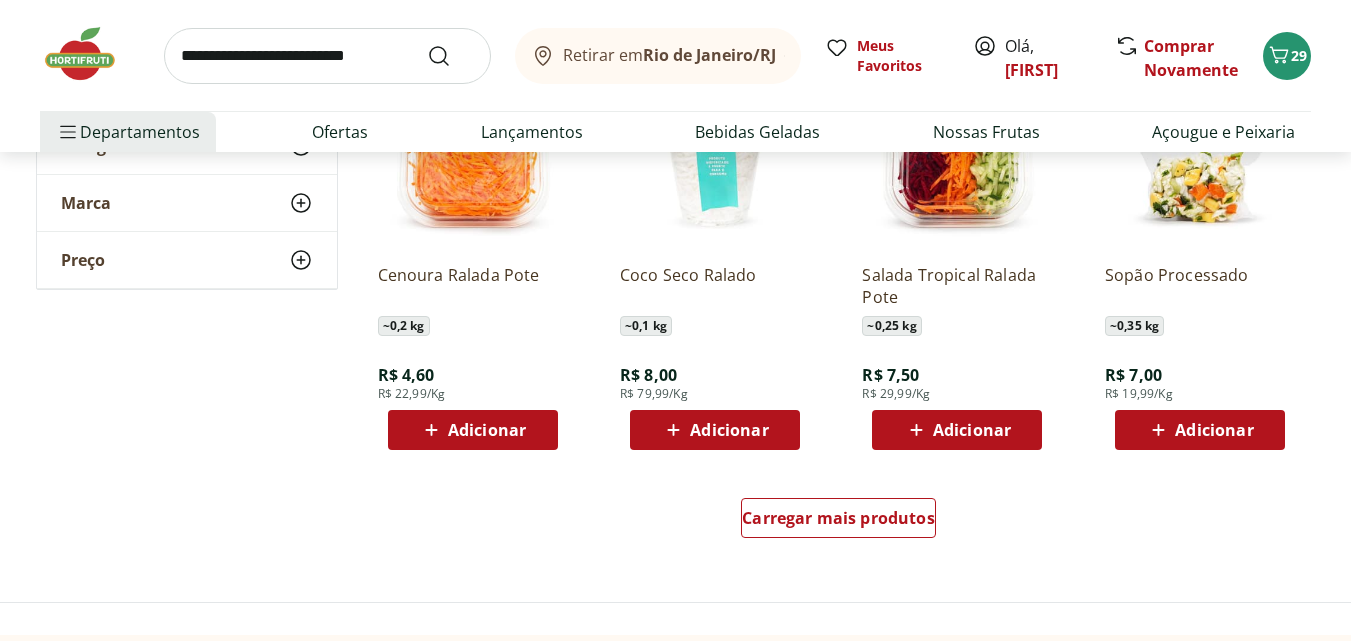 scroll, scrollTop: 10400, scrollLeft: 0, axis: vertical 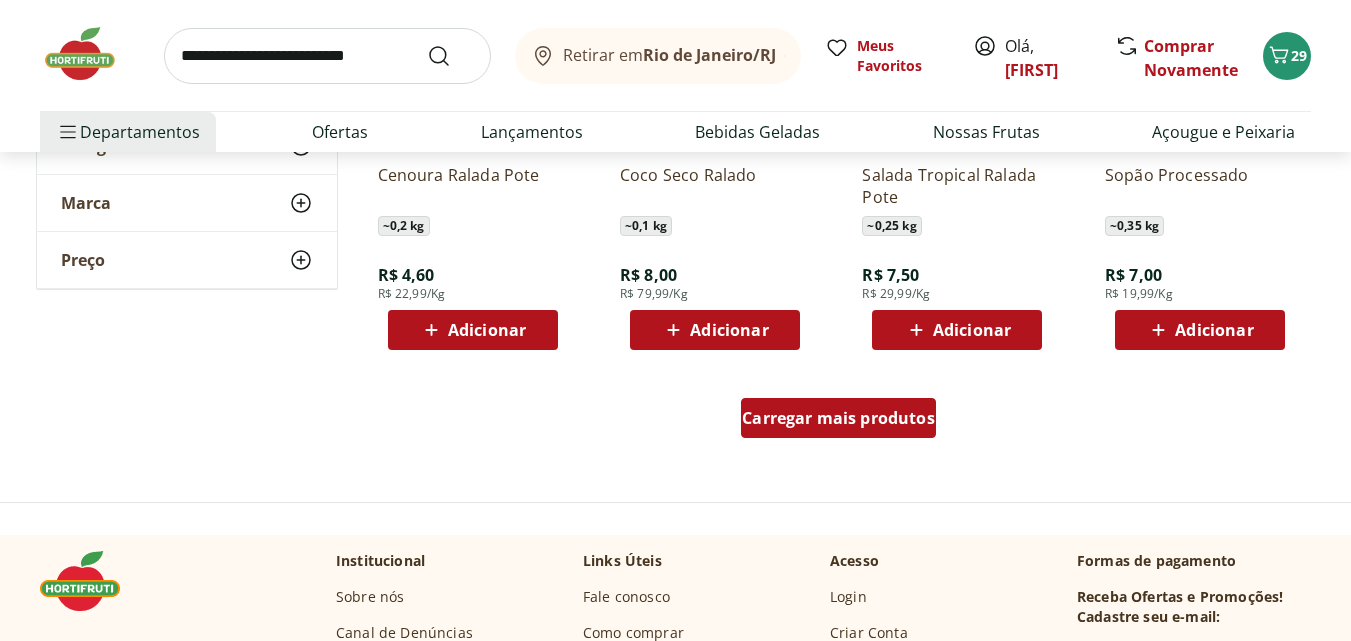 click on "Carregar mais produtos" at bounding box center [838, 418] 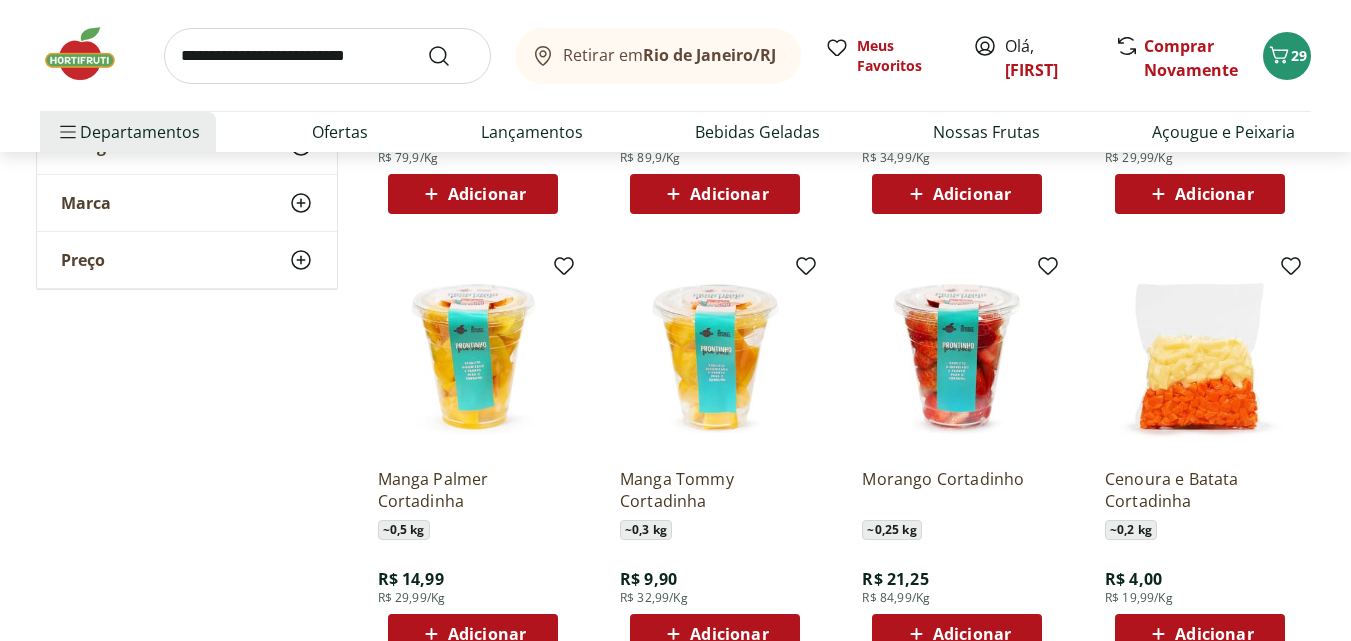 scroll, scrollTop: 11800, scrollLeft: 0, axis: vertical 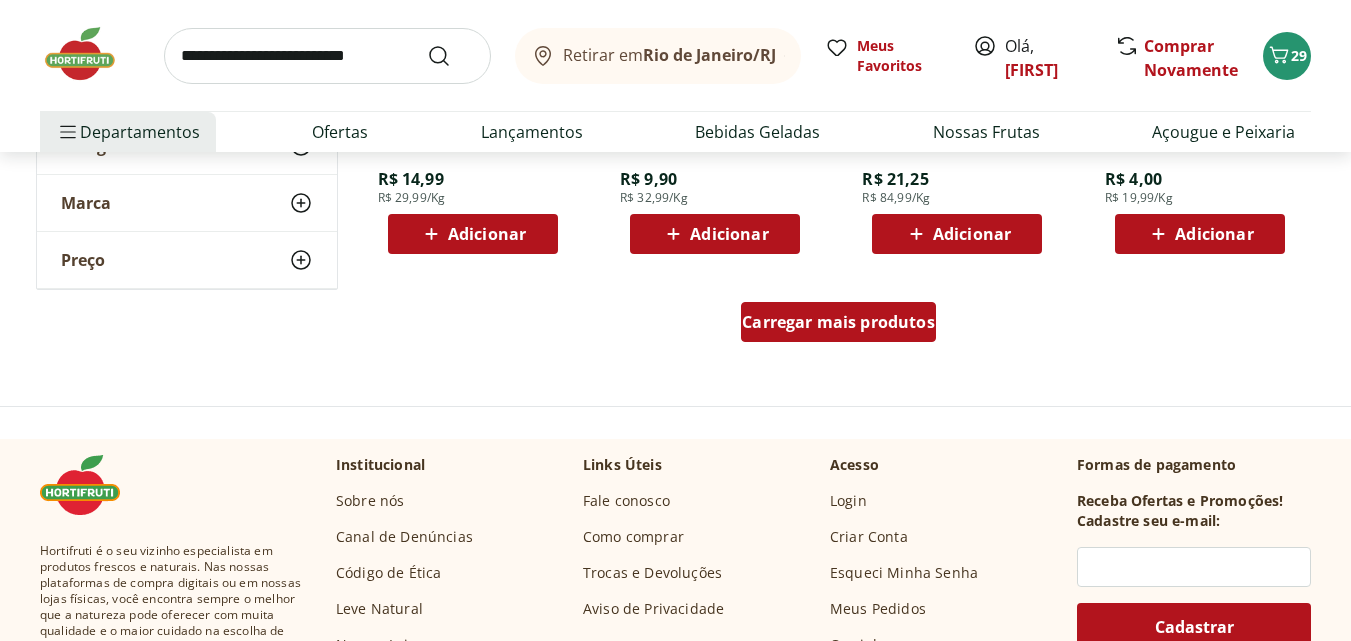 click on "Carregar mais produtos" at bounding box center [838, 322] 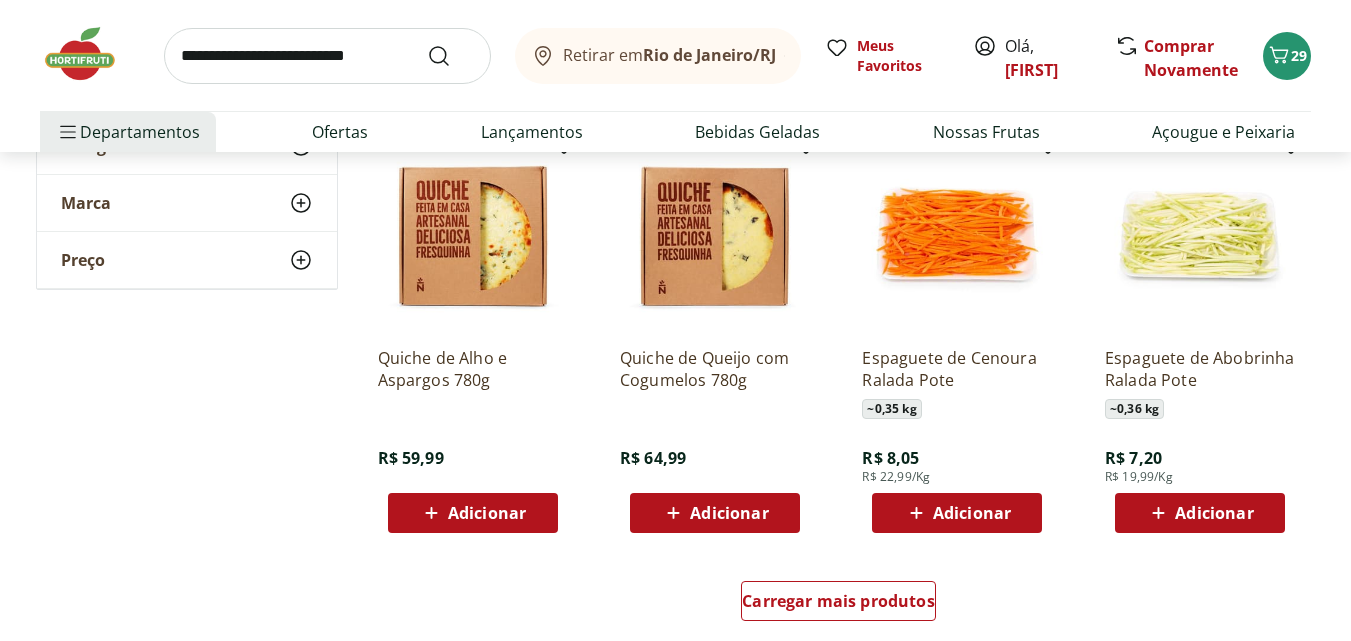 scroll, scrollTop: 13100, scrollLeft: 0, axis: vertical 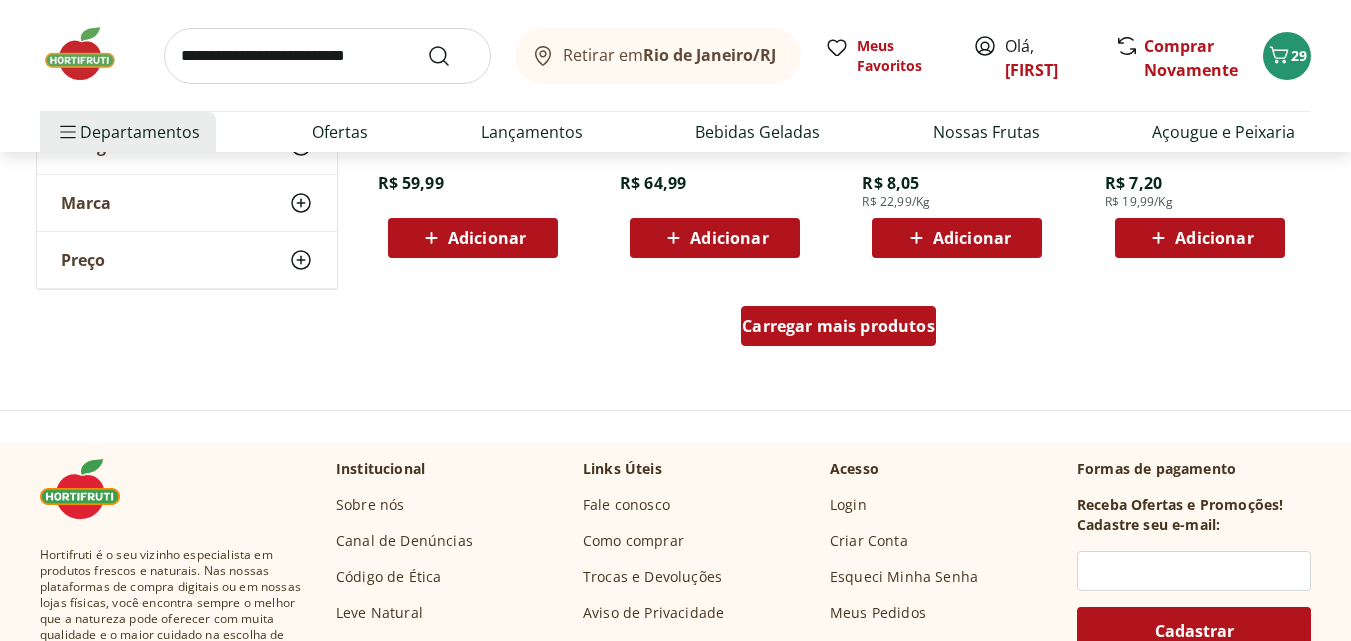 click on "Carregar mais produtos" at bounding box center [838, 326] 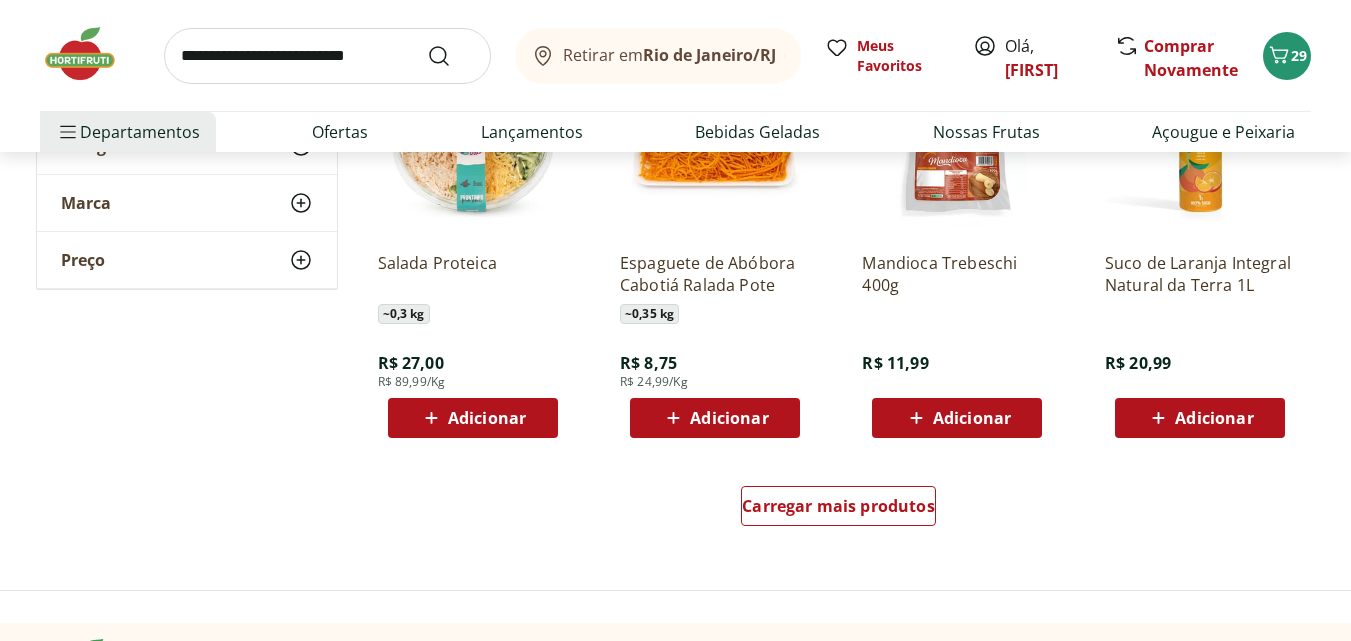scroll, scrollTop: 14500, scrollLeft: 0, axis: vertical 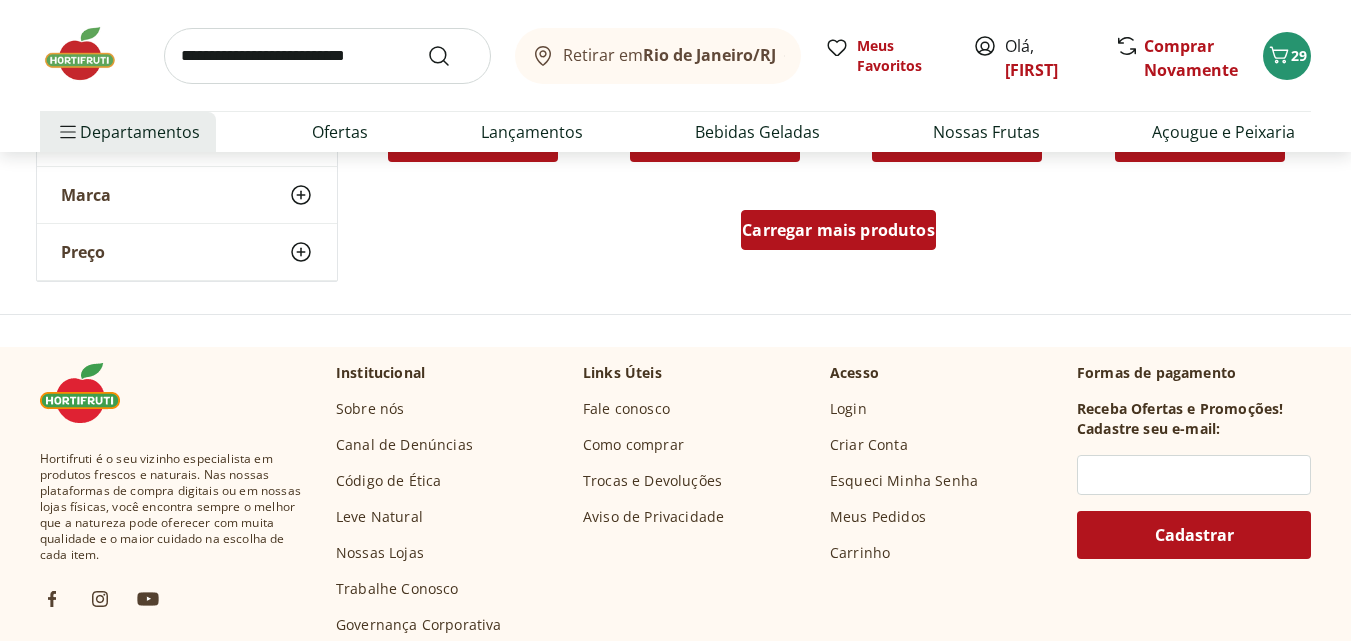 click on "Carregar mais produtos" at bounding box center (838, 230) 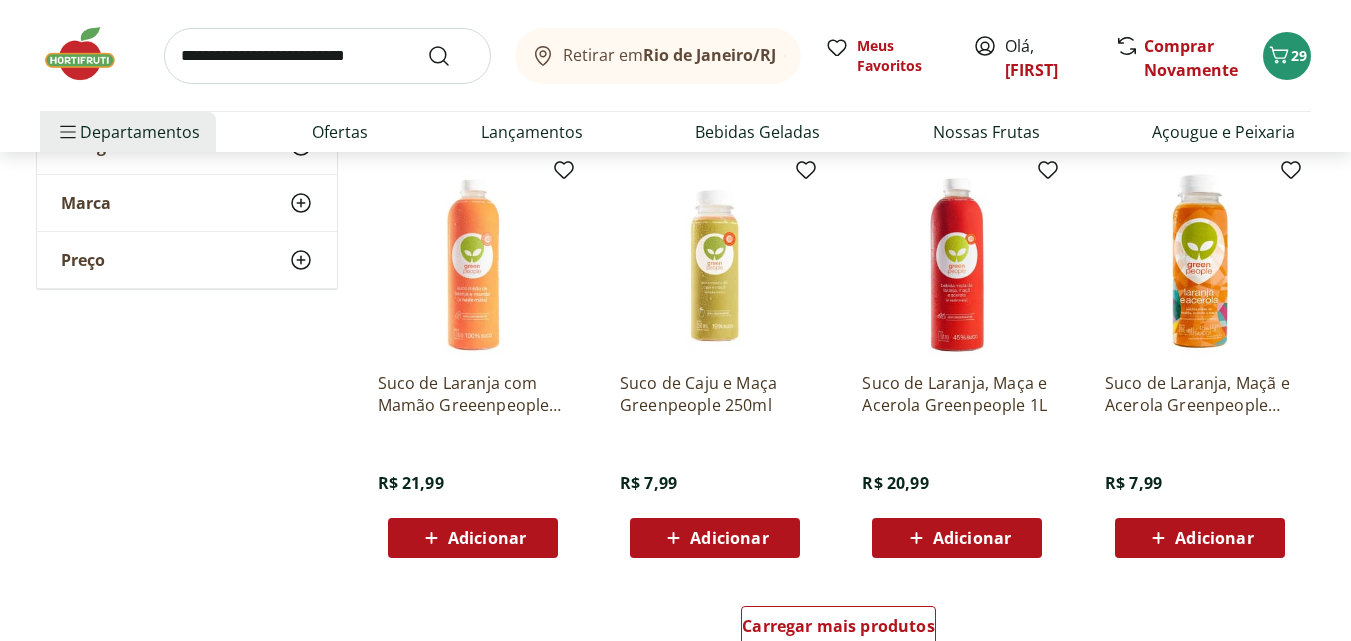 scroll, scrollTop: 15800, scrollLeft: 0, axis: vertical 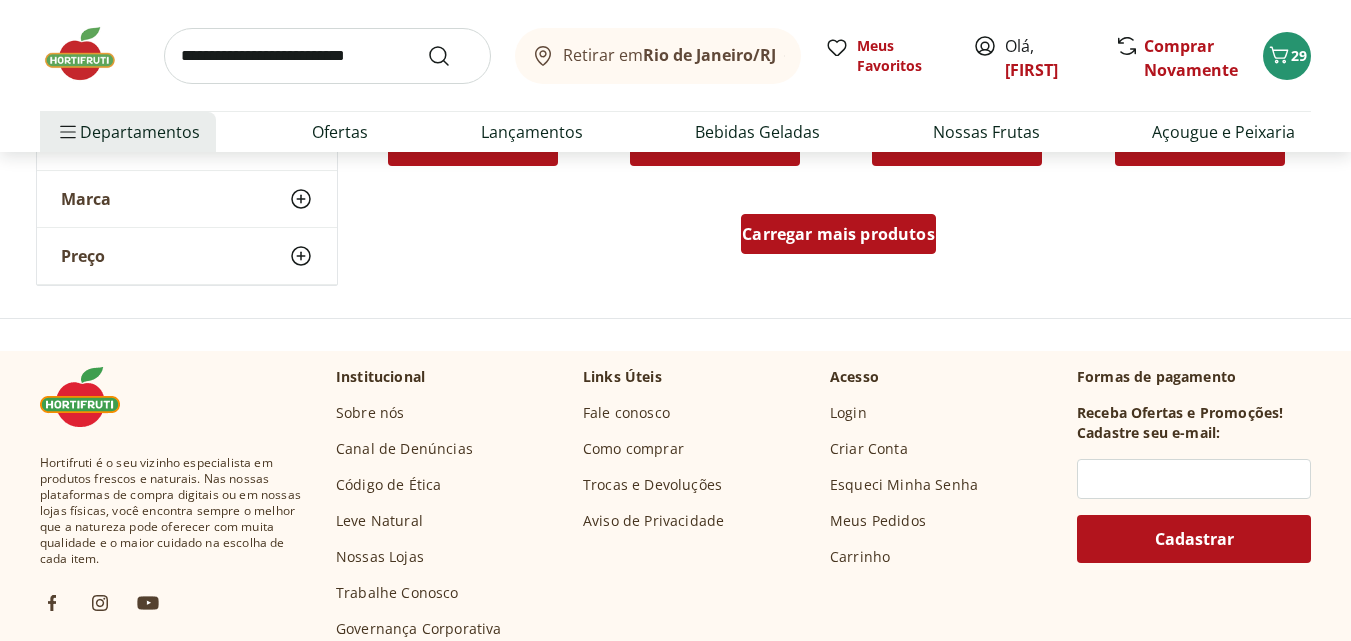 click on "Carregar mais produtos" at bounding box center (838, 234) 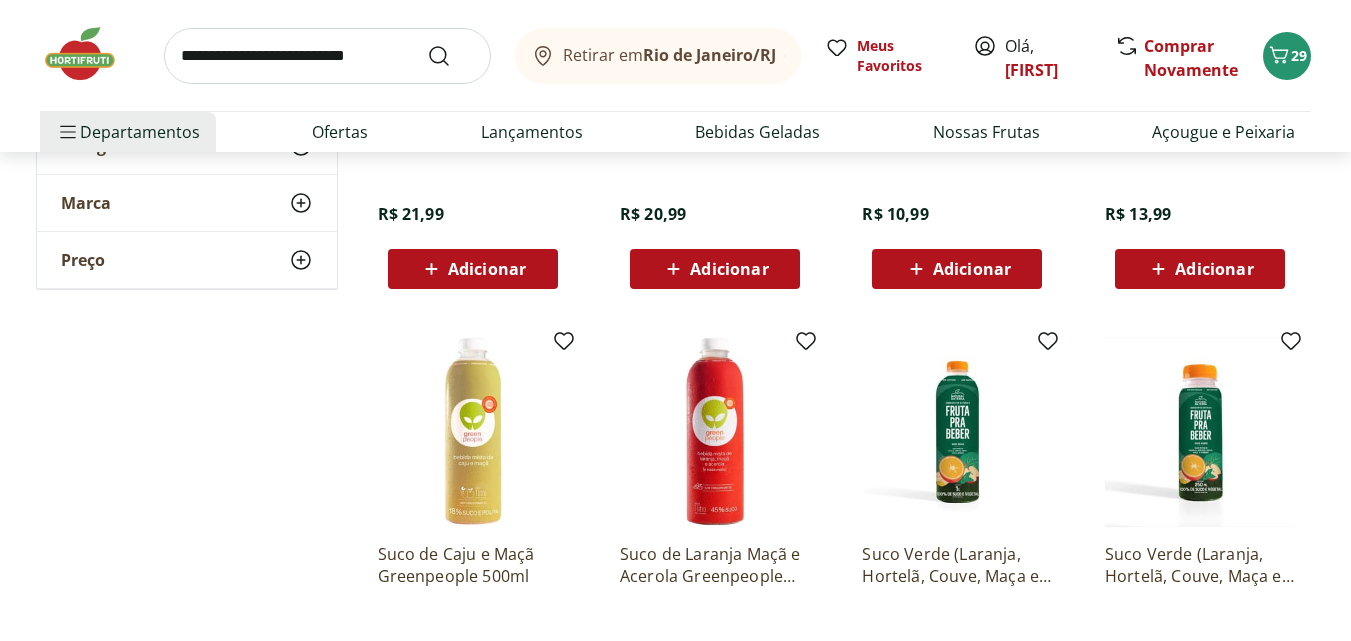 scroll, scrollTop: 16100, scrollLeft: 0, axis: vertical 